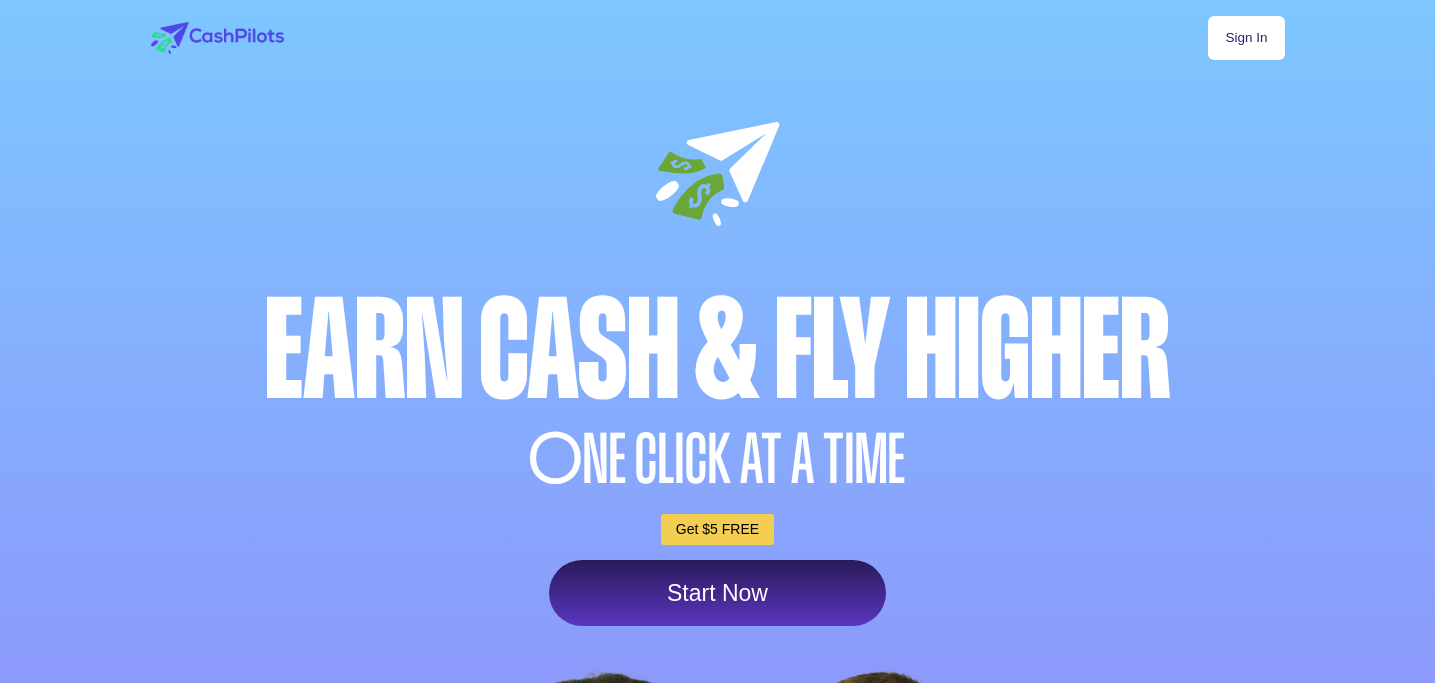 scroll, scrollTop: 0, scrollLeft: 0, axis: both 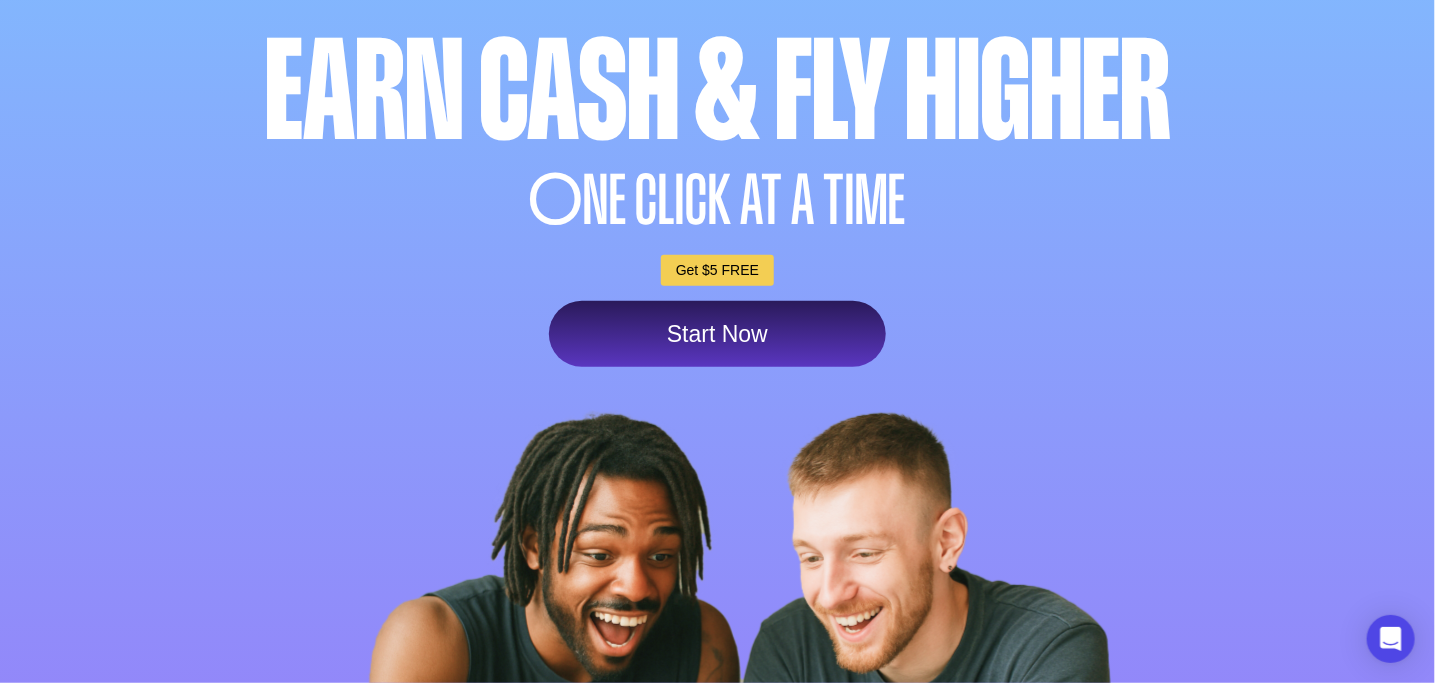 click on "Start Now" at bounding box center [717, 334] 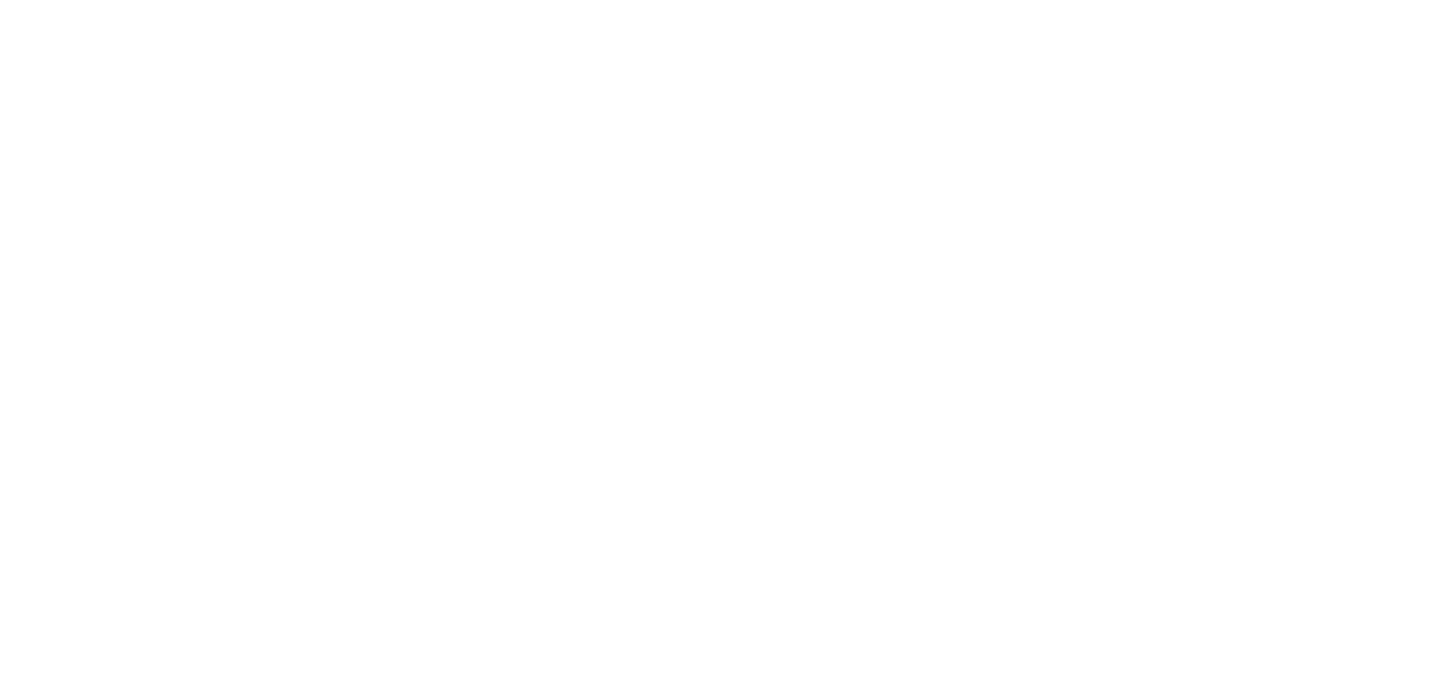 scroll, scrollTop: 0, scrollLeft: 0, axis: both 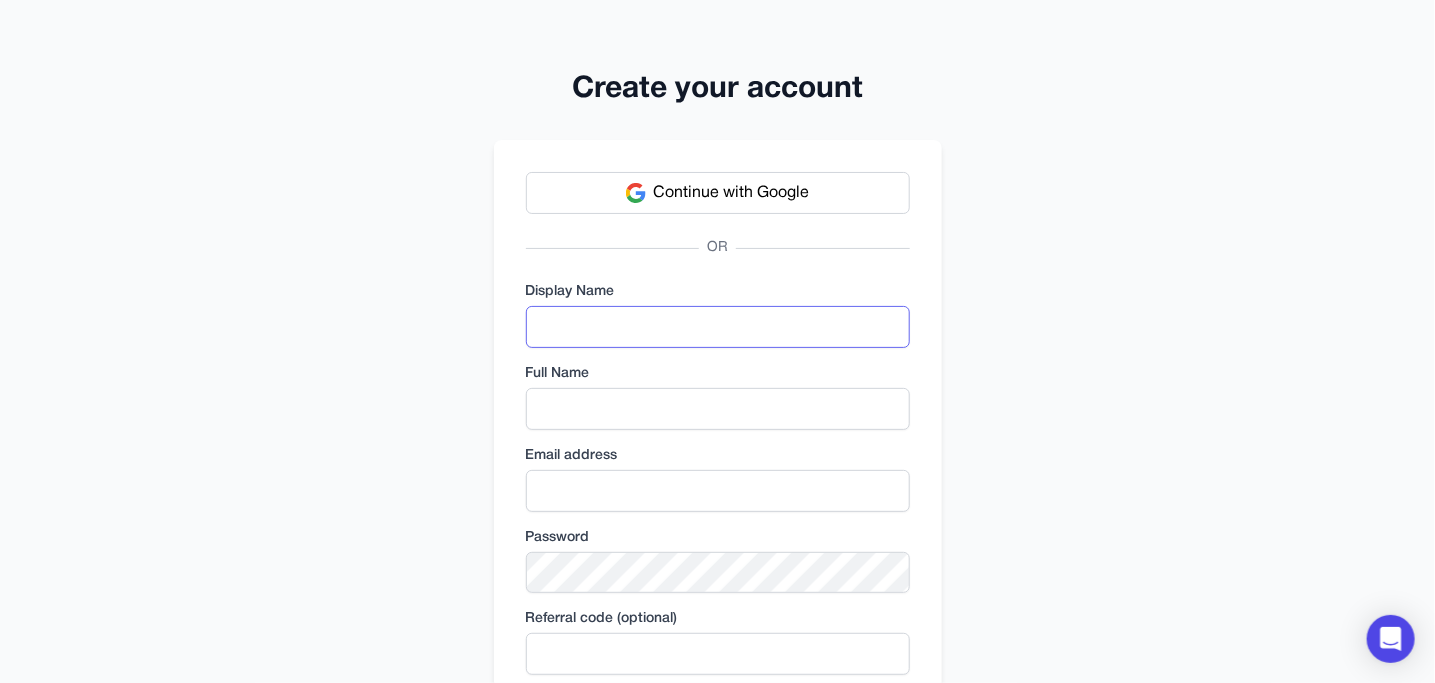 click at bounding box center (718, 327) 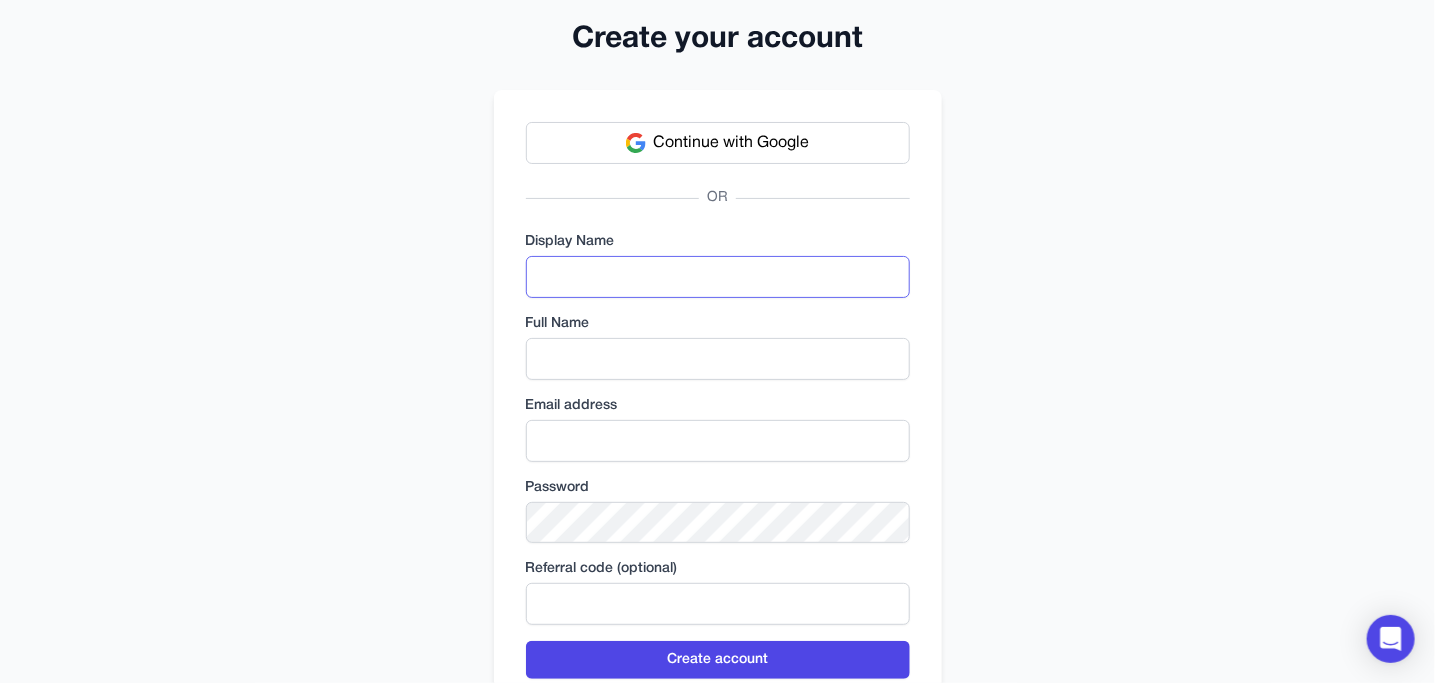 scroll, scrollTop: 0, scrollLeft: 0, axis: both 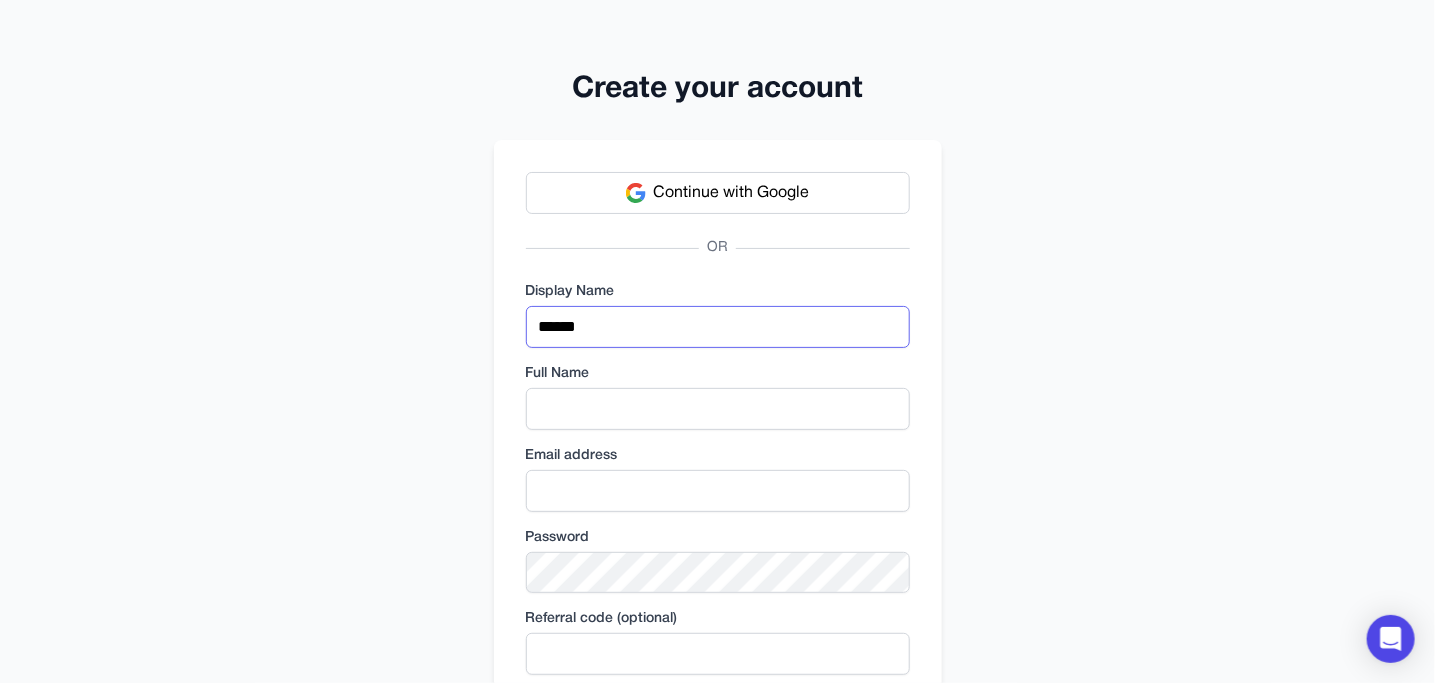 type on "******" 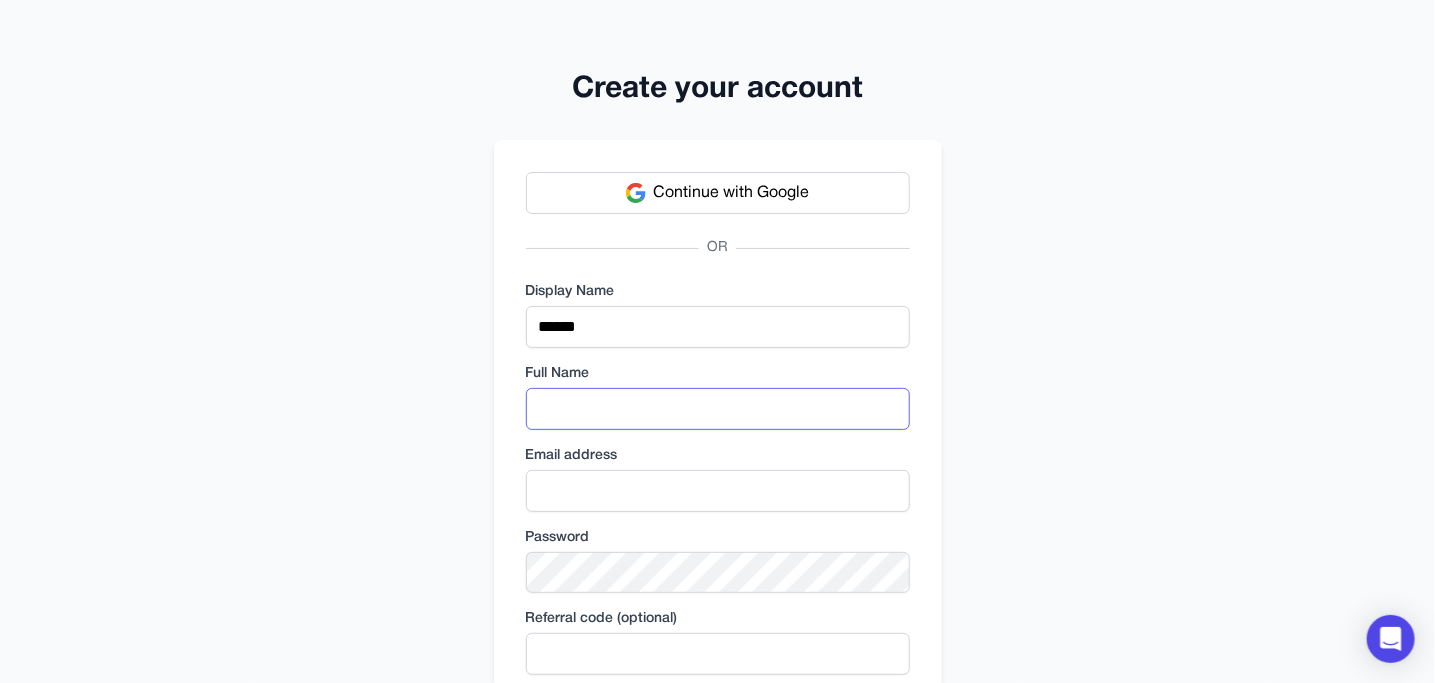 click at bounding box center [718, 409] 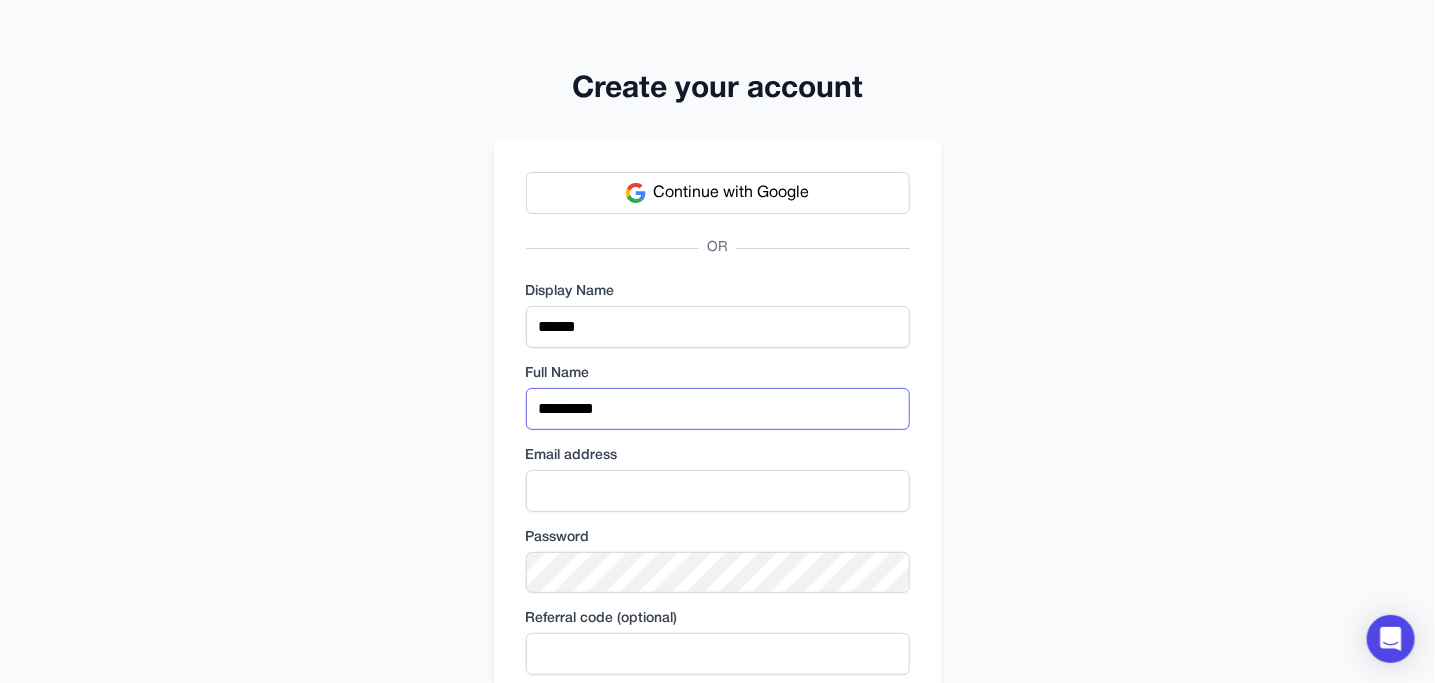type on "*********" 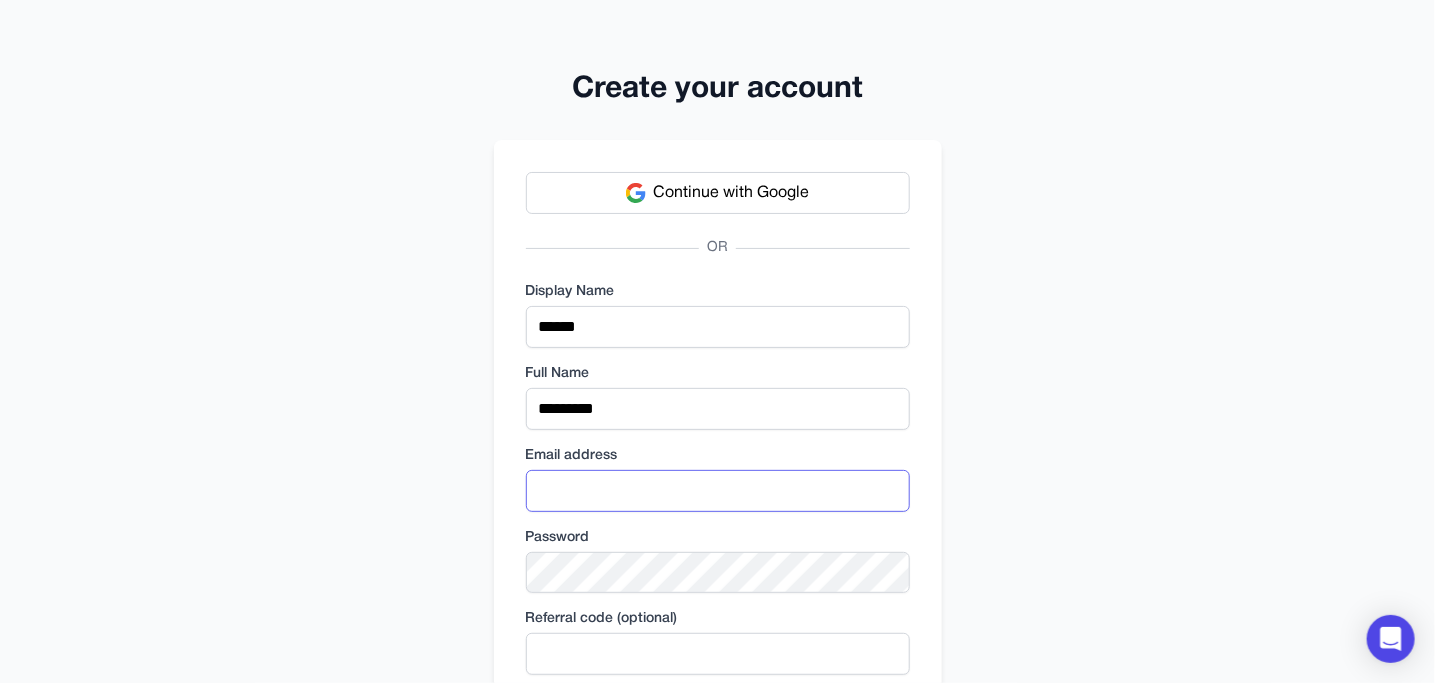 click at bounding box center (718, 491) 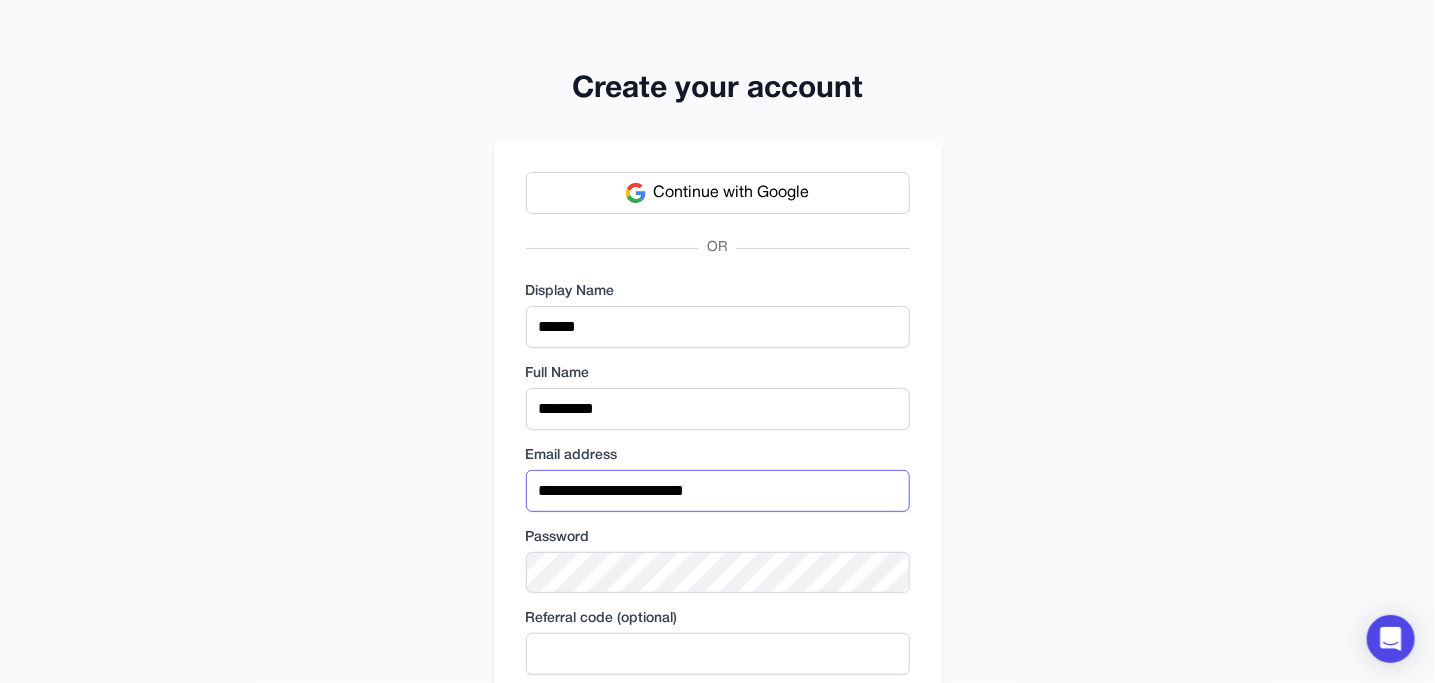 type on "**********" 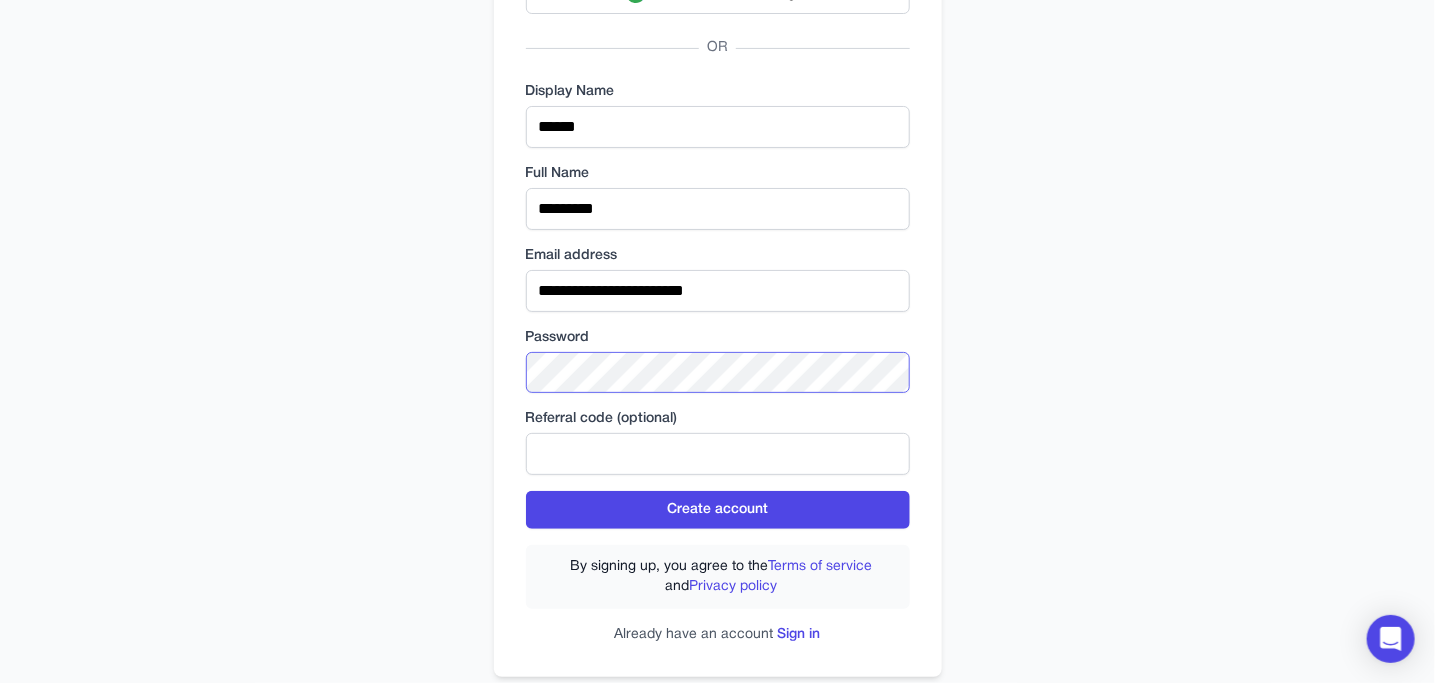 scroll, scrollTop: 209, scrollLeft: 0, axis: vertical 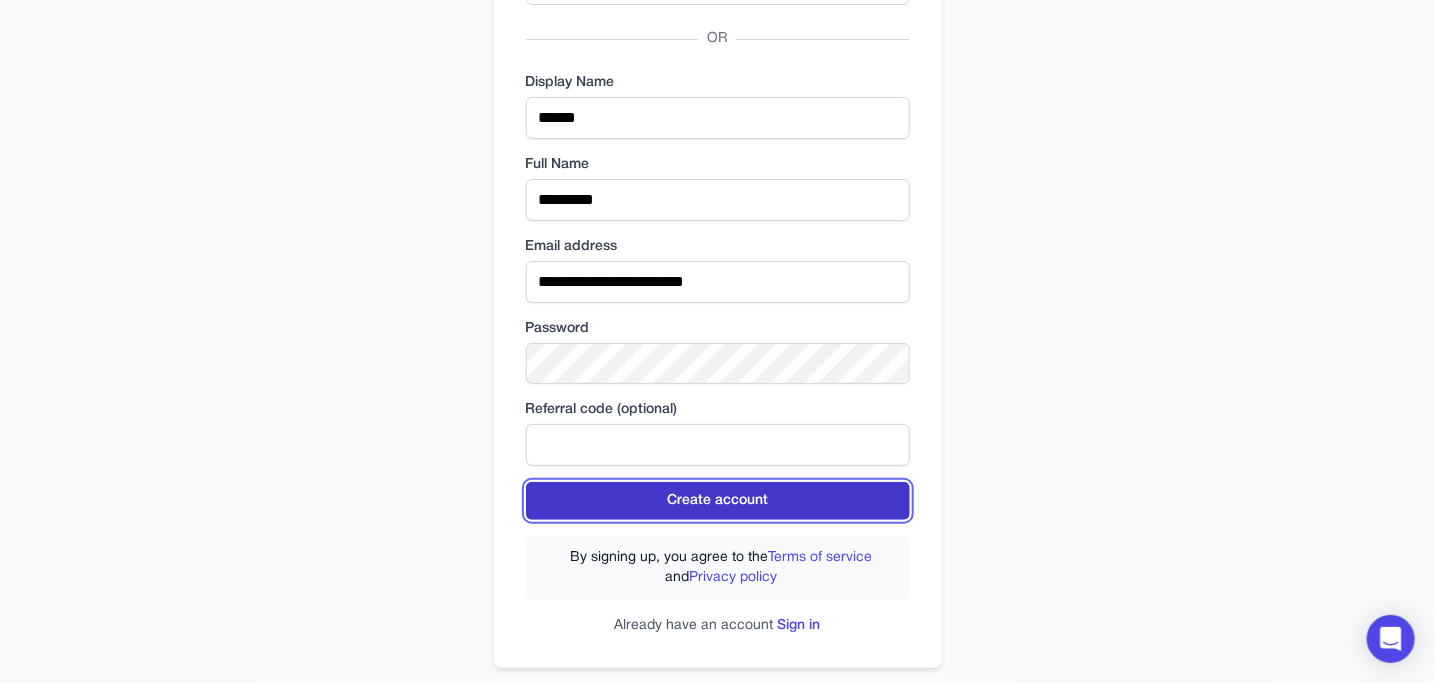 click on "Create account" at bounding box center [718, 501] 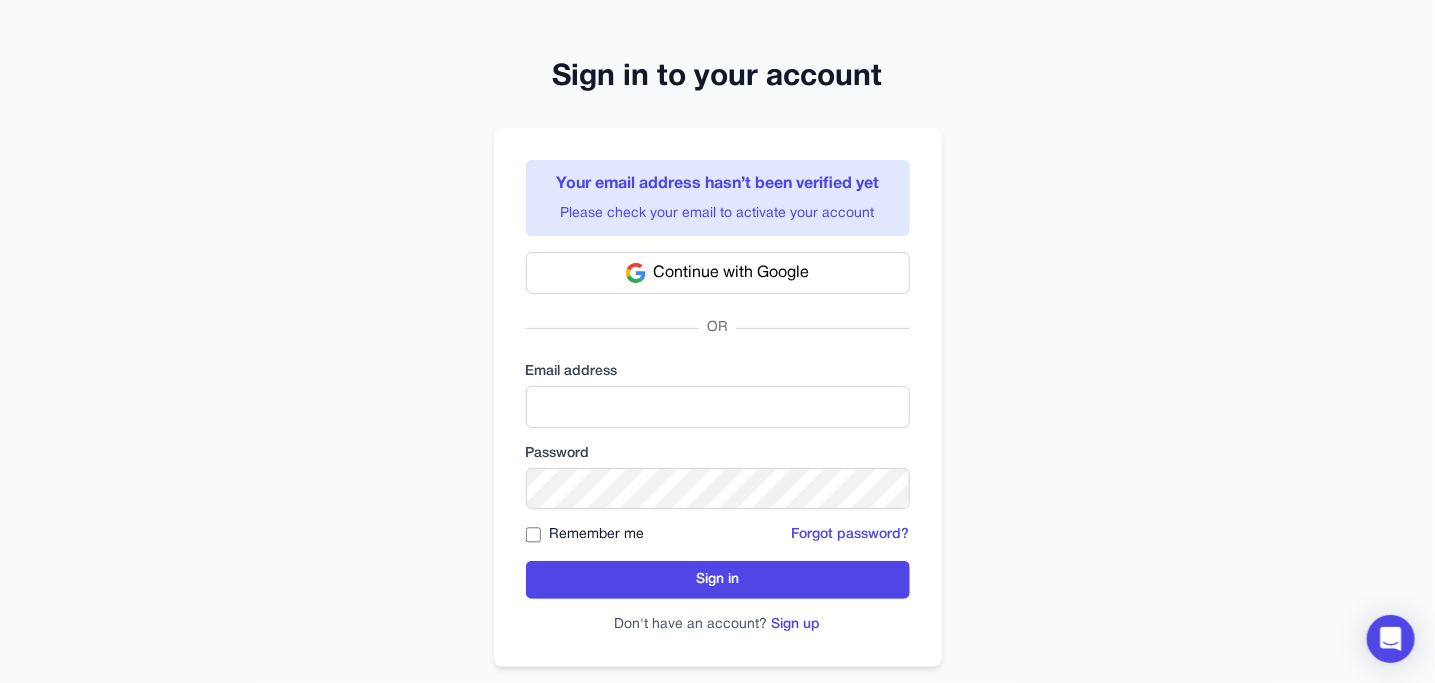 scroll, scrollTop: 43, scrollLeft: 0, axis: vertical 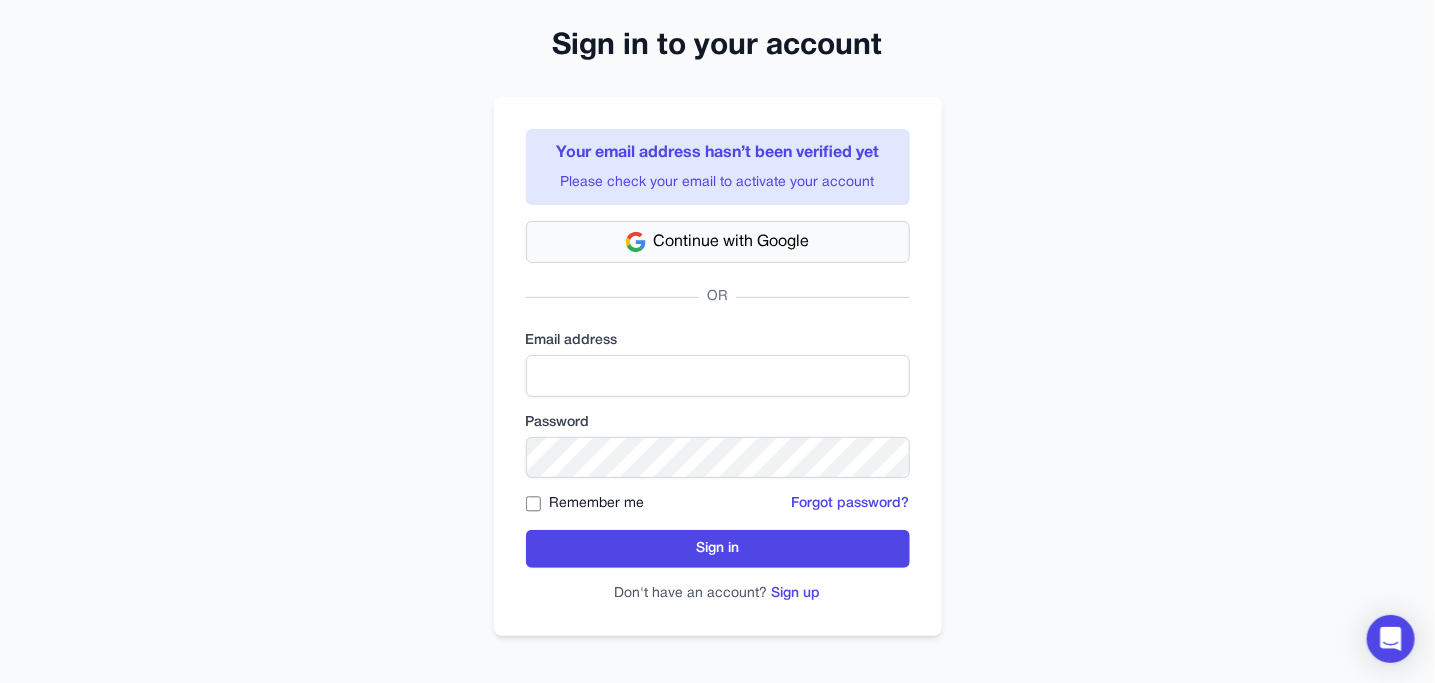 click on "Continue with Google" at bounding box center (732, 242) 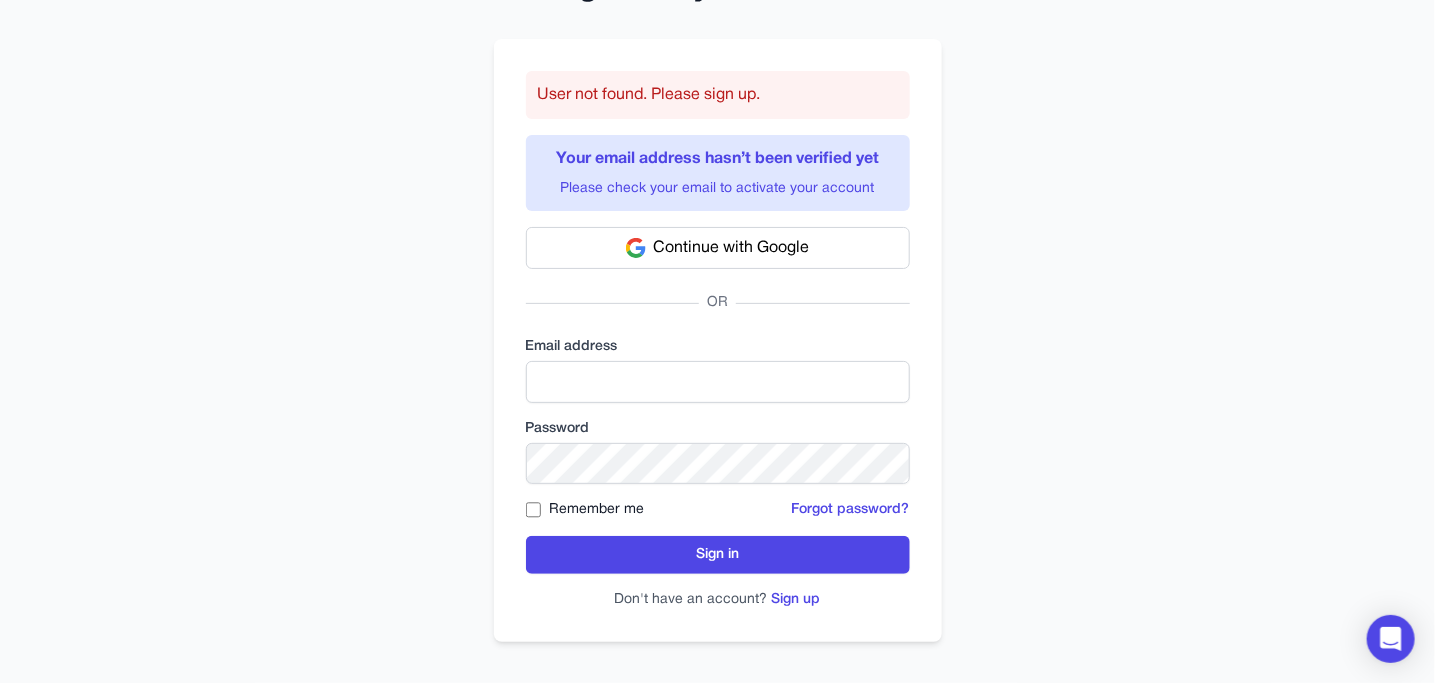 scroll, scrollTop: 107, scrollLeft: 0, axis: vertical 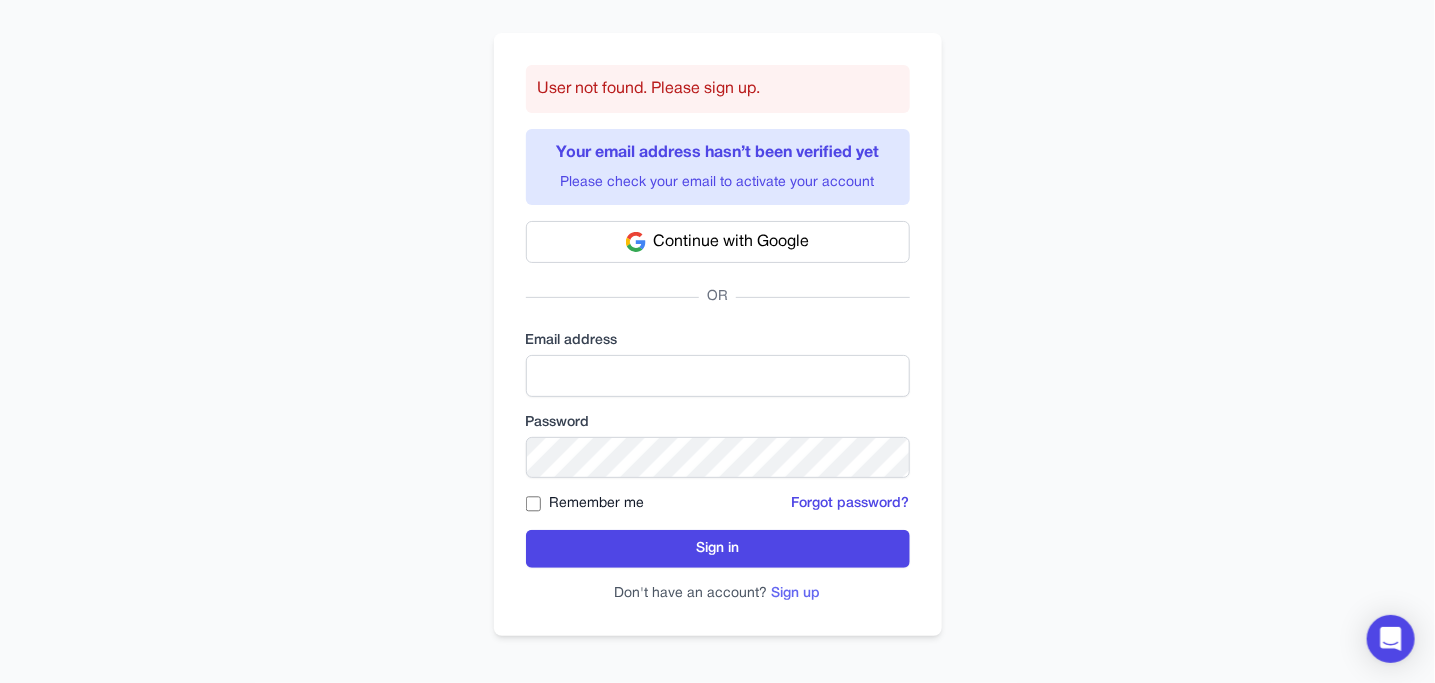 click on "Sign up" at bounding box center [796, 594] 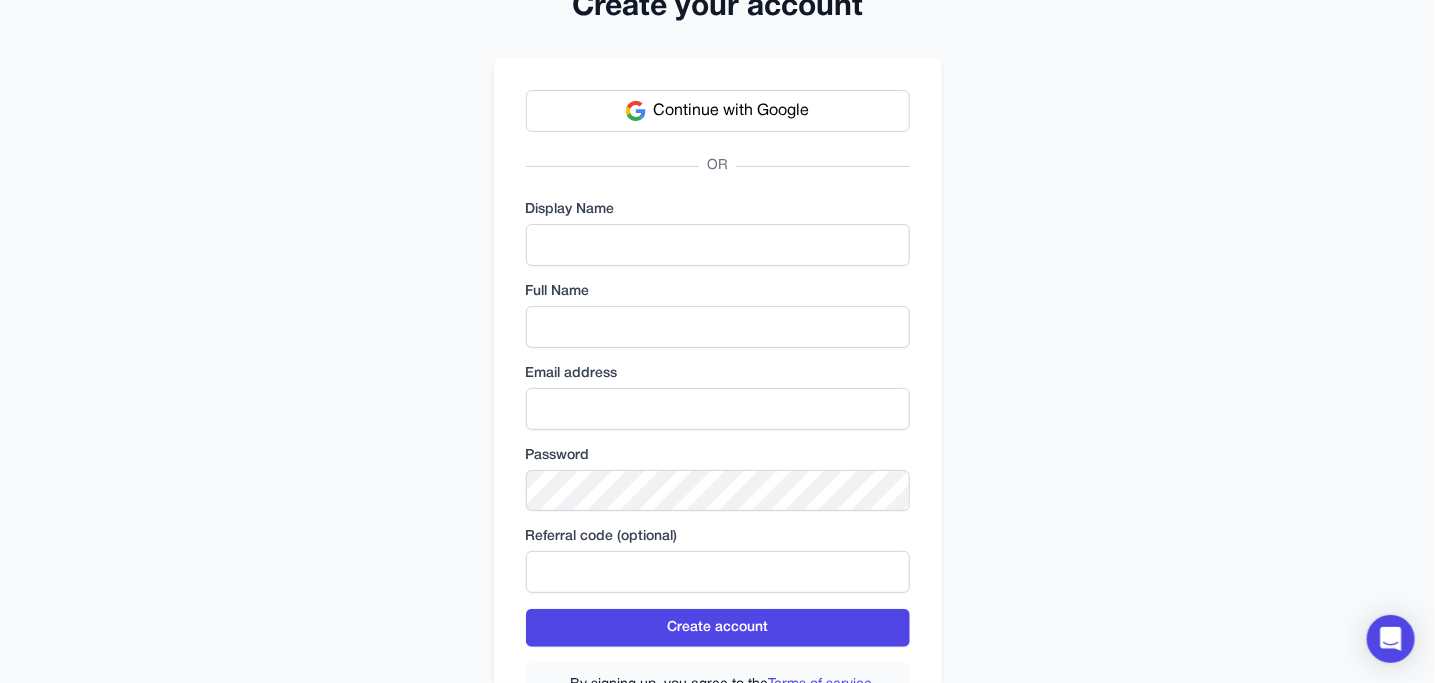 scroll, scrollTop: 0, scrollLeft: 0, axis: both 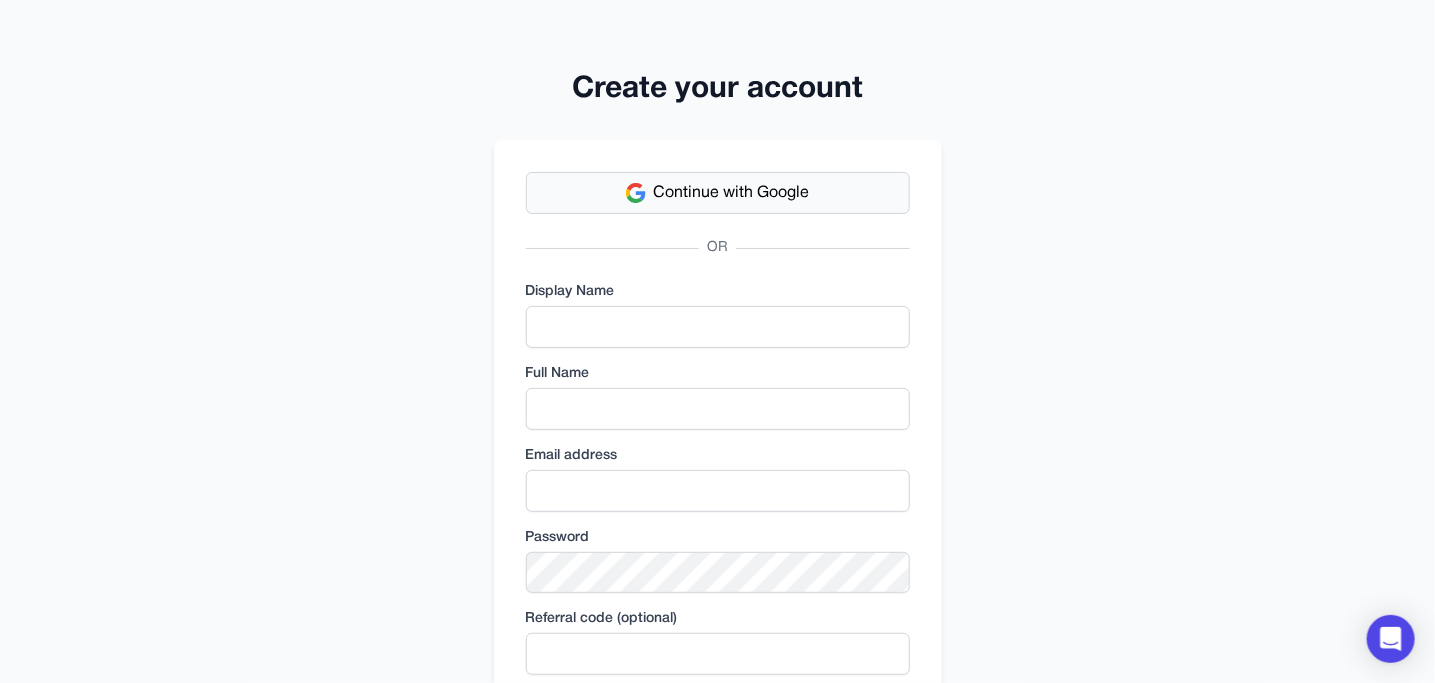 click on "Continue with Google" at bounding box center (718, 193) 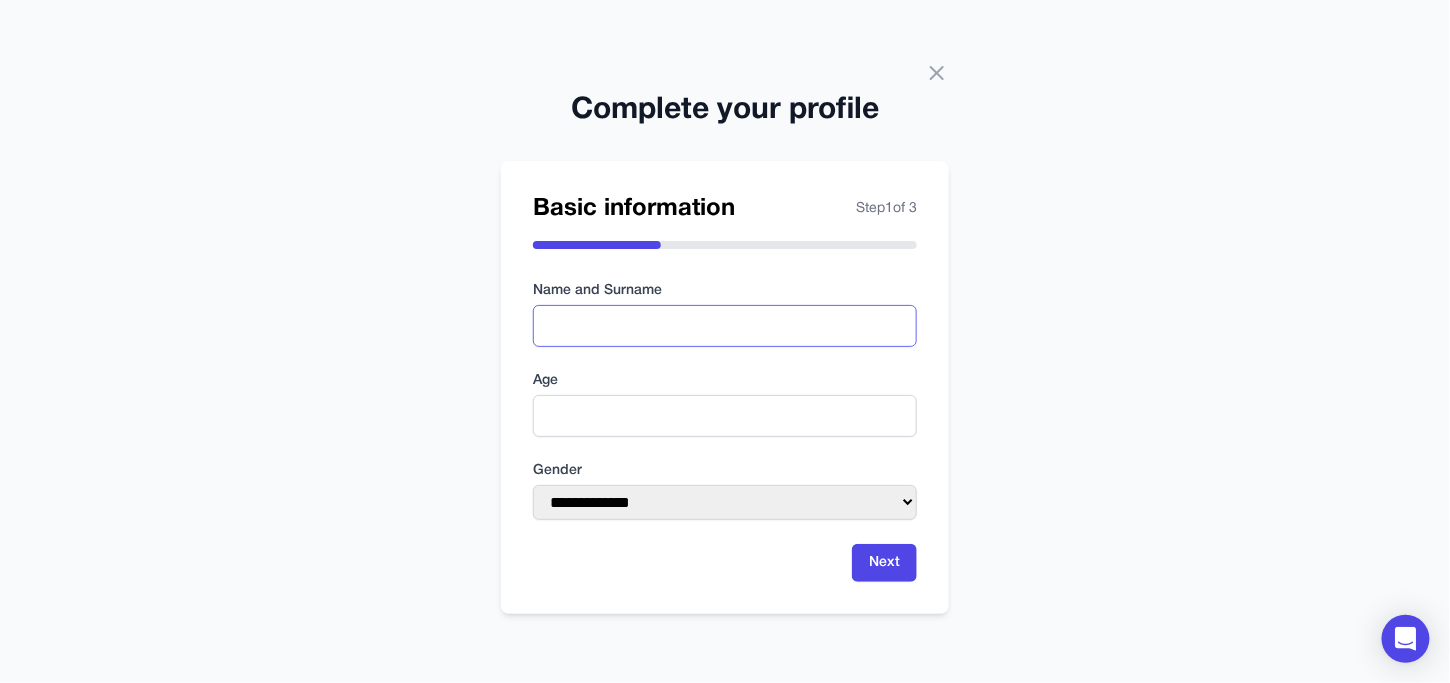 click at bounding box center (725, 326) 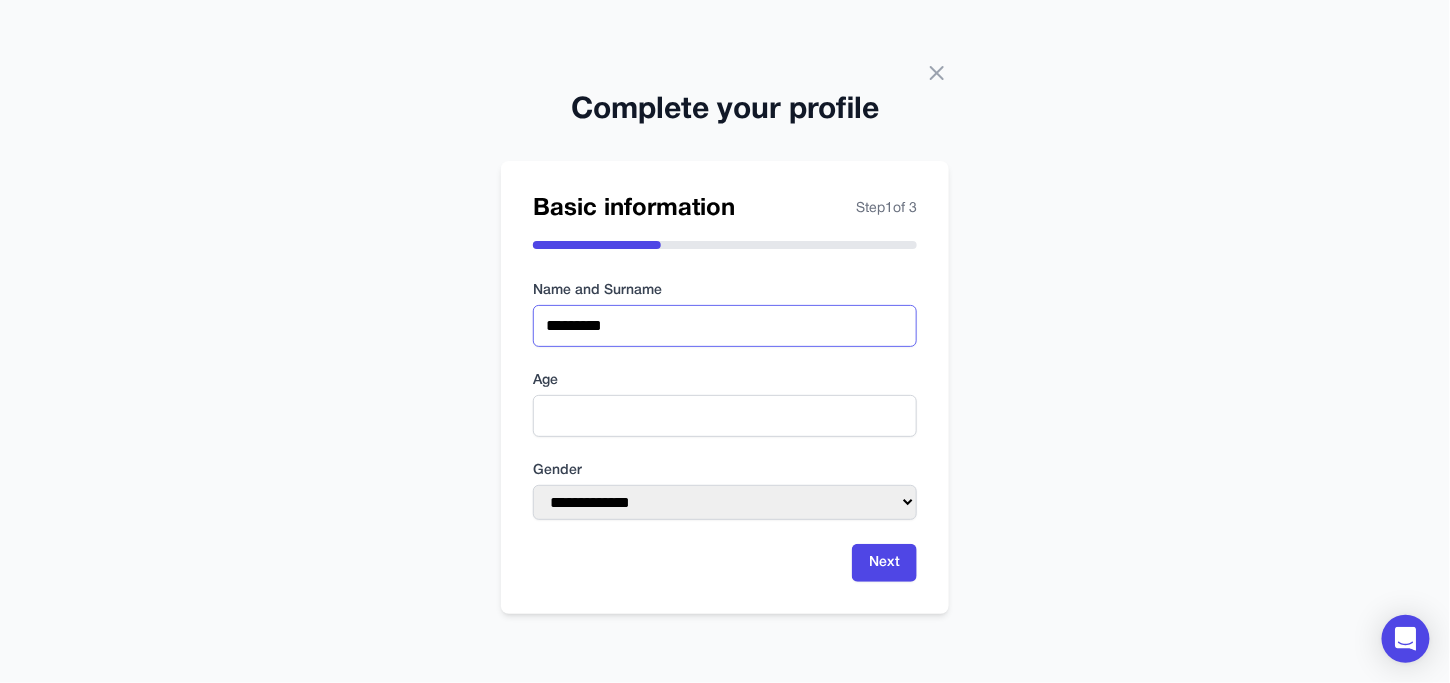 type on "*********" 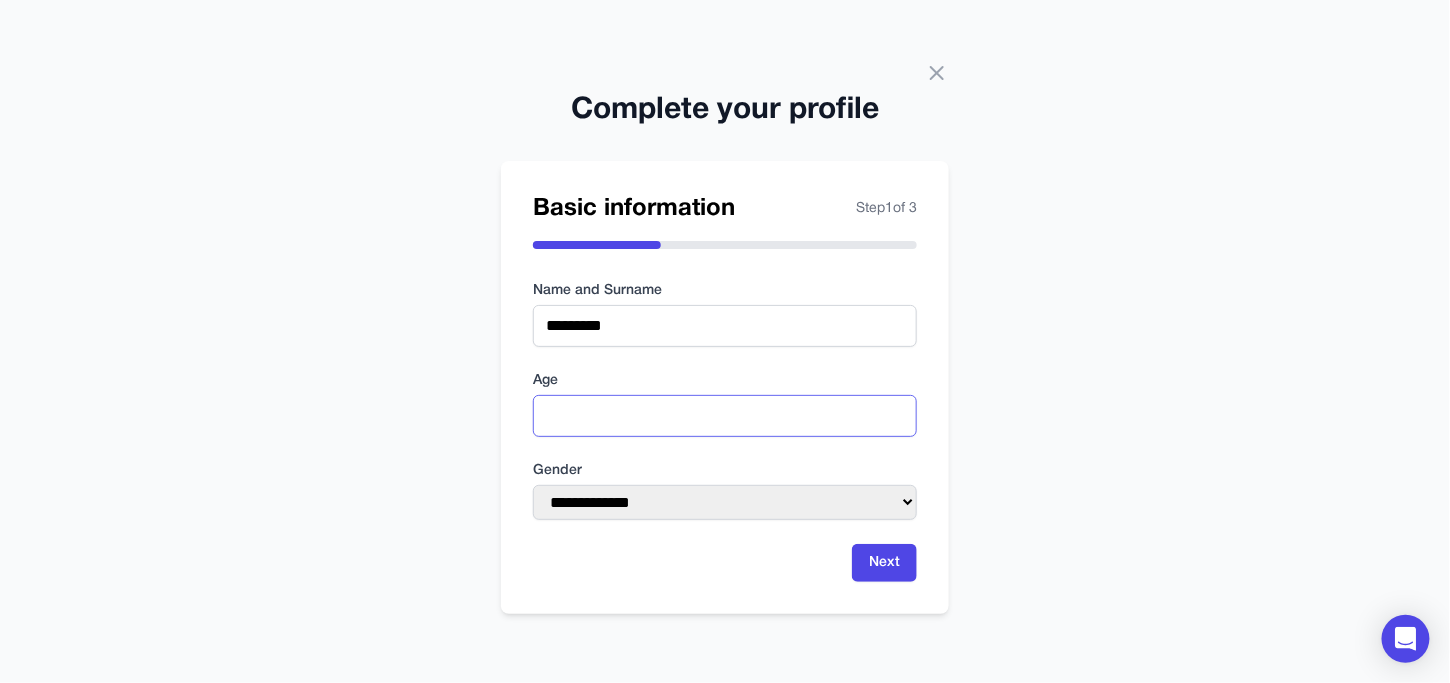 click on "**" at bounding box center (725, 416) 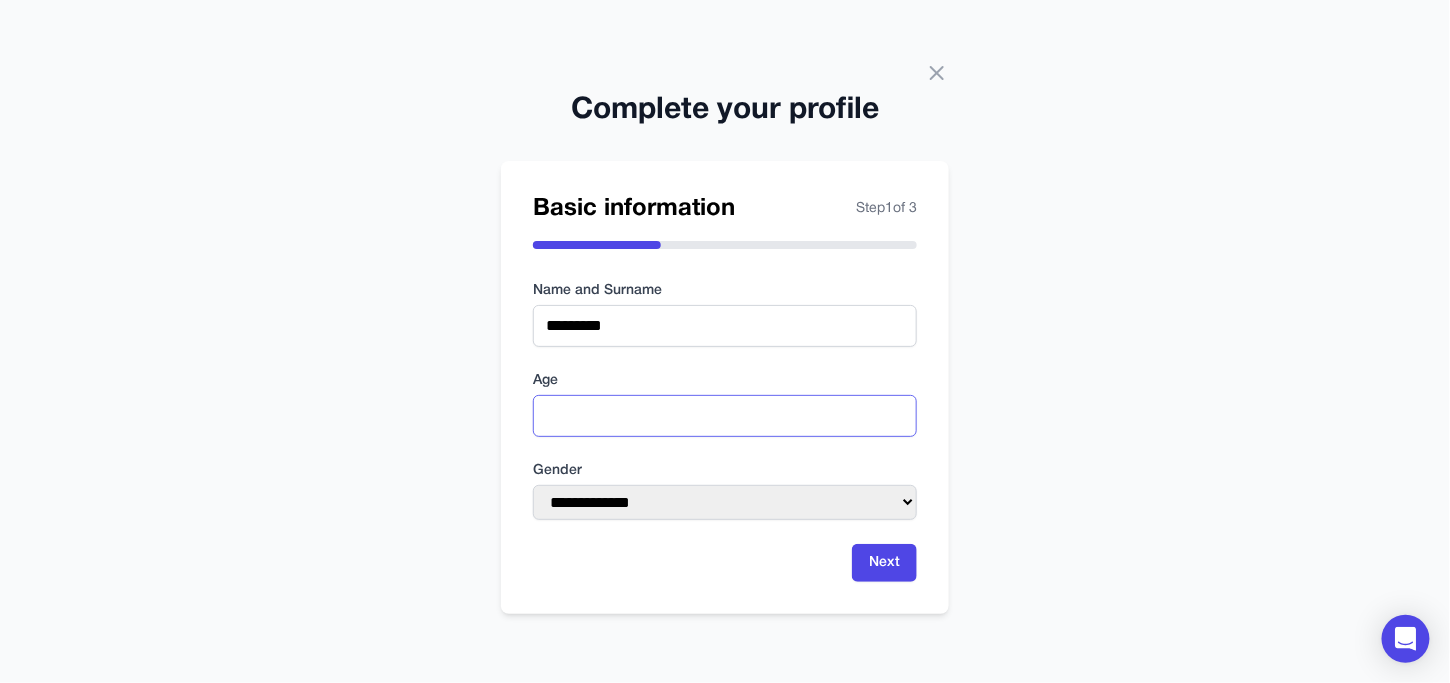 click on "**" at bounding box center (725, 416) 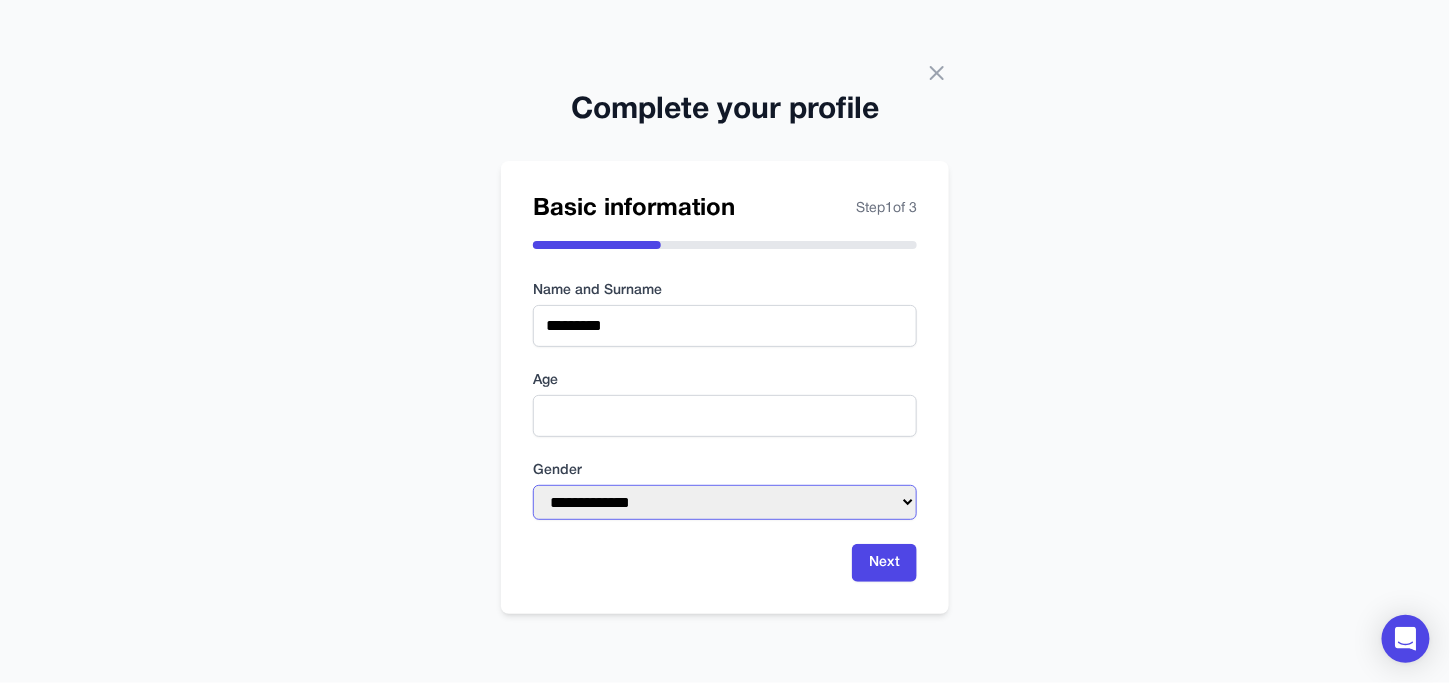 click on "**********" at bounding box center (725, 502) 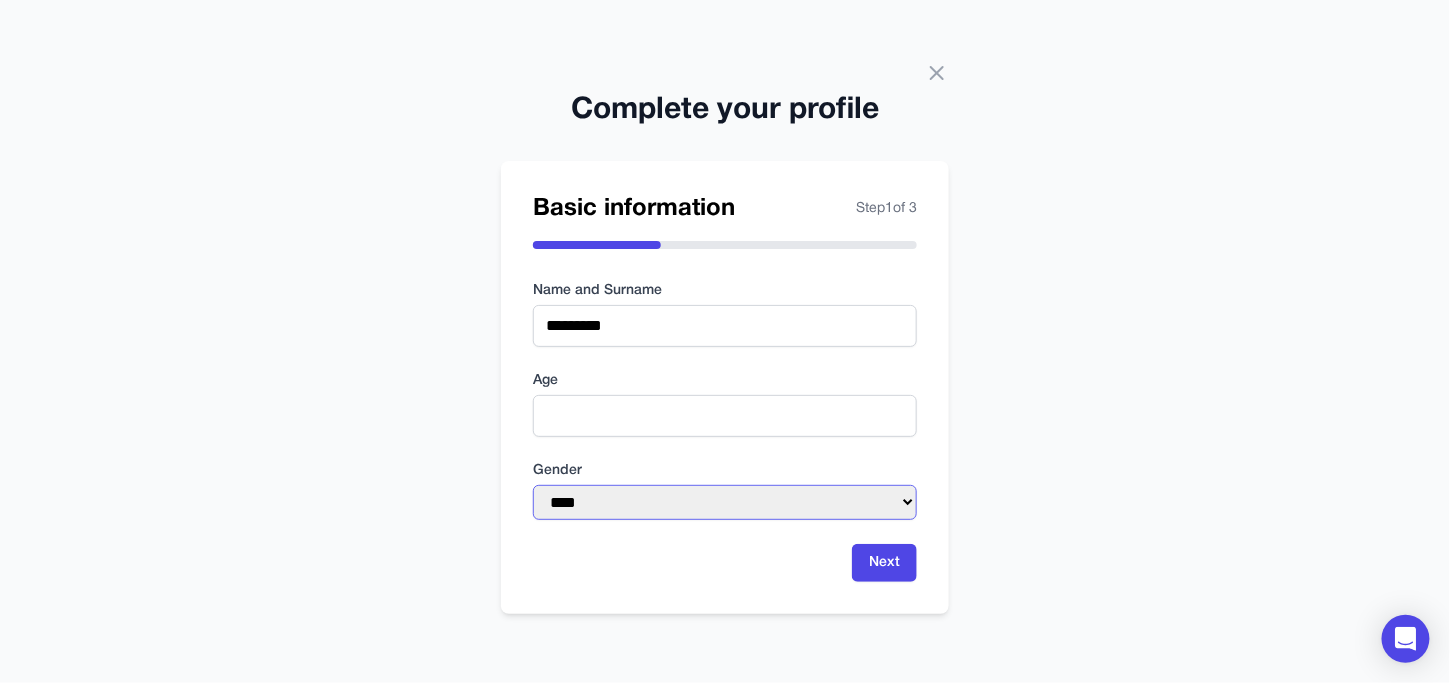 click on "**********" at bounding box center (725, 502) 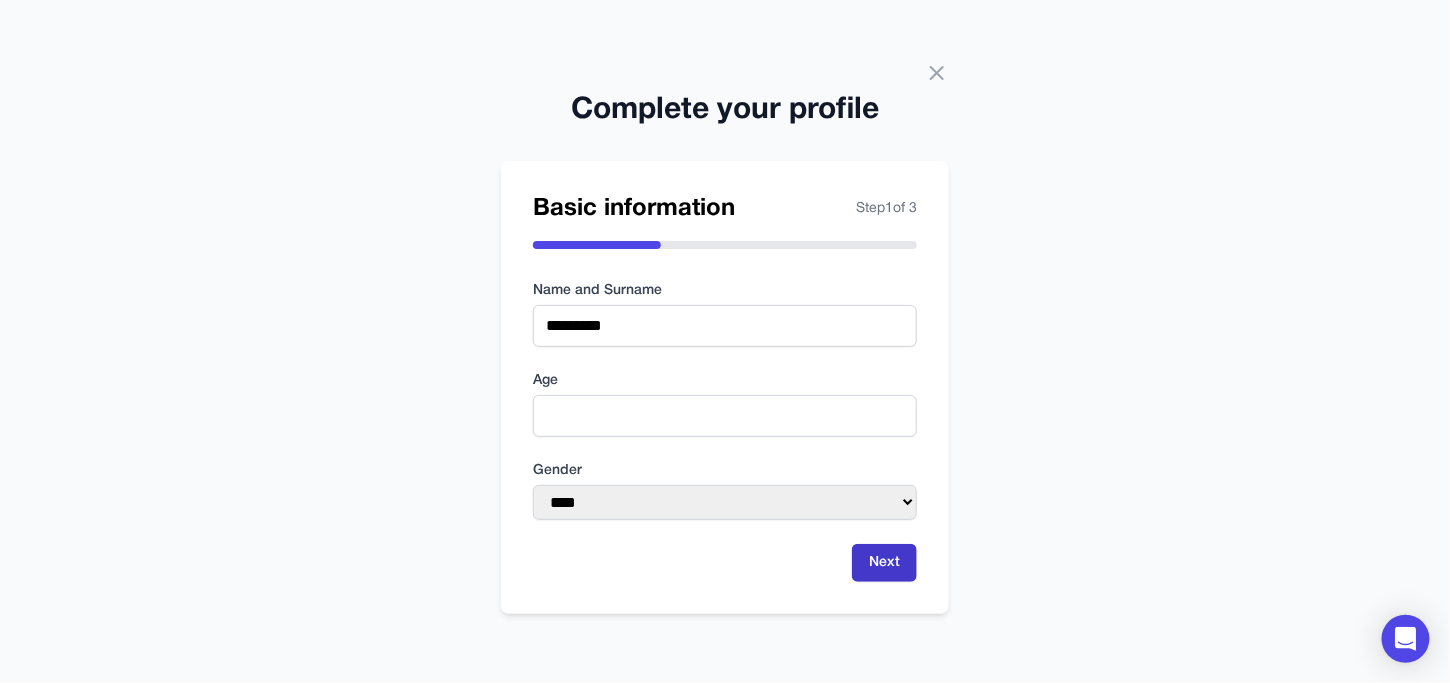 click on "Next" at bounding box center [884, 563] 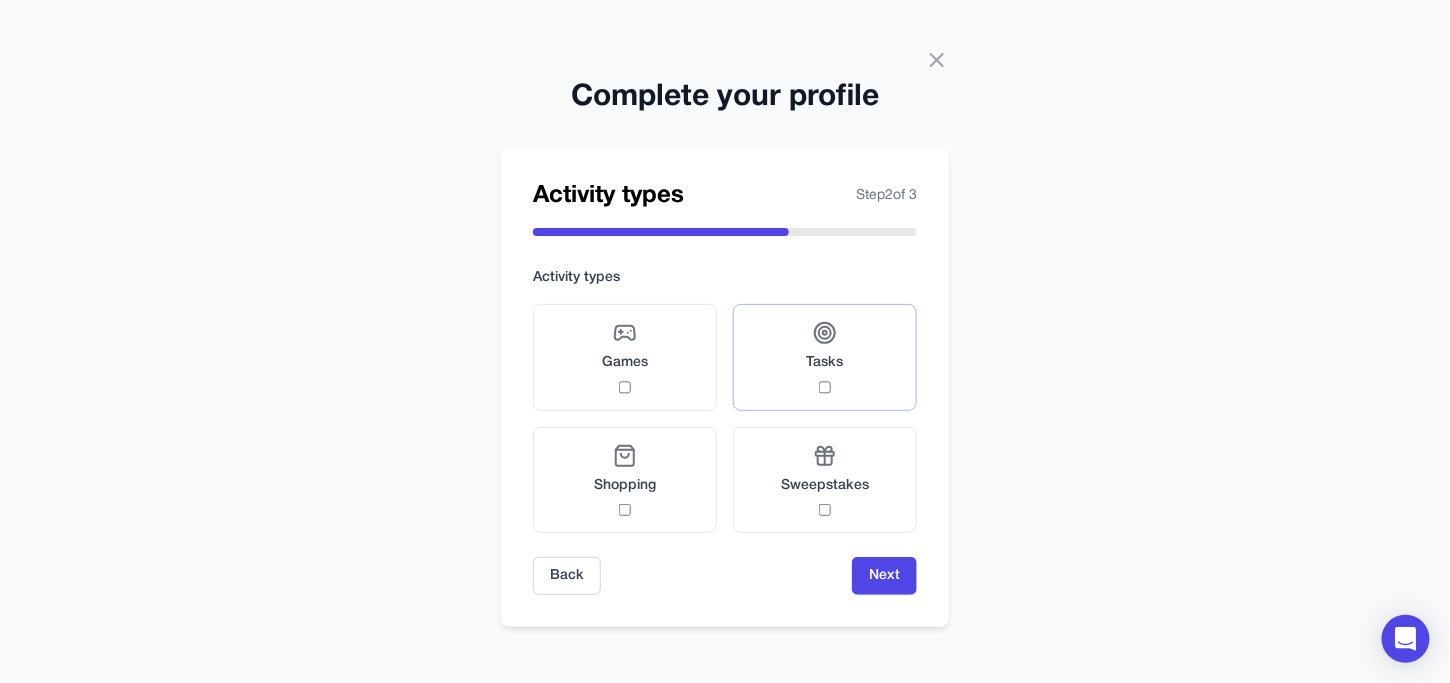 click on "Tasks" at bounding box center (825, 357) 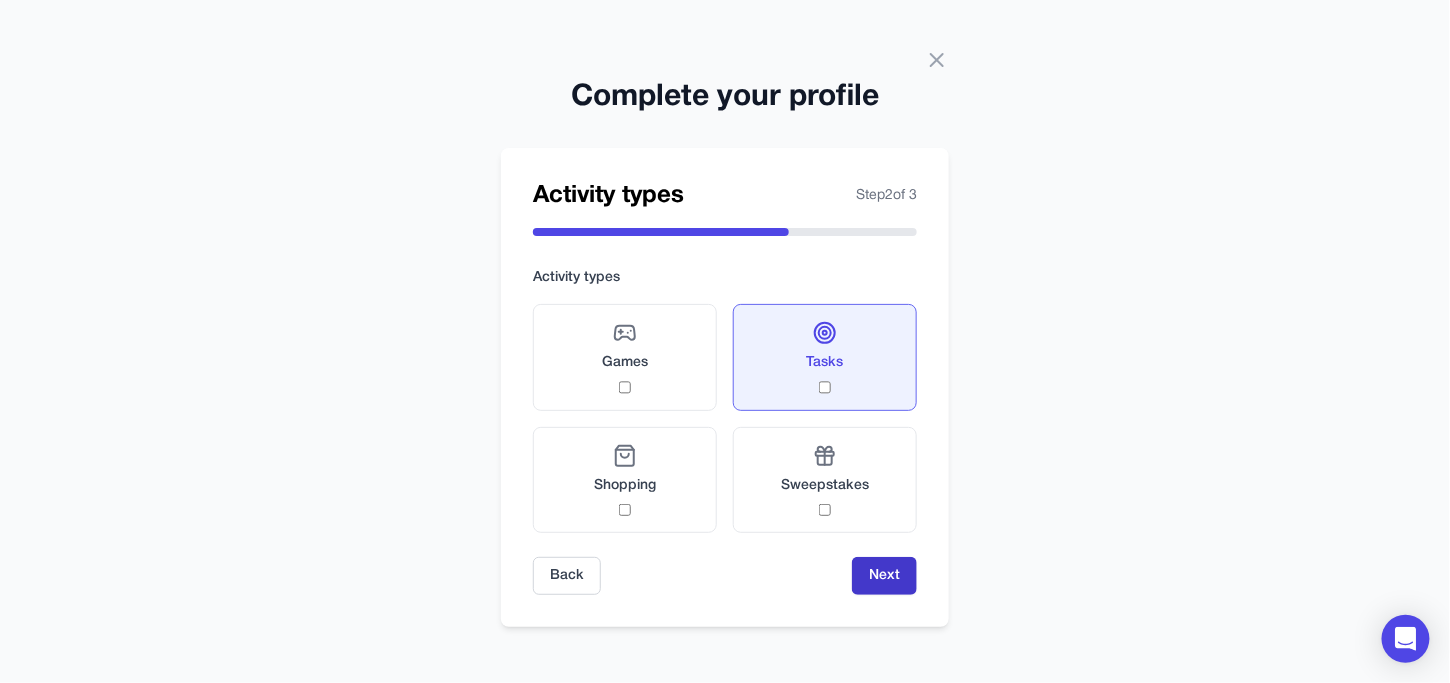 click on "Next" at bounding box center [884, 576] 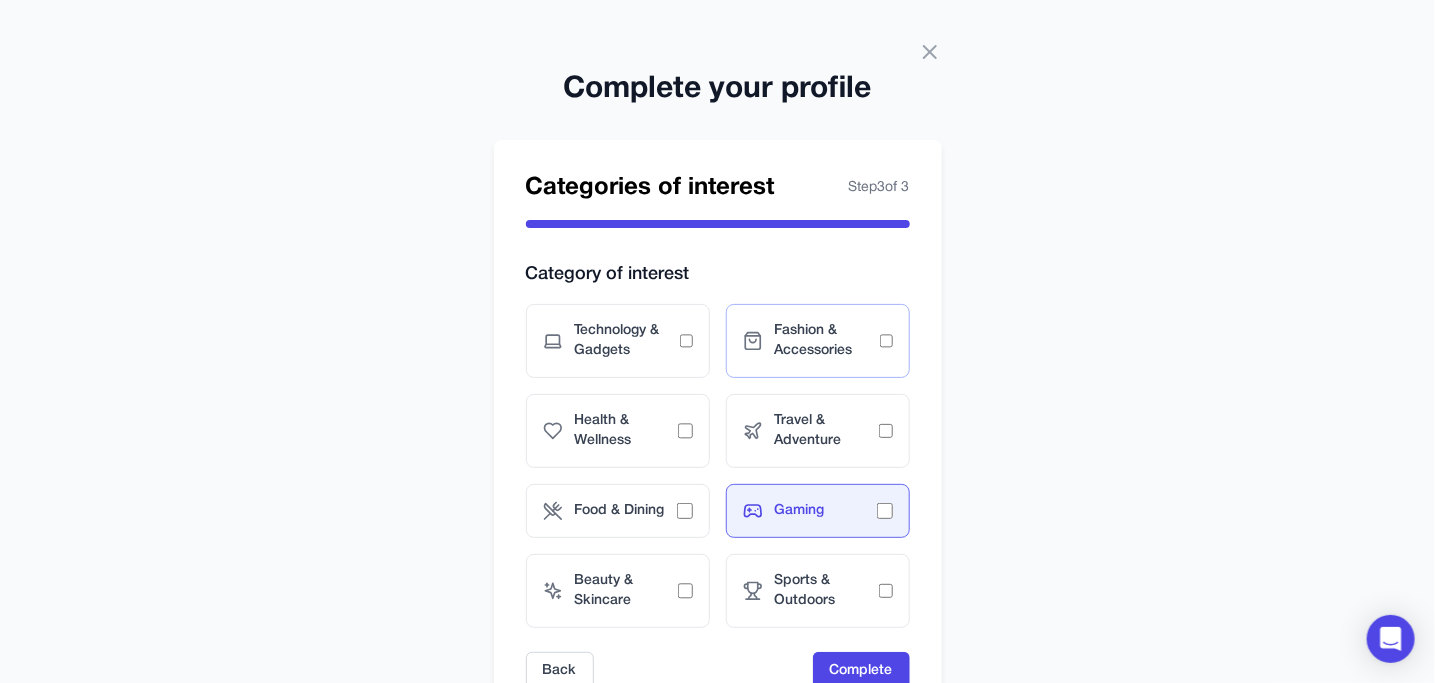 click on "Fashion & Accessories" at bounding box center [827, 341] 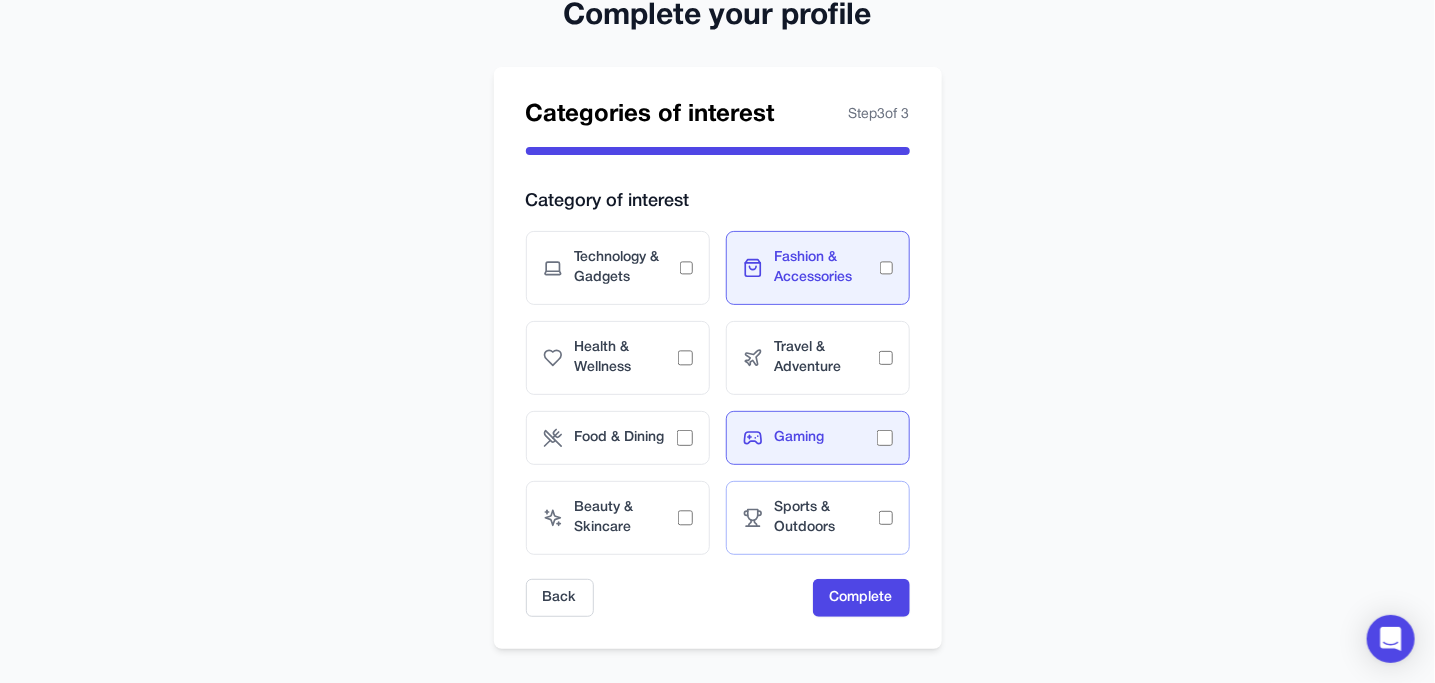 scroll, scrollTop: 73, scrollLeft: 0, axis: vertical 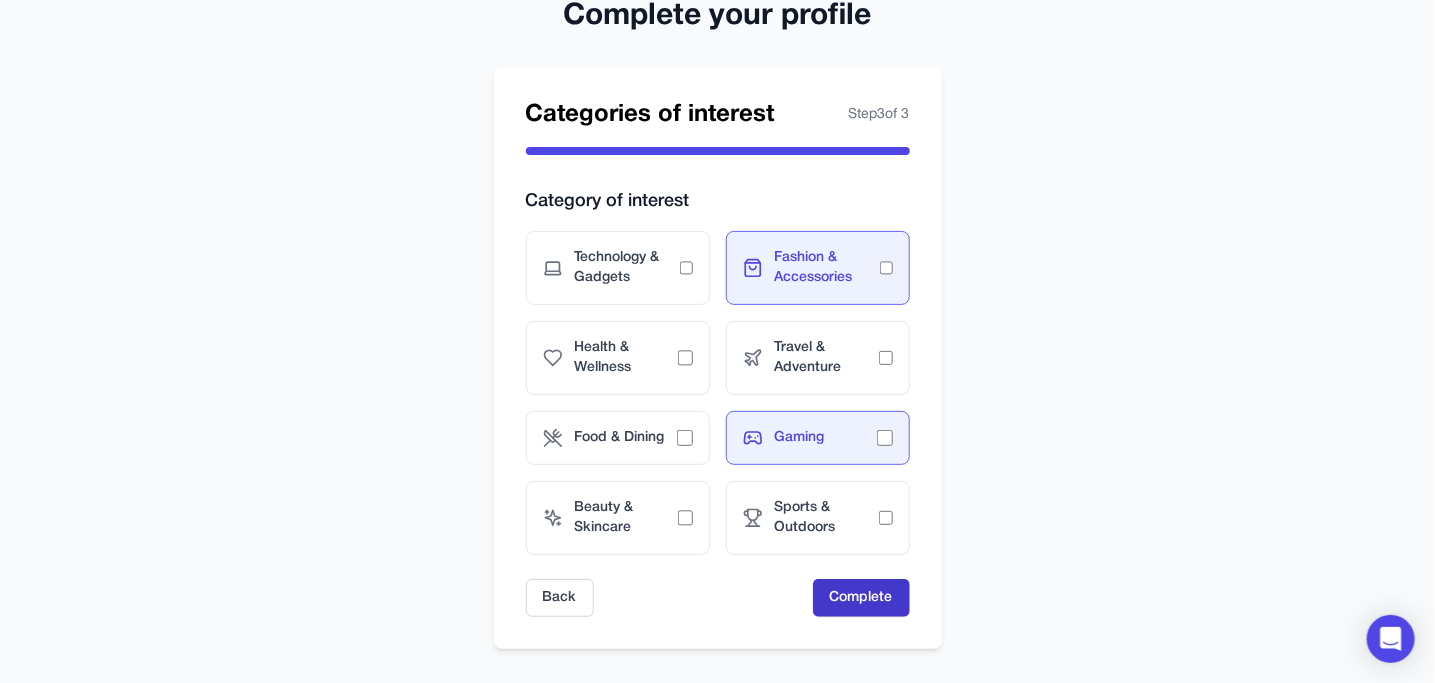 click on "Complete" at bounding box center [861, 598] 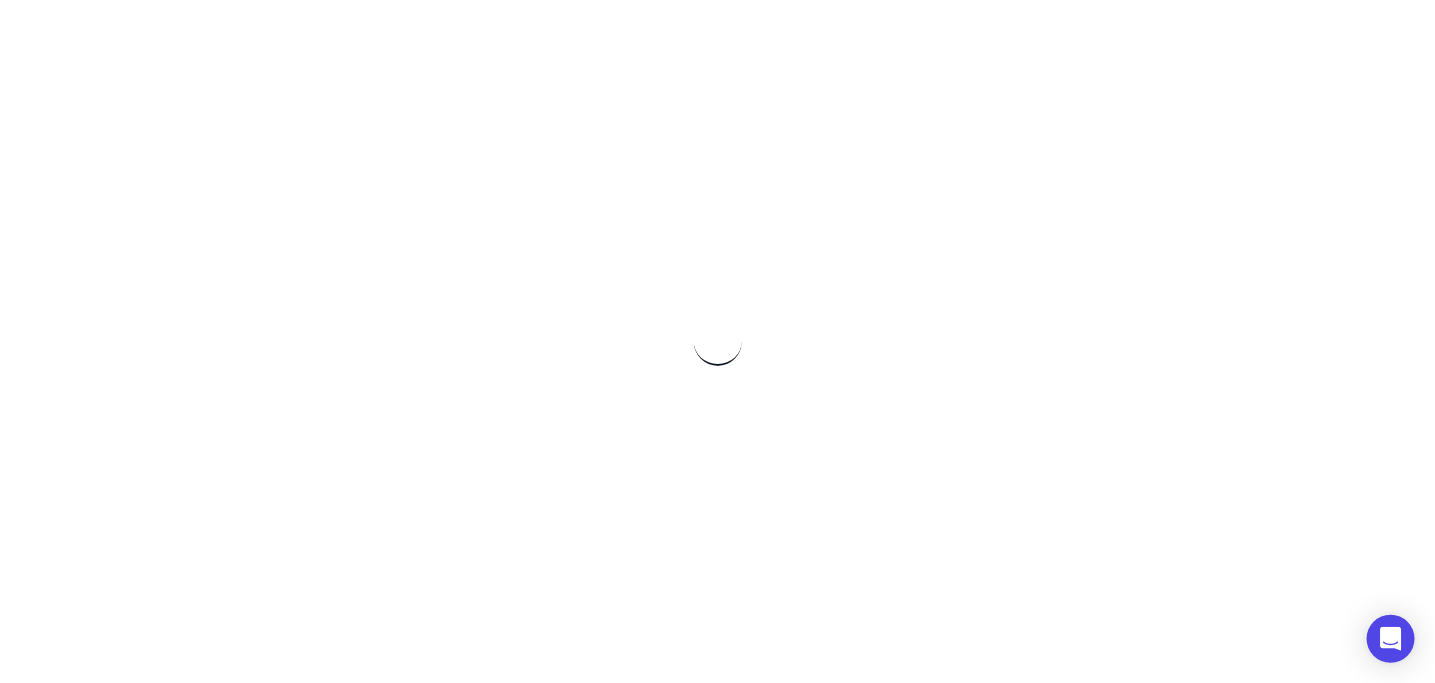 scroll, scrollTop: 0, scrollLeft: 0, axis: both 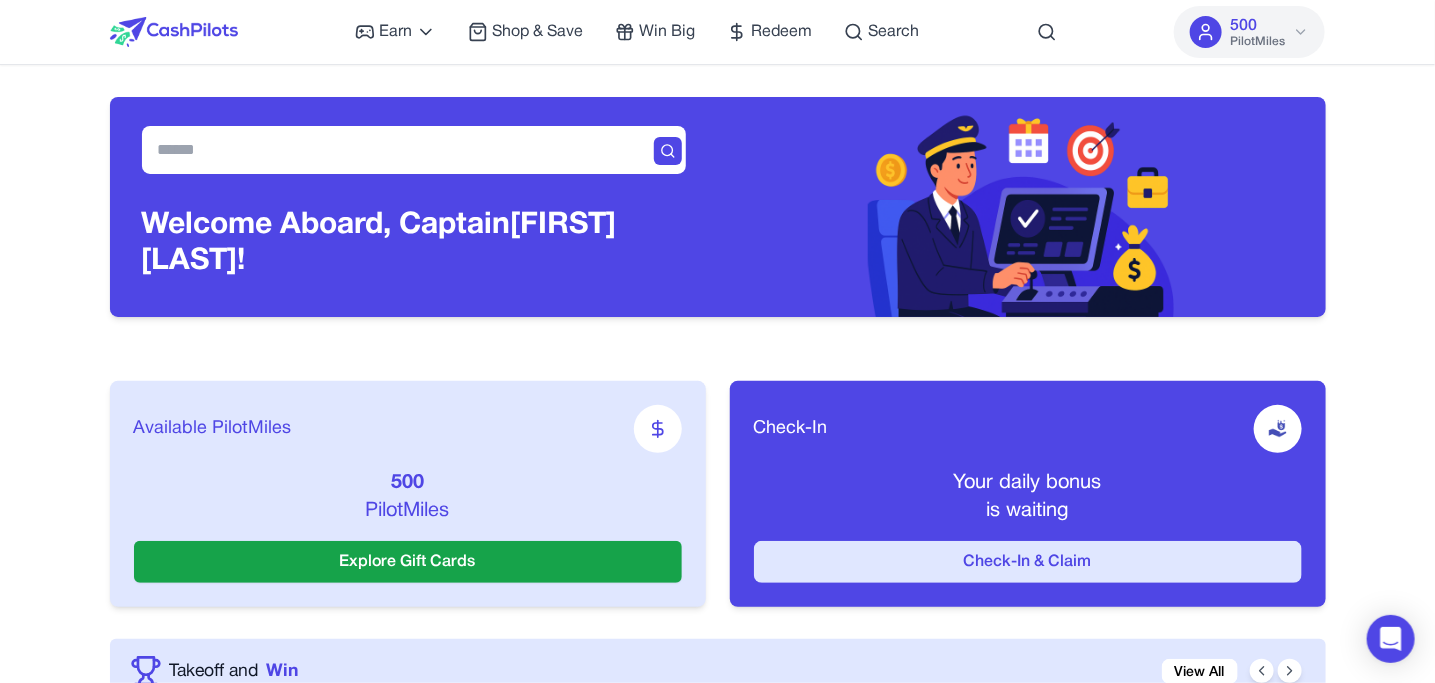 click on "Check-In & Claim" at bounding box center [1028, 562] 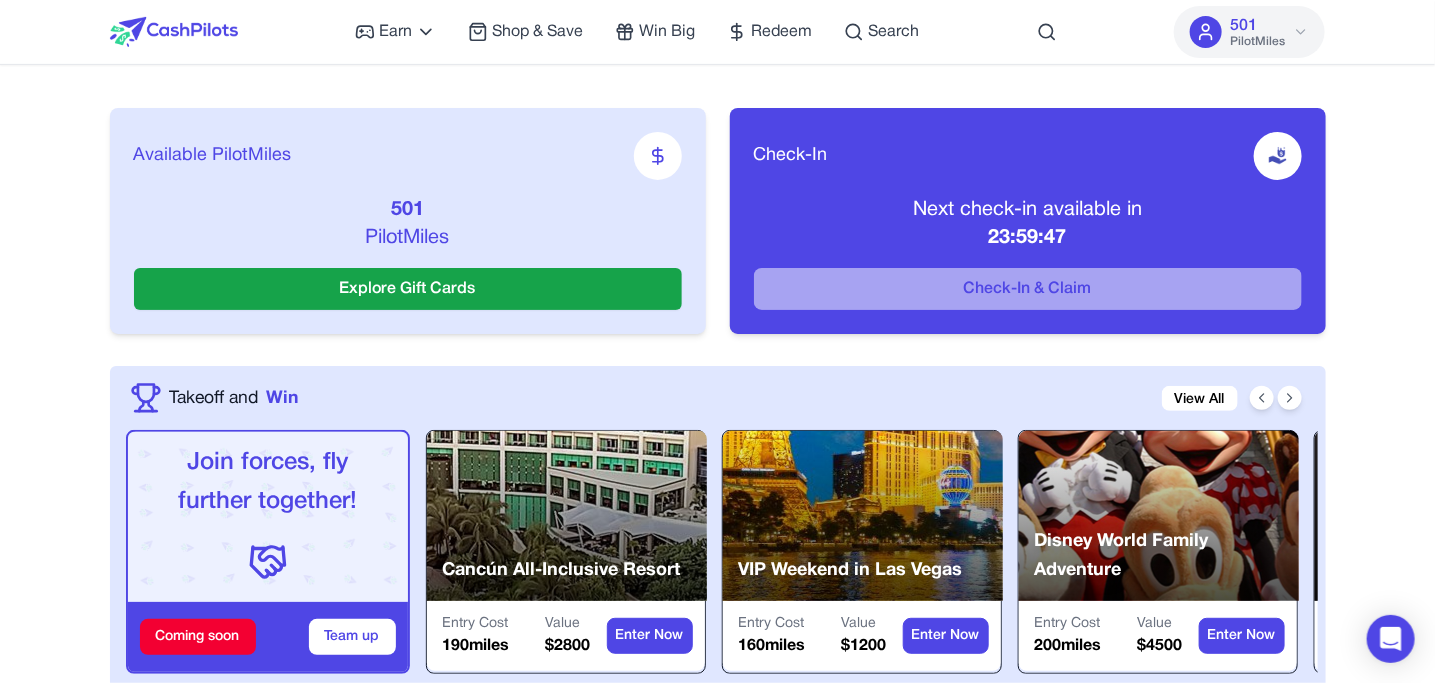 scroll, scrollTop: 273, scrollLeft: 0, axis: vertical 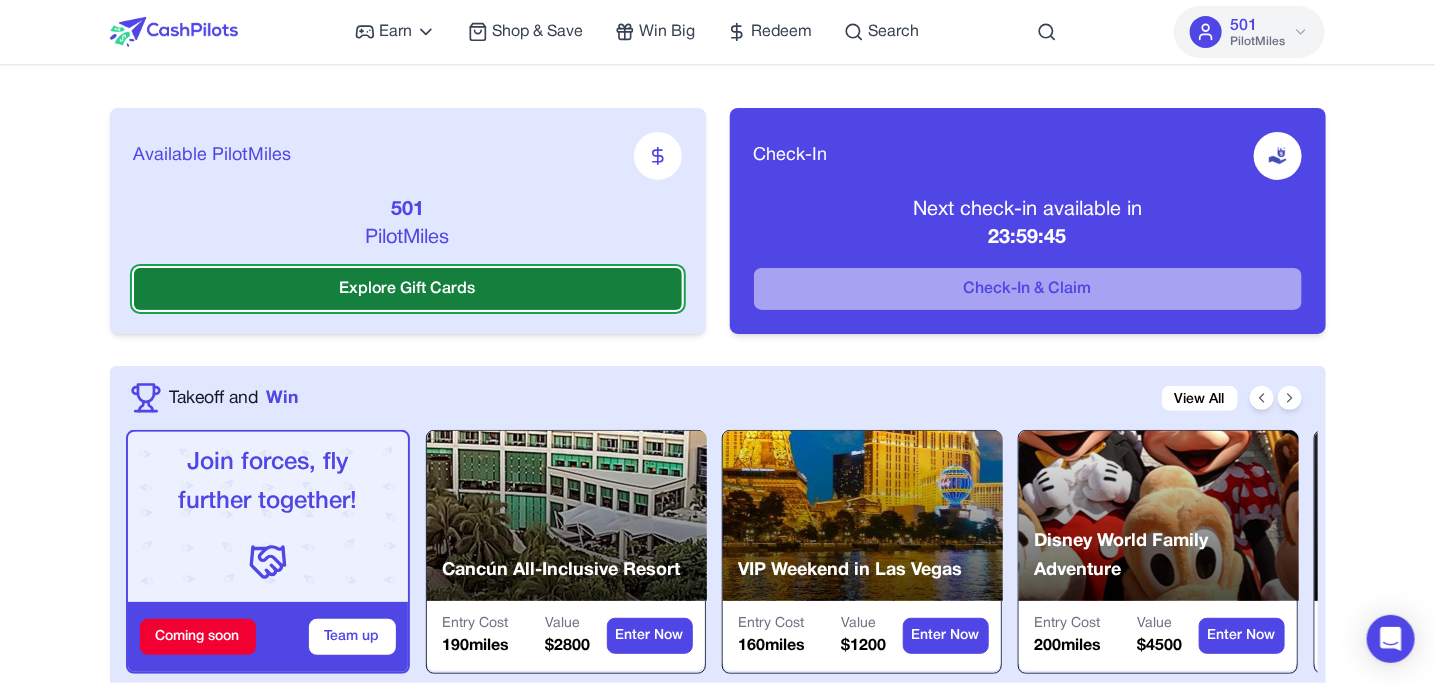 click on "Explore Gift Cards" at bounding box center [408, 289] 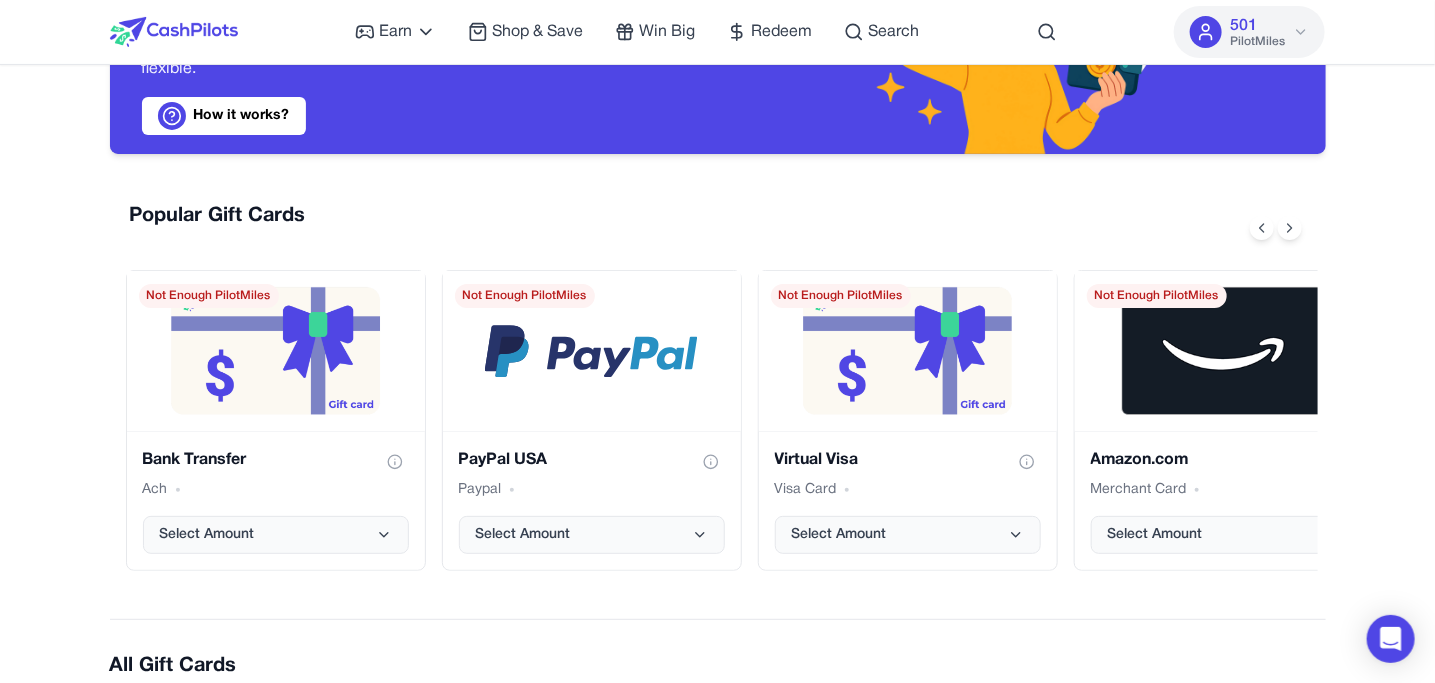 scroll, scrollTop: 86, scrollLeft: 0, axis: vertical 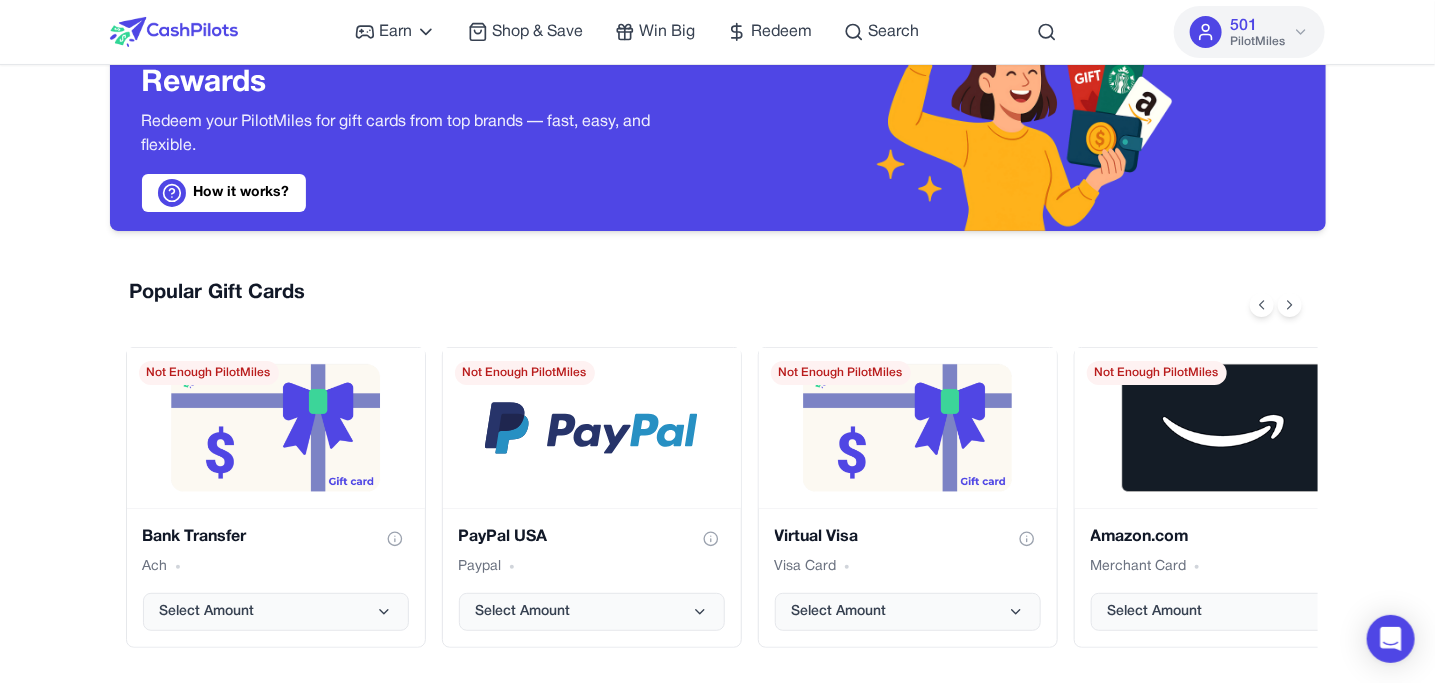click on "How it works?" at bounding box center (224, 193) 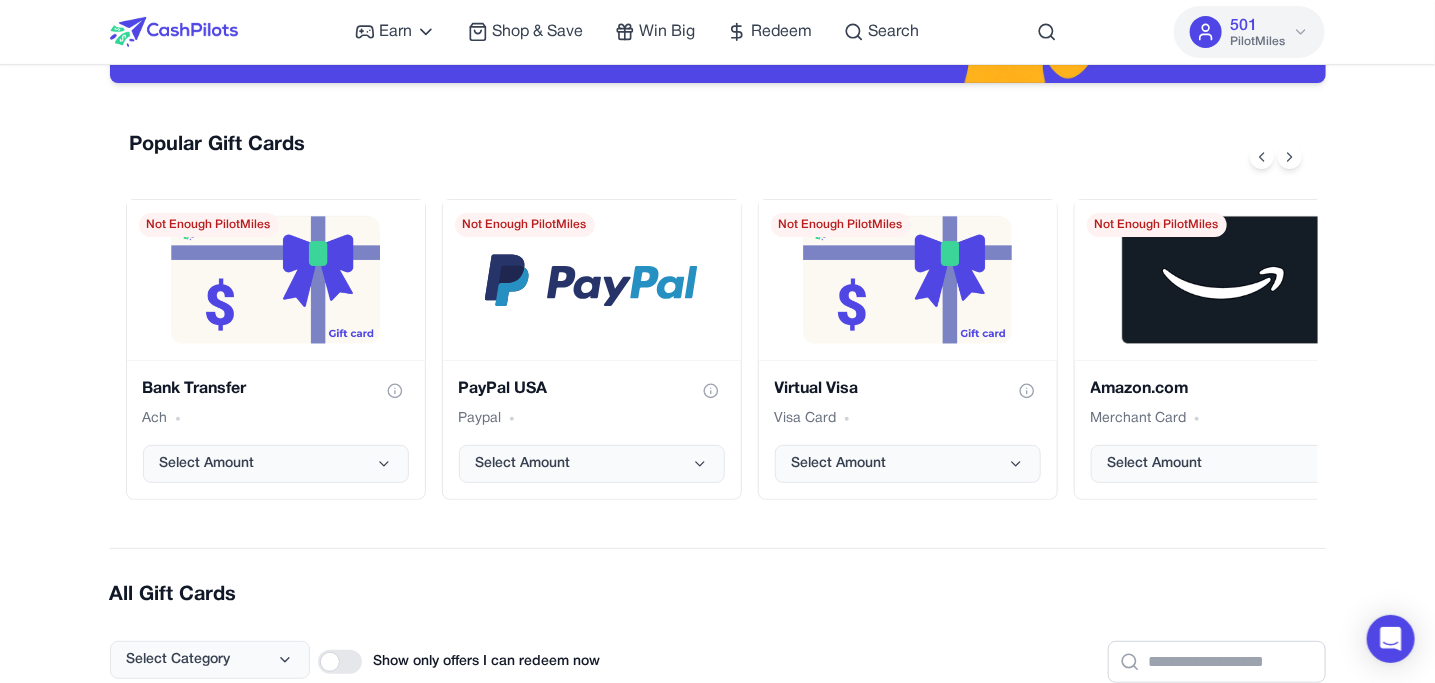 scroll, scrollTop: 0, scrollLeft: 0, axis: both 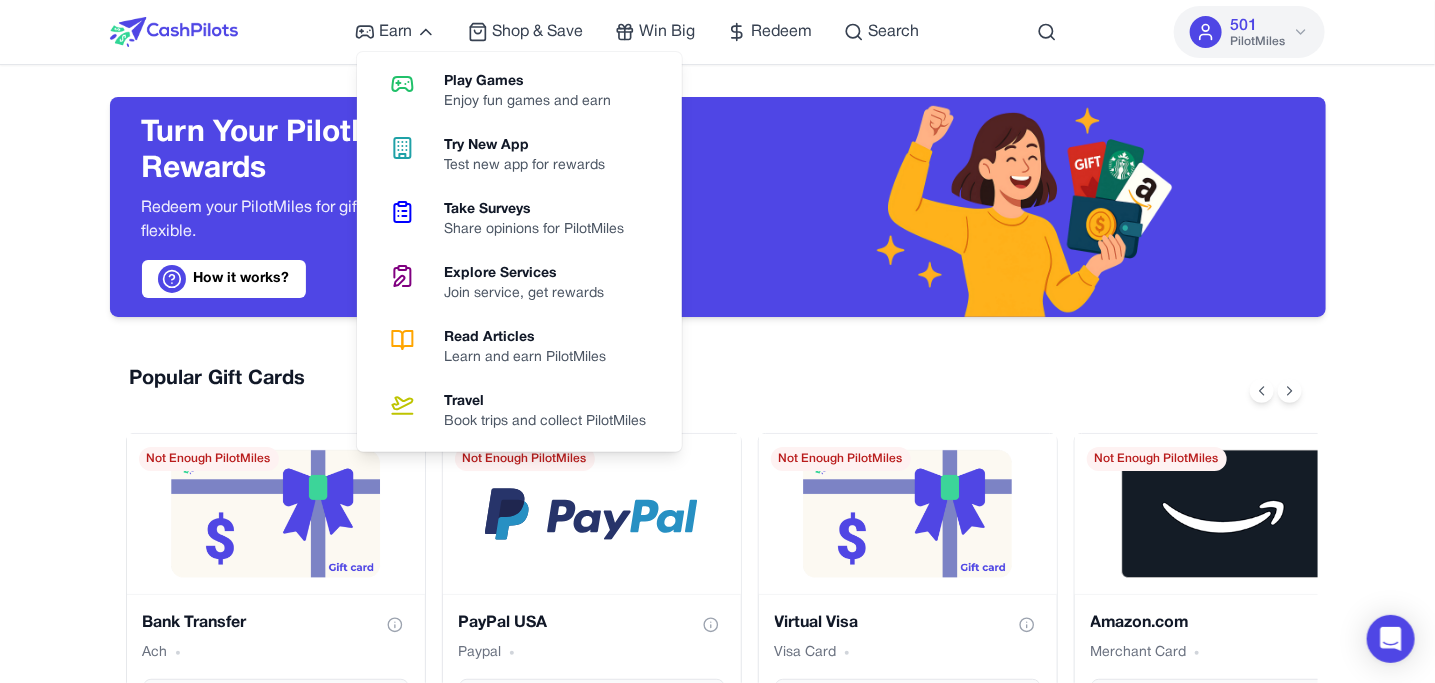 click on "Earn   Play Games Enjoy fun games and earn Try New App Test new app for rewards Take Surveys Share opinions for PilotMiles Explore Services Join service, get rewards Read Articles Learn and earn PilotMiles Travel Book trips and collect PilotMiles Shop & Save   Win Big   Redeem   Search" at bounding box center [637, 32] 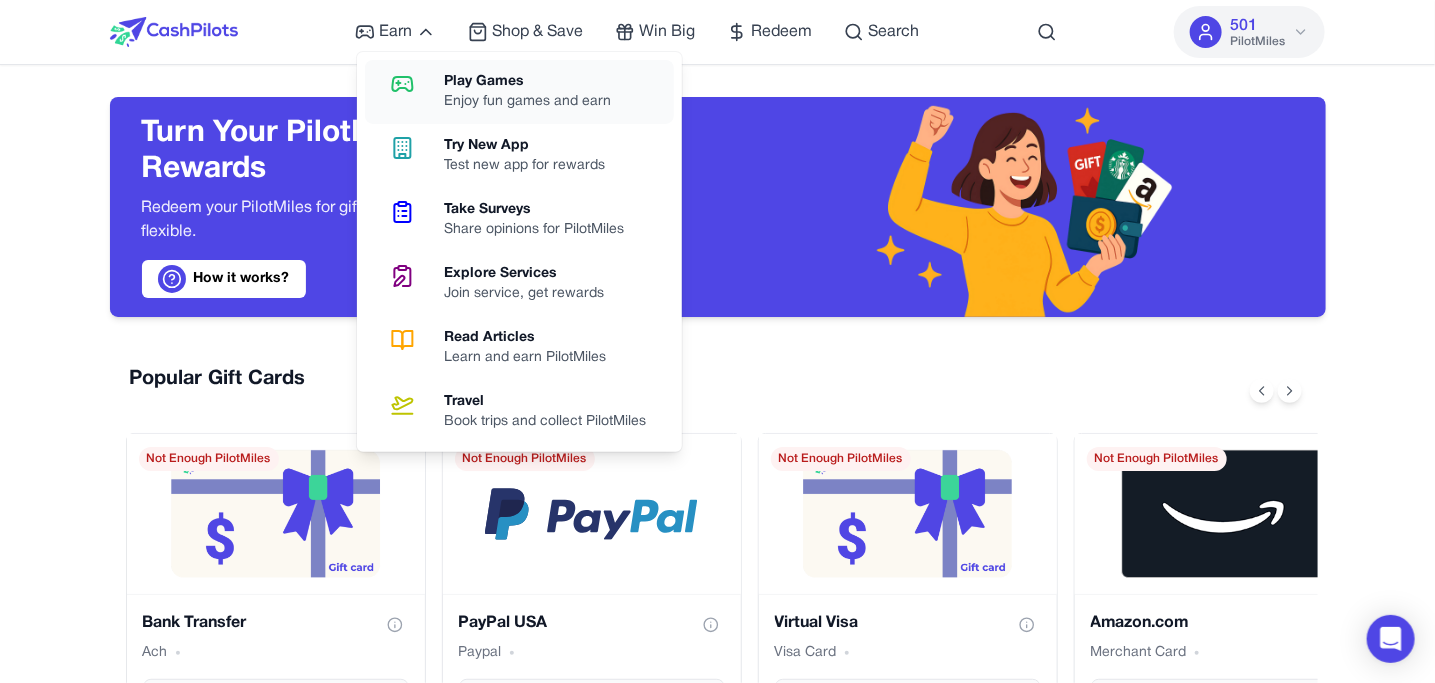click on "Enjoy fun games and earn" at bounding box center (535, 102) 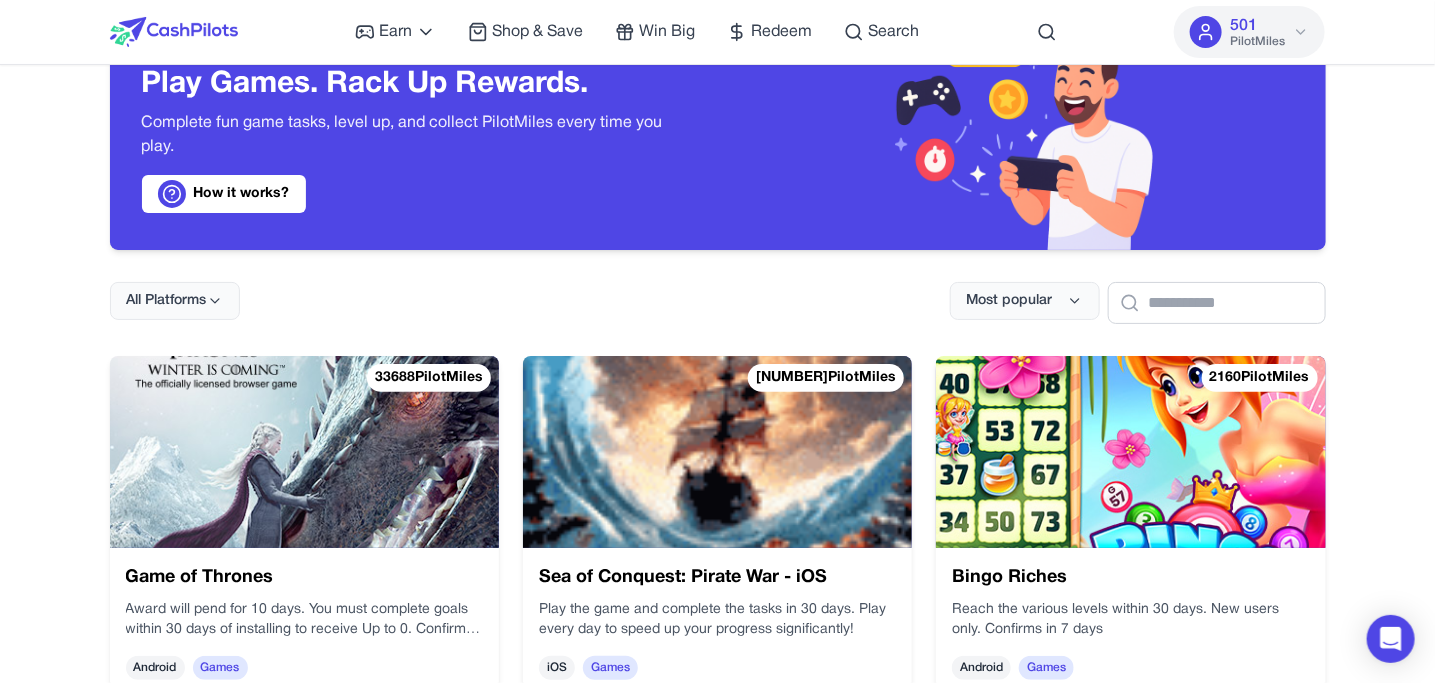 scroll, scrollTop: 34, scrollLeft: 0, axis: vertical 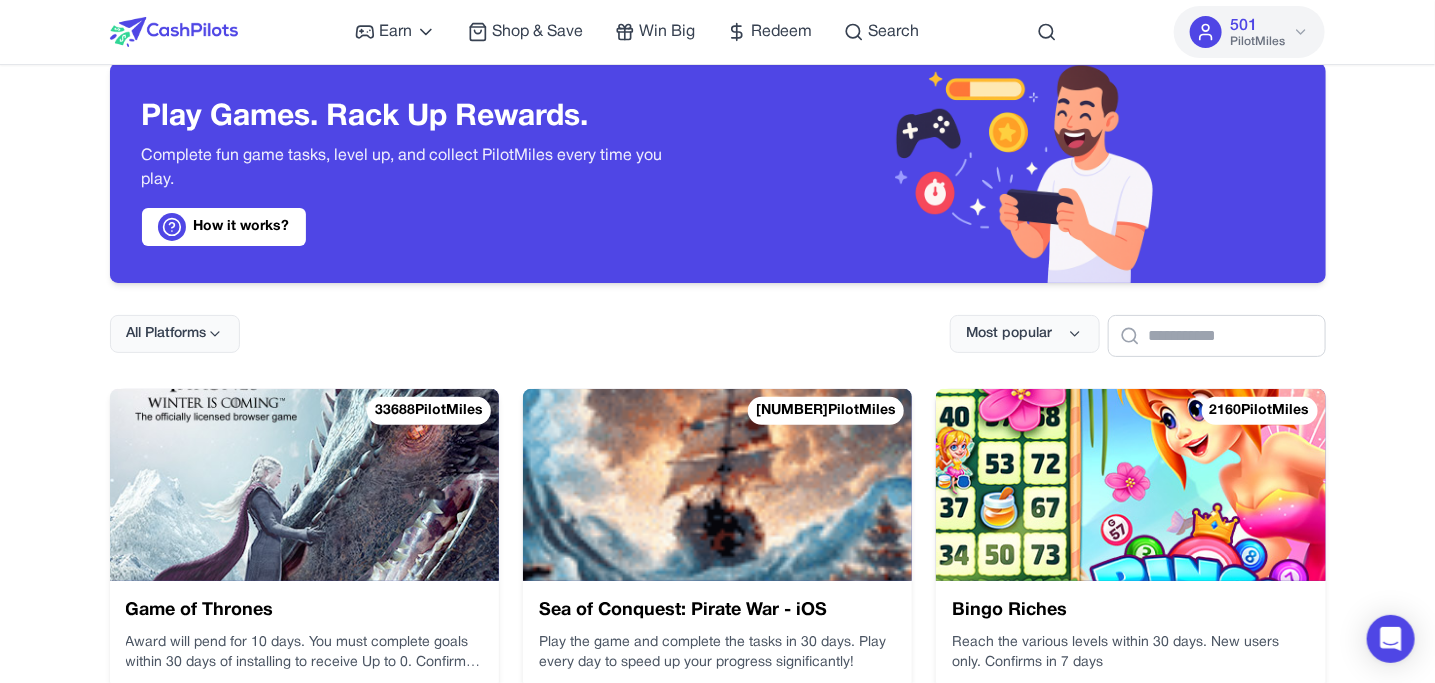 click 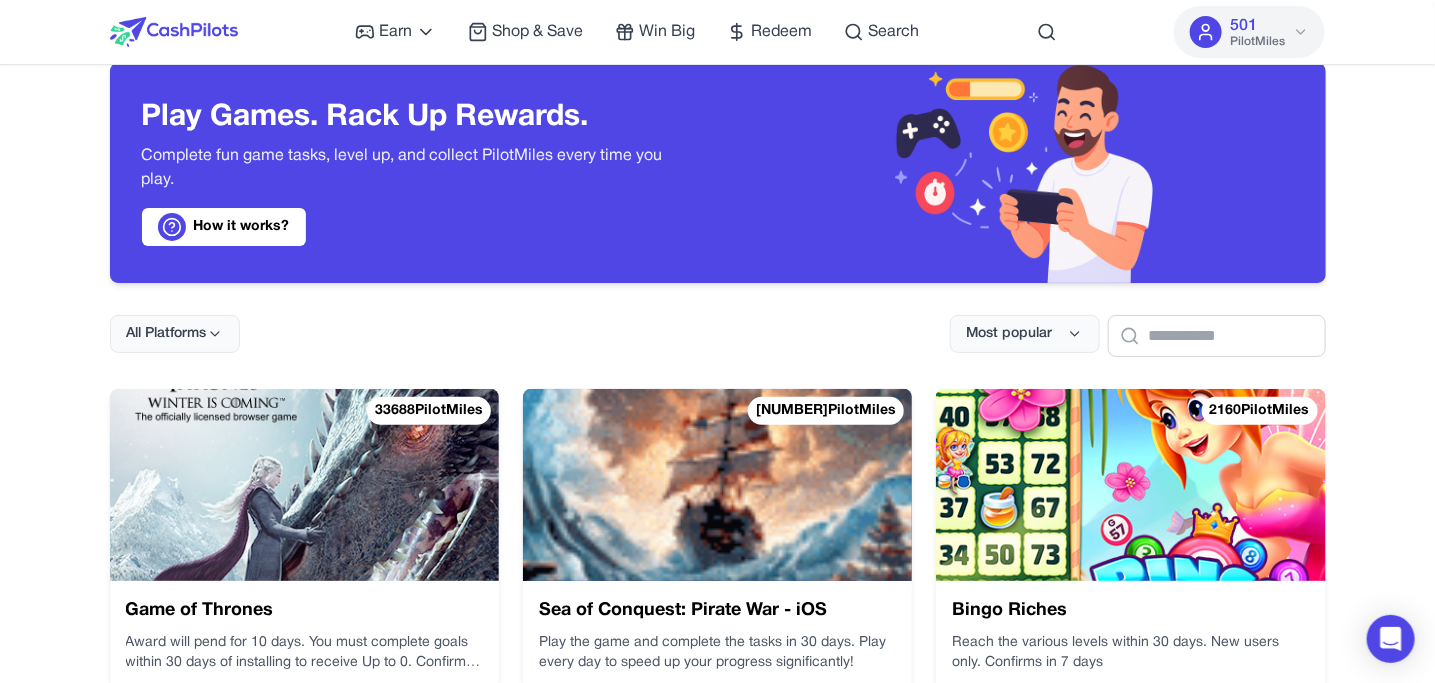 click on "Earn   Play Games Enjoy fun games and earn Try New App Test new app for rewards Take Surveys Share opinions for PilotMiles Explore Services Join service, get rewards Read Articles Learn and earn PilotMiles Travel Book trips and collect PilotMiles Shop & Save   Win Big   Redeem   Search   [NUMBER] PilotMiles Home Earn Shop & Save Win Big Redeem Search [FIRST] [LAST] [NUMBER] PilotMiles Play Games. Rack Up Rewards. Complete fun game tasks, level up, and collect PilotMiles every time you play. How it works? All Platforms Most popular [NUMBER]  PilotMiles Game of Thrones Award will pend for [TIME] days. You must complete goals within [TIME] days of installing to receive Up to [NUMBER]. Confirms Instantly Android Games [NUMBER]  PilotMiles Sea of Conquest: Pirate War - iOS Play the game and complete the tasks in [TIME] days.
Play every day to speed up your progress significantly! iOS Games [NUMBER]  PilotMiles Bingo Riches Reach the various levels within [TIME] days.  New users only. Confirms in [TIME] days Android Games [NUMBER]  PilotMiles FreeCell Deluxe Social Web" at bounding box center (717, 4069) 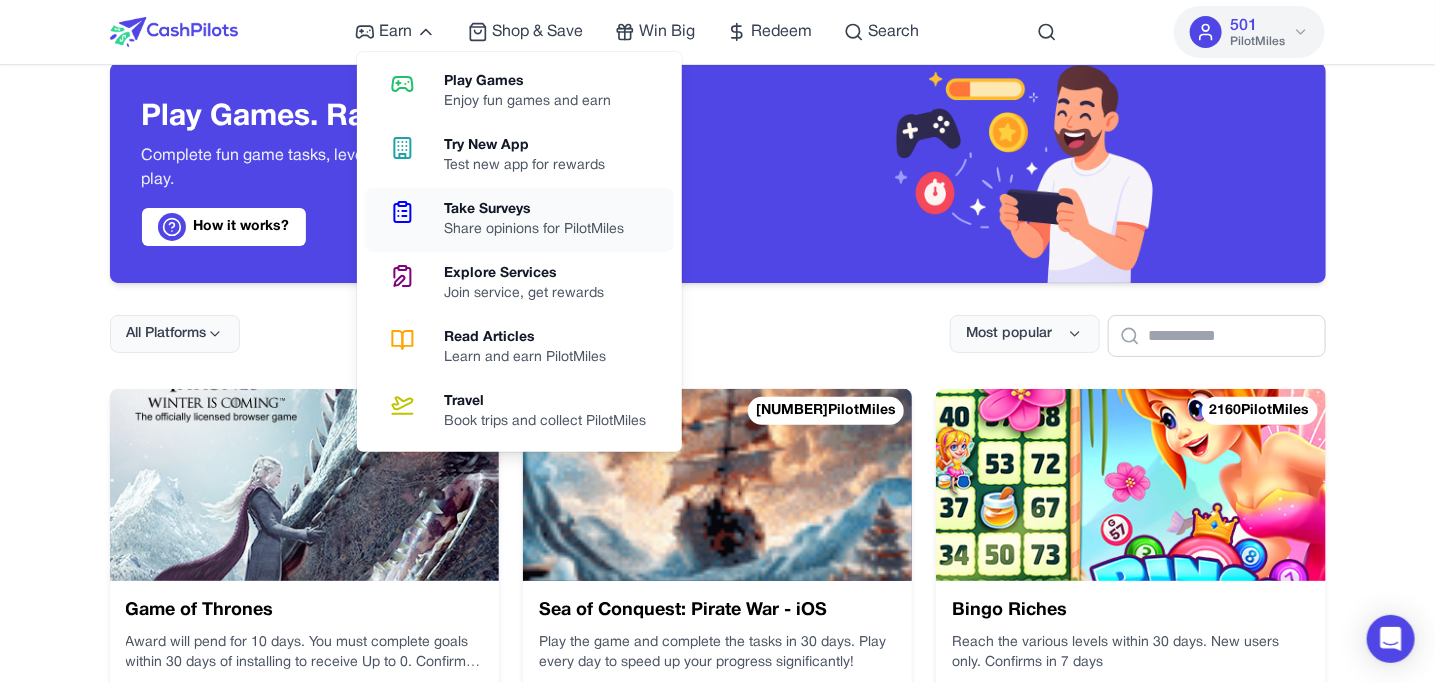 click on "Share opinions for PilotMiles" at bounding box center (542, 230) 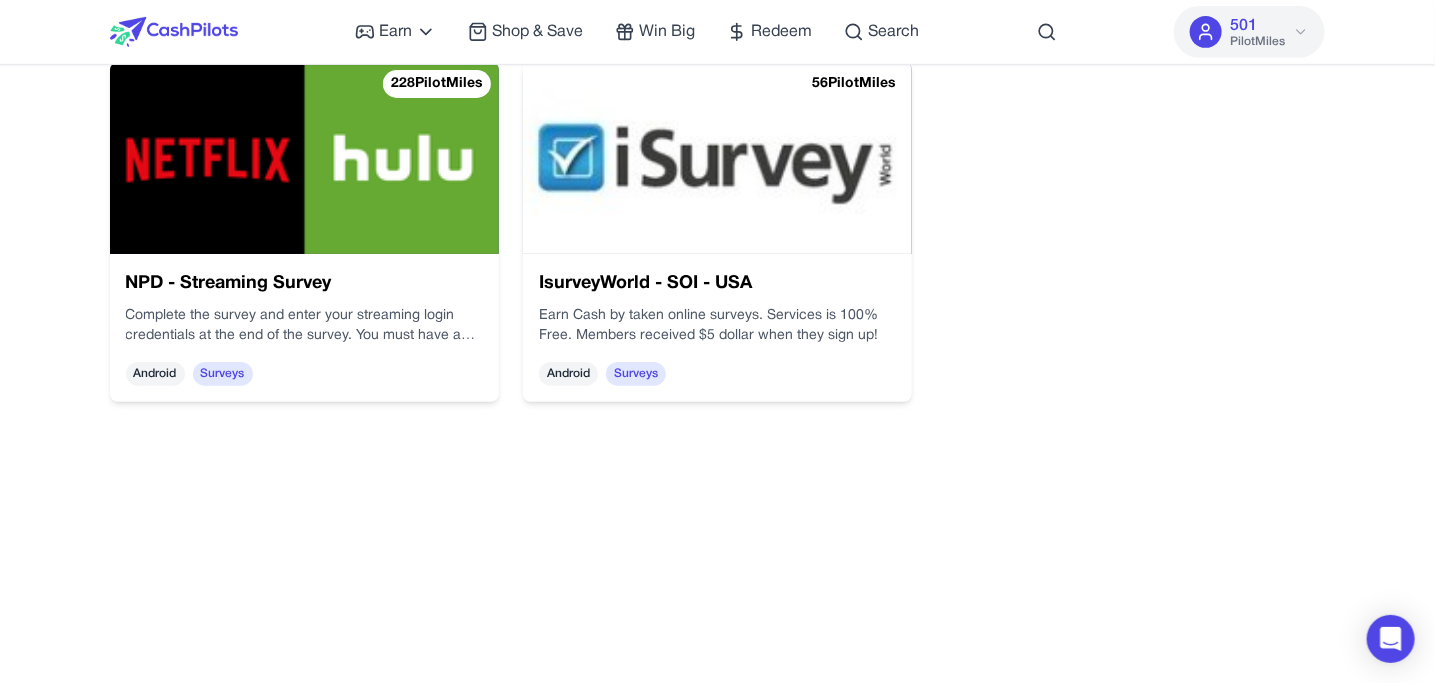 scroll, scrollTop: 362, scrollLeft: 0, axis: vertical 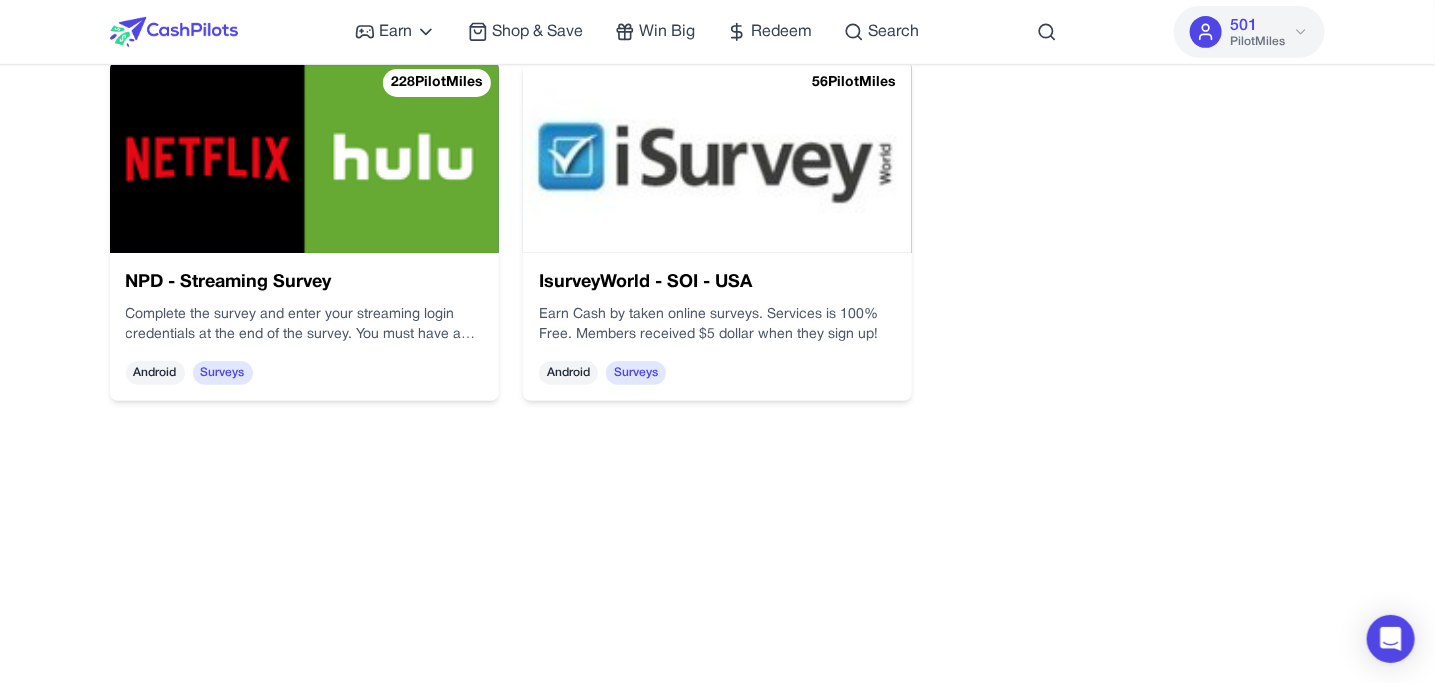 click on "IsurveyWorld  - SOI  - [COUNTRY] Earn Cash by taken online surveys. Services is 100% Free. Members received $5 dollar when they sign up!
Android Surveys" at bounding box center (717, 327) 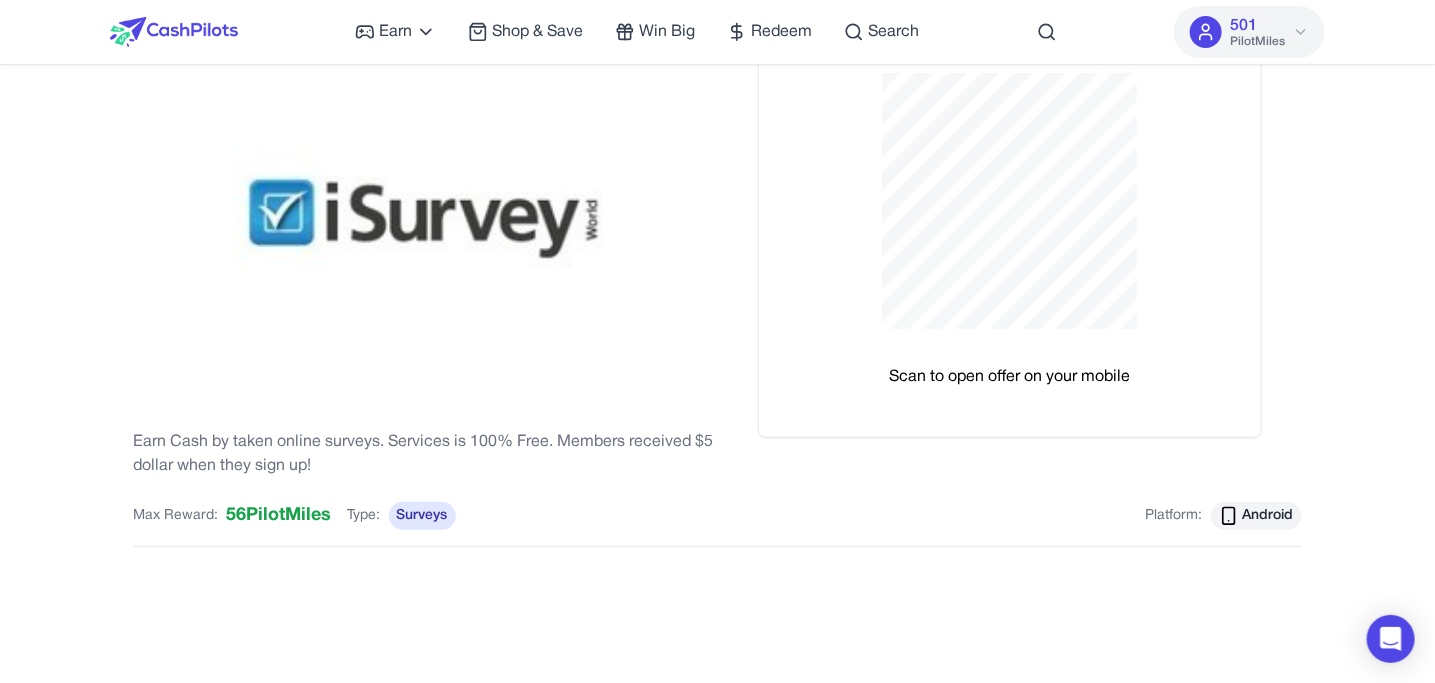 scroll, scrollTop: 153, scrollLeft: 0, axis: vertical 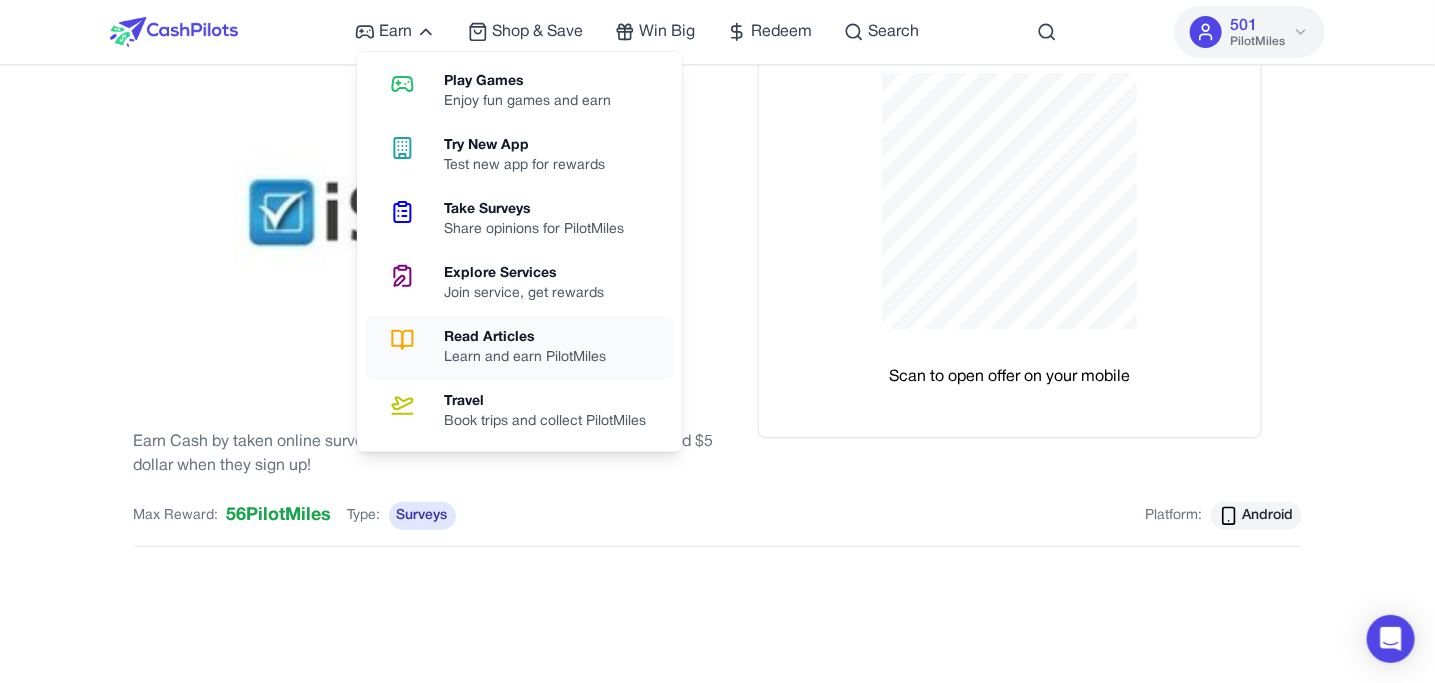 click on "Learn and earn PilotMiles" at bounding box center (533, 358) 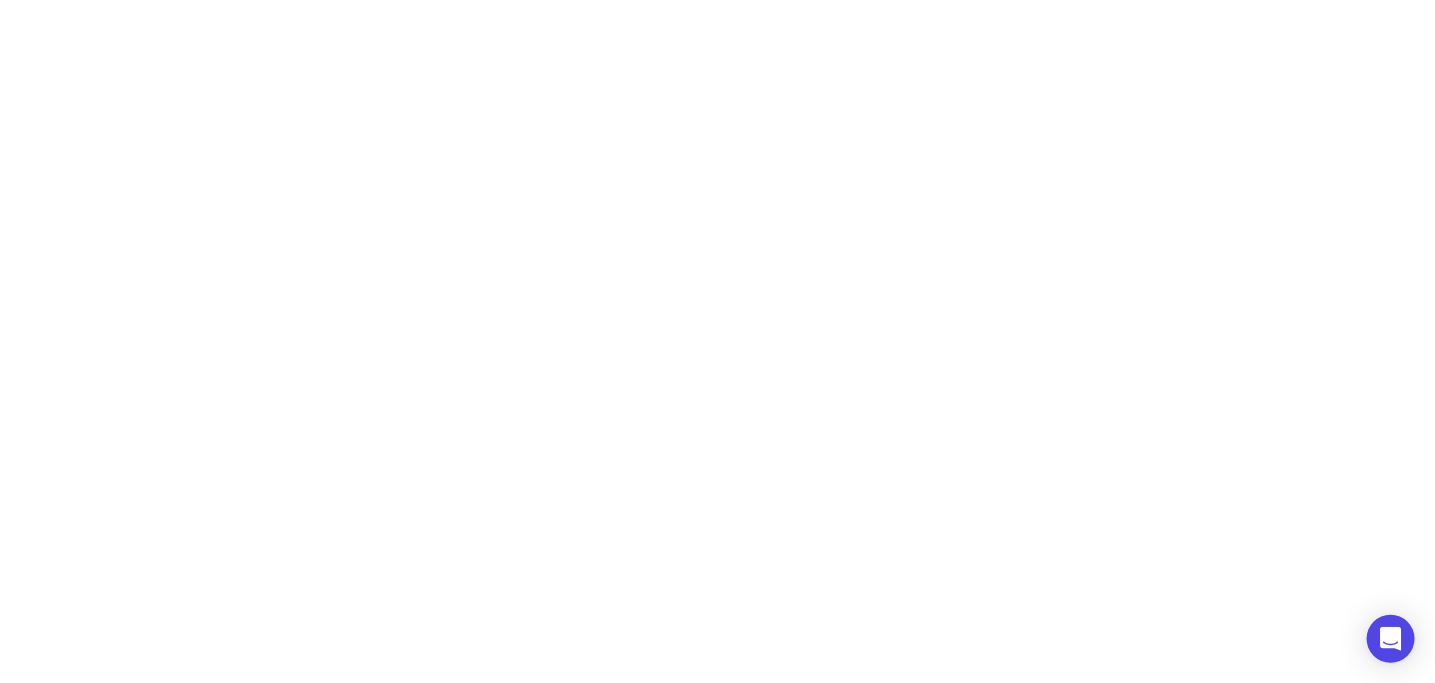 scroll, scrollTop: 0, scrollLeft: 0, axis: both 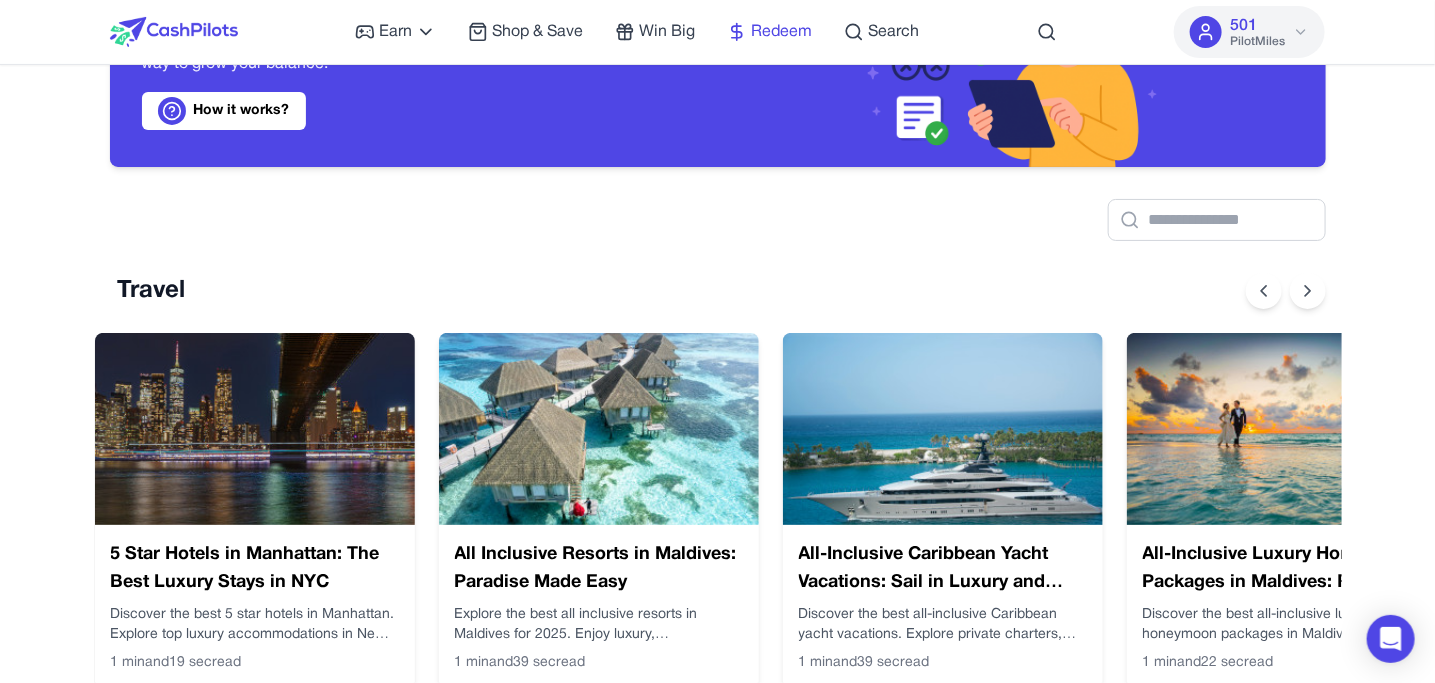 click on "Redeem" at bounding box center (781, 32) 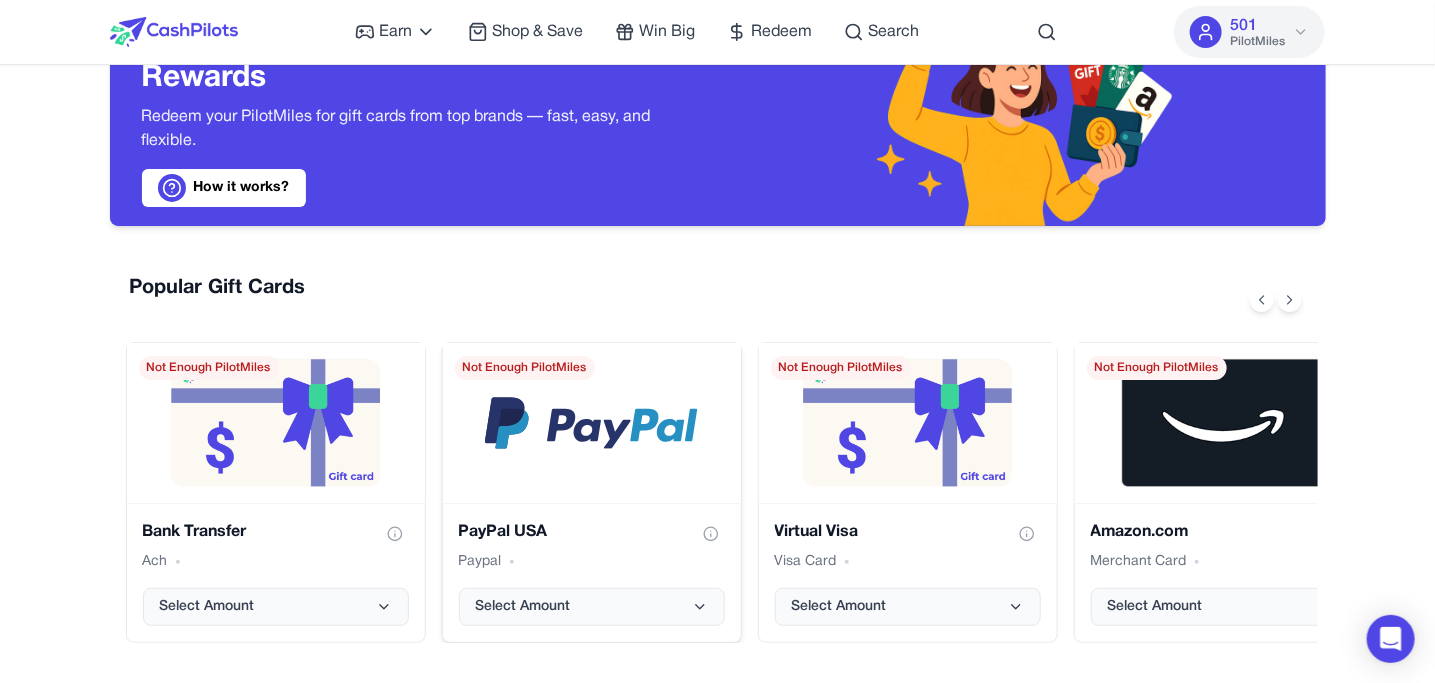 scroll, scrollTop: 89, scrollLeft: 0, axis: vertical 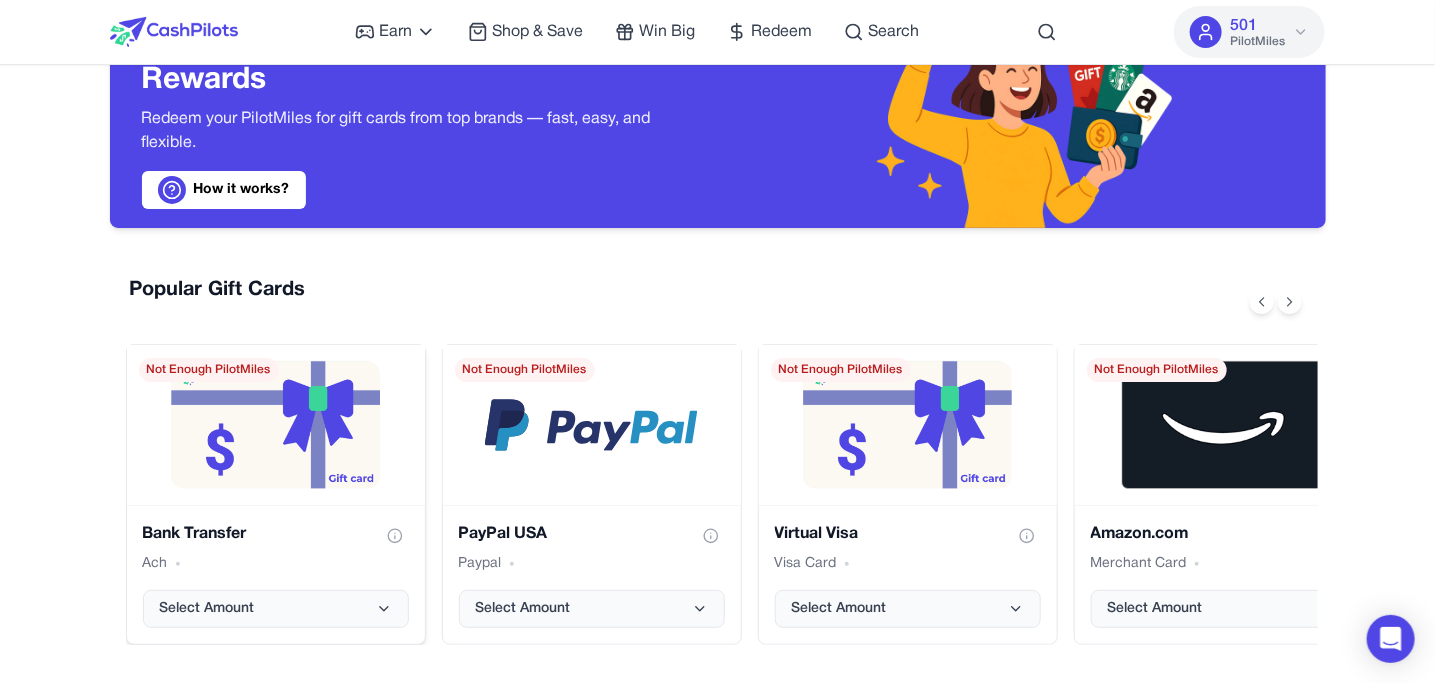 click at bounding box center [276, 425] 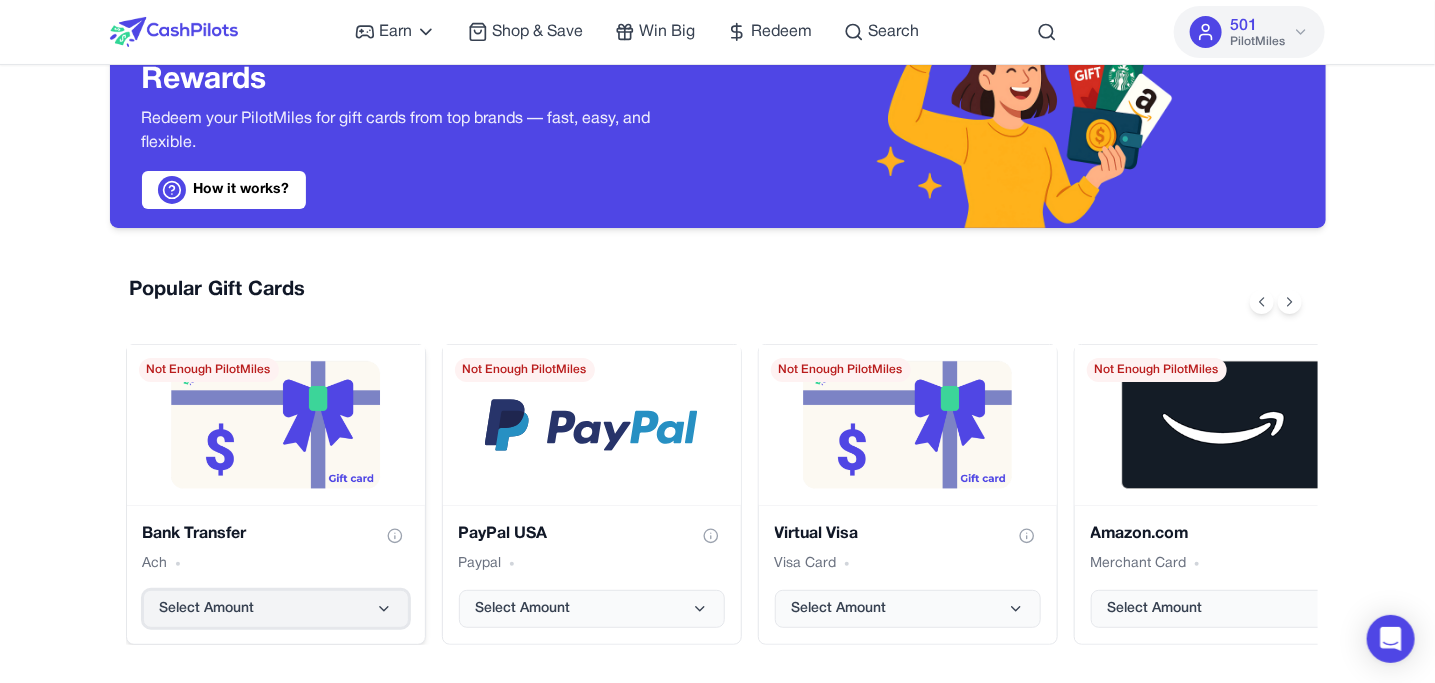 click on "Select Amount" at bounding box center [276, 609] 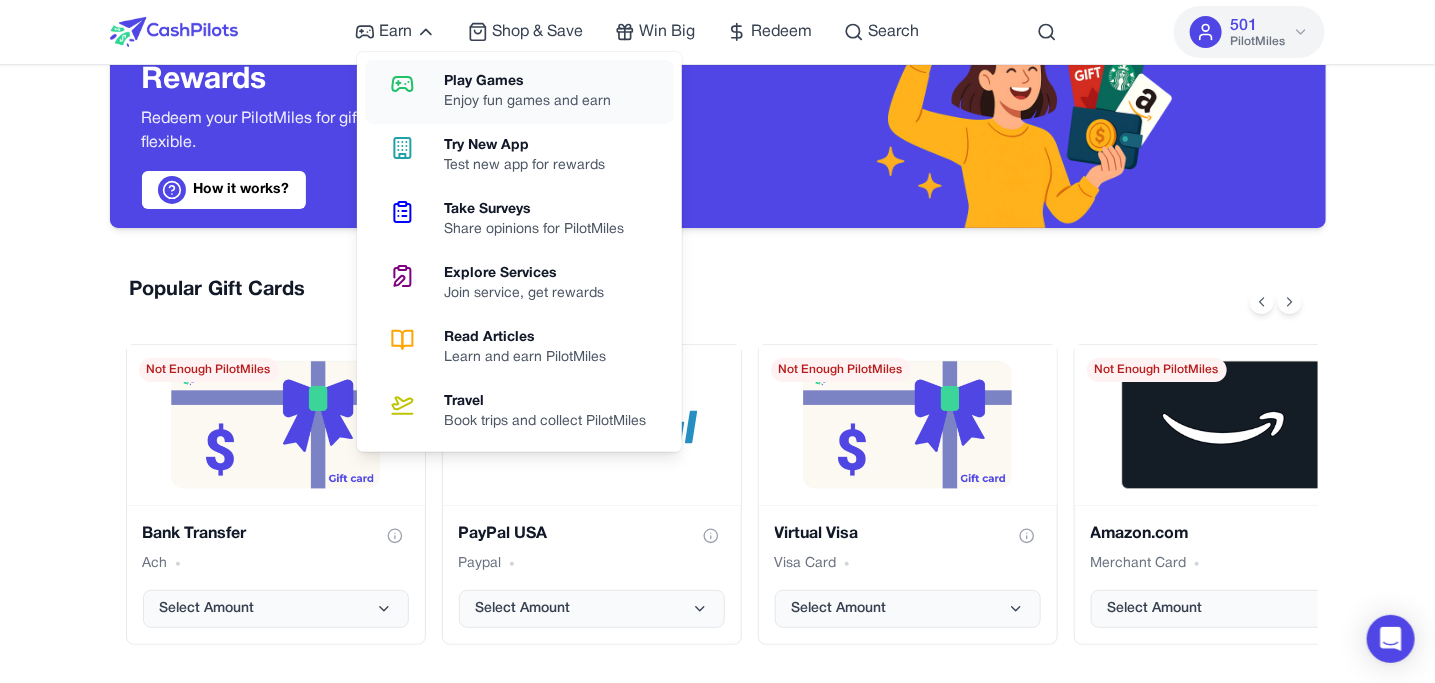 click on "Play Games" at bounding box center [535, 82] 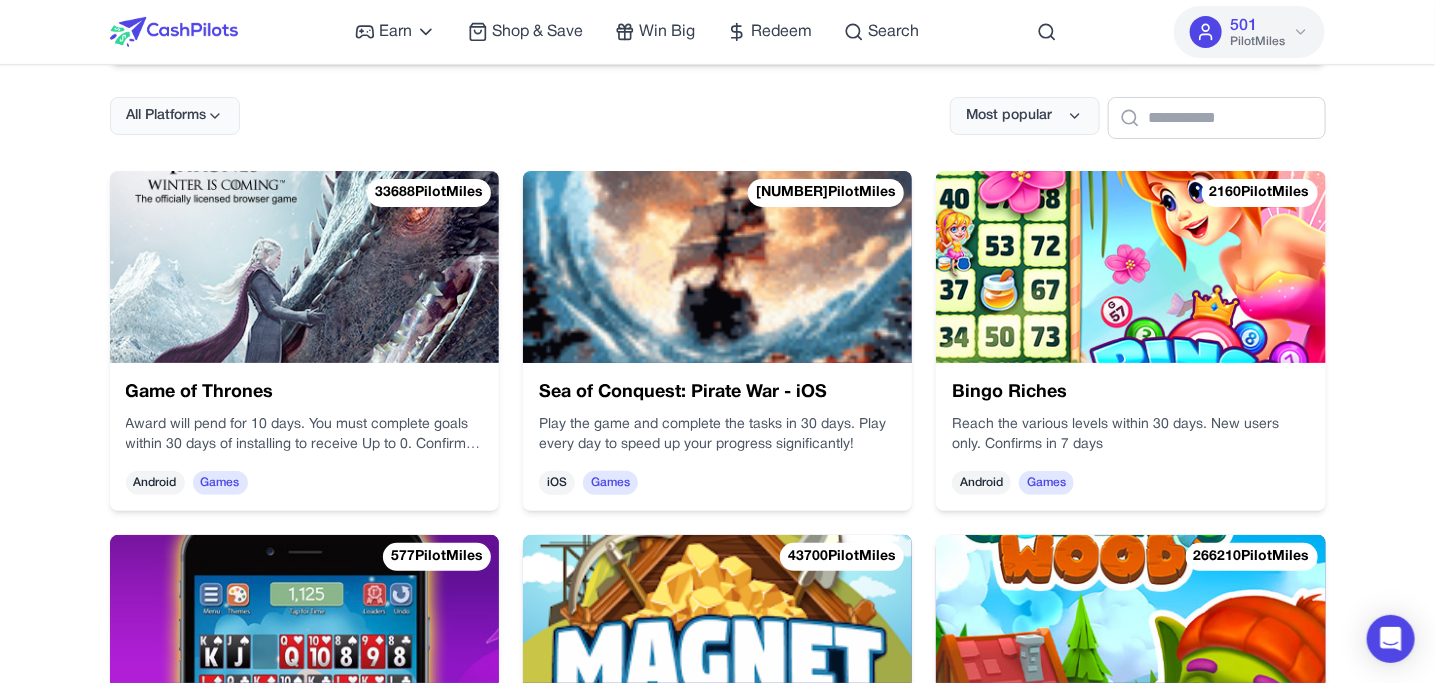 scroll, scrollTop: 254, scrollLeft: 0, axis: vertical 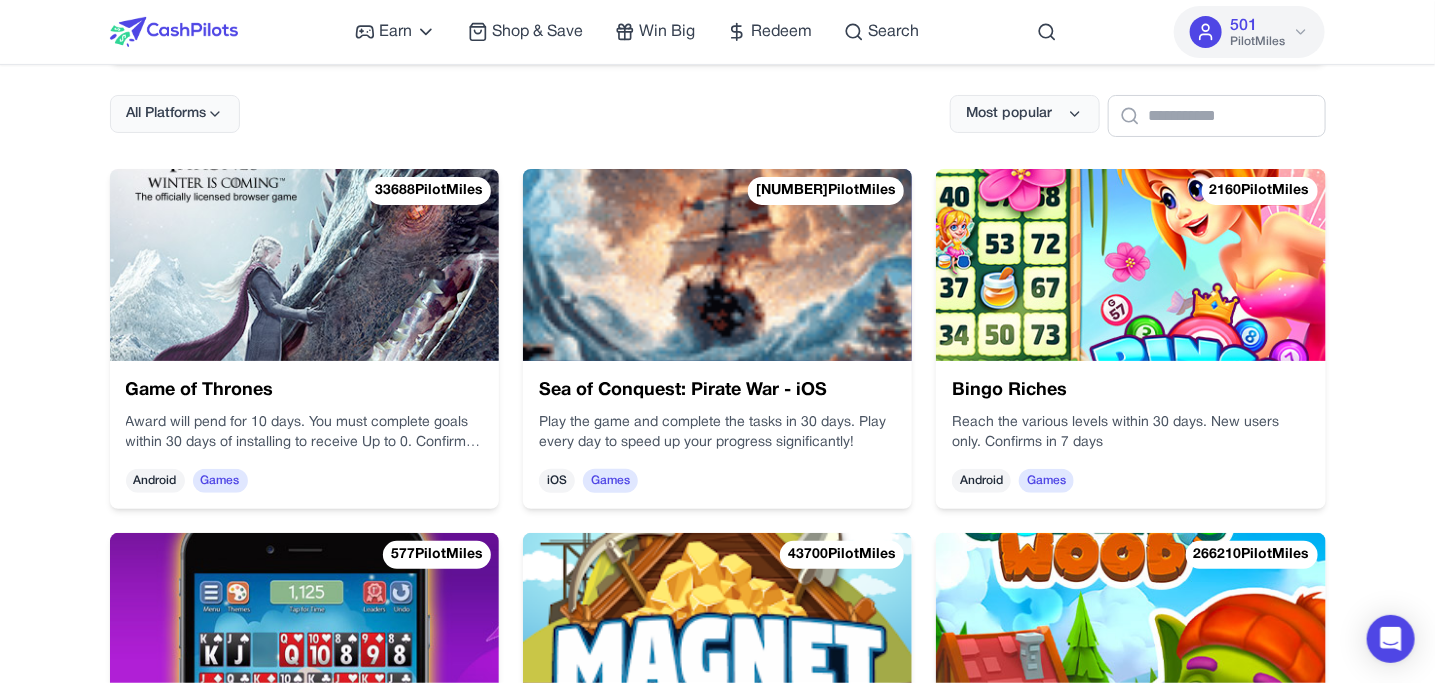 click at bounding box center (717, 265) 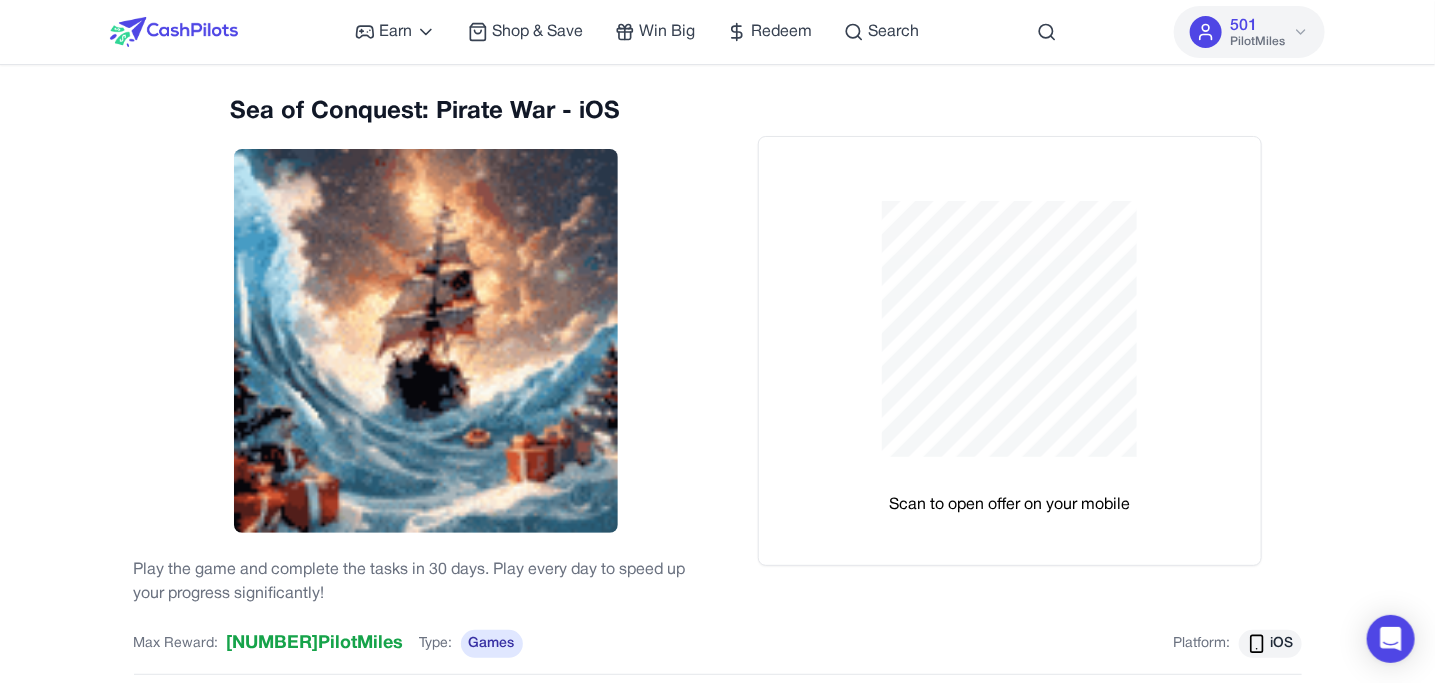 scroll, scrollTop: 0, scrollLeft: 0, axis: both 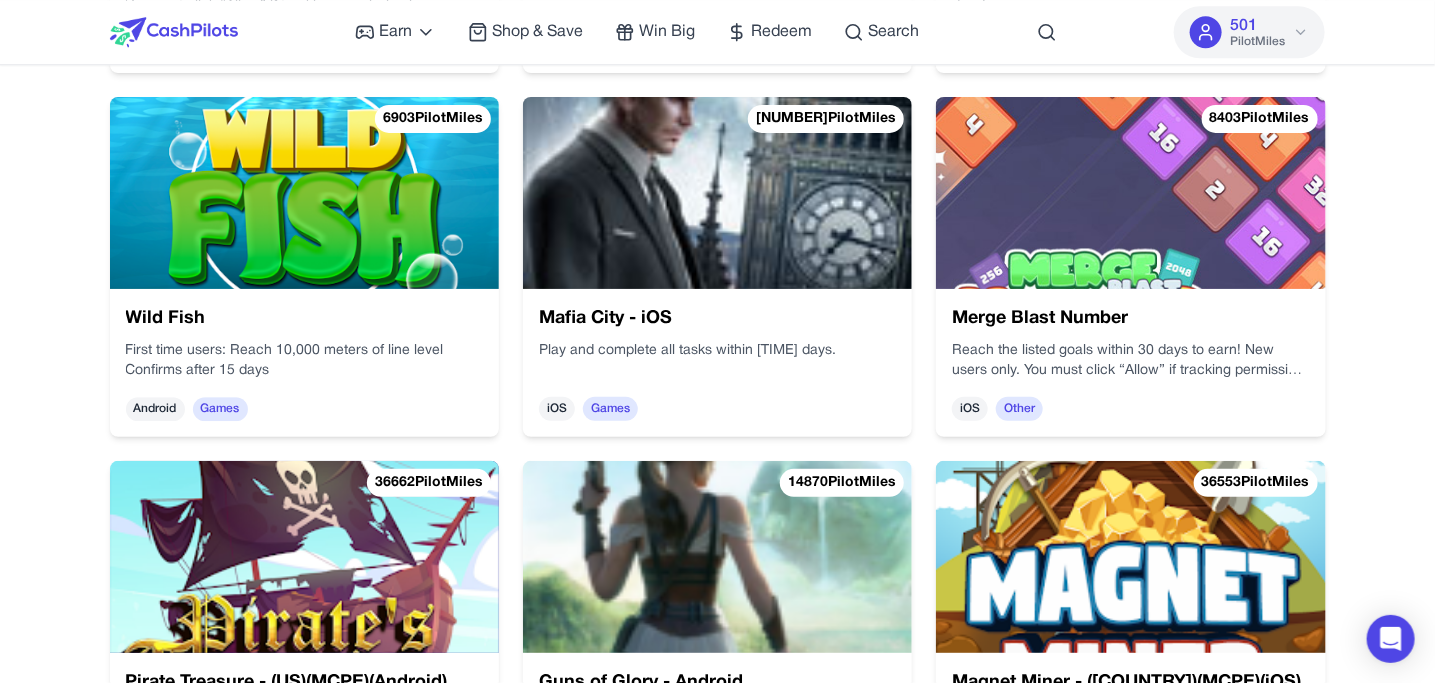 click at bounding box center (304, 193) 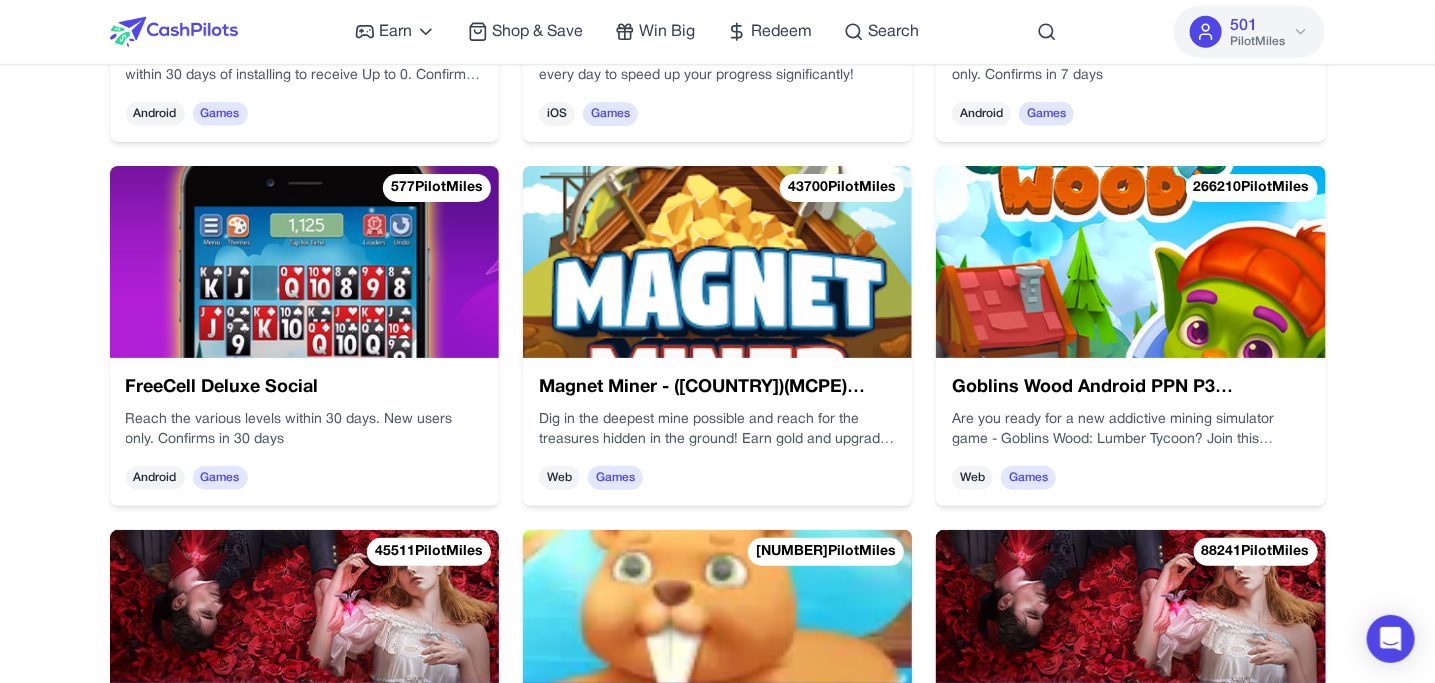 scroll, scrollTop: 622, scrollLeft: 0, axis: vertical 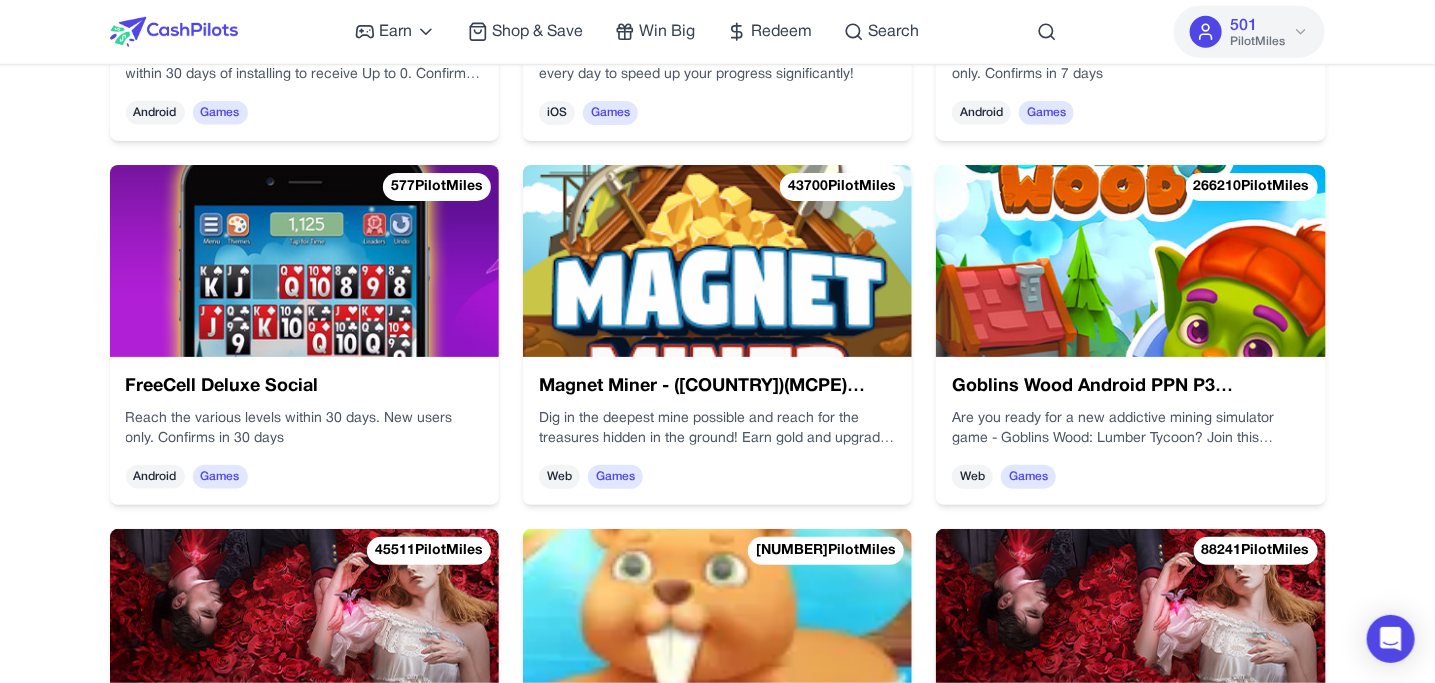 click at bounding box center [717, 261] 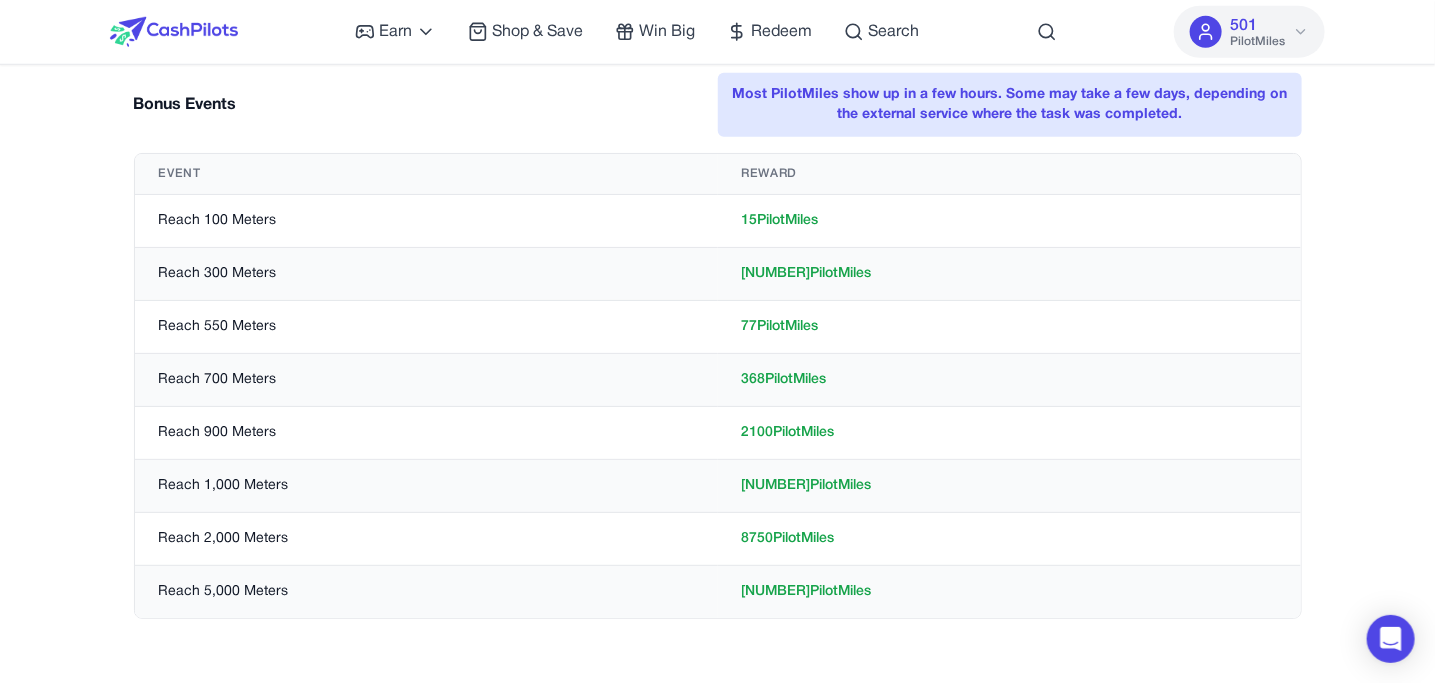 scroll, scrollTop: 0, scrollLeft: 0, axis: both 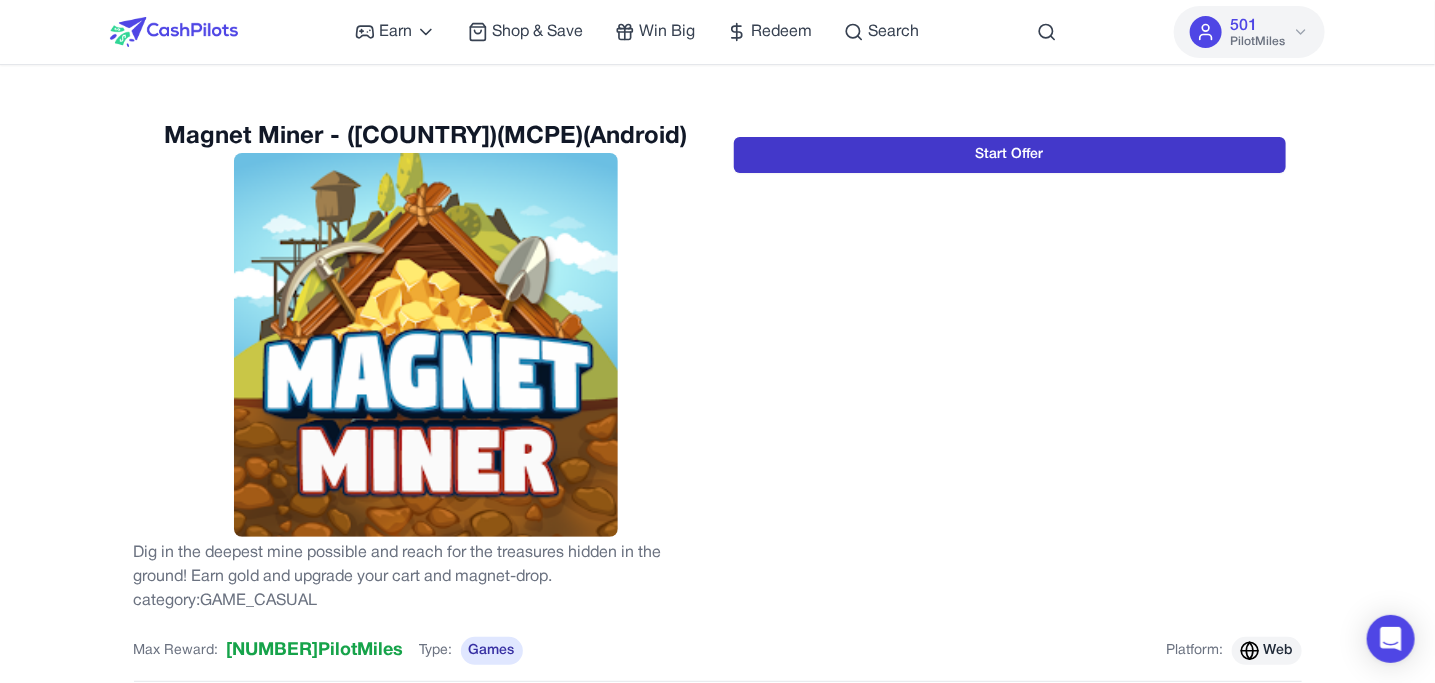 click on "Start Offer" at bounding box center (1010, 155) 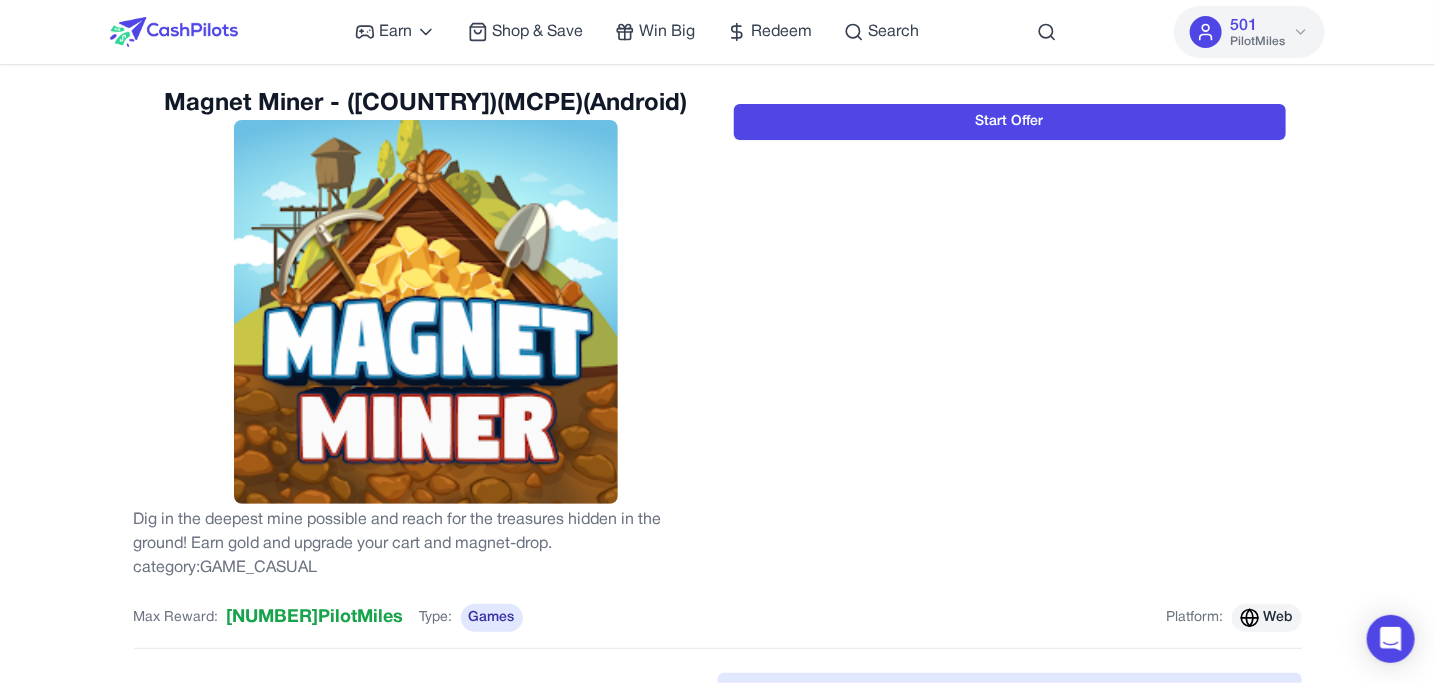 scroll, scrollTop: 29, scrollLeft: 0, axis: vertical 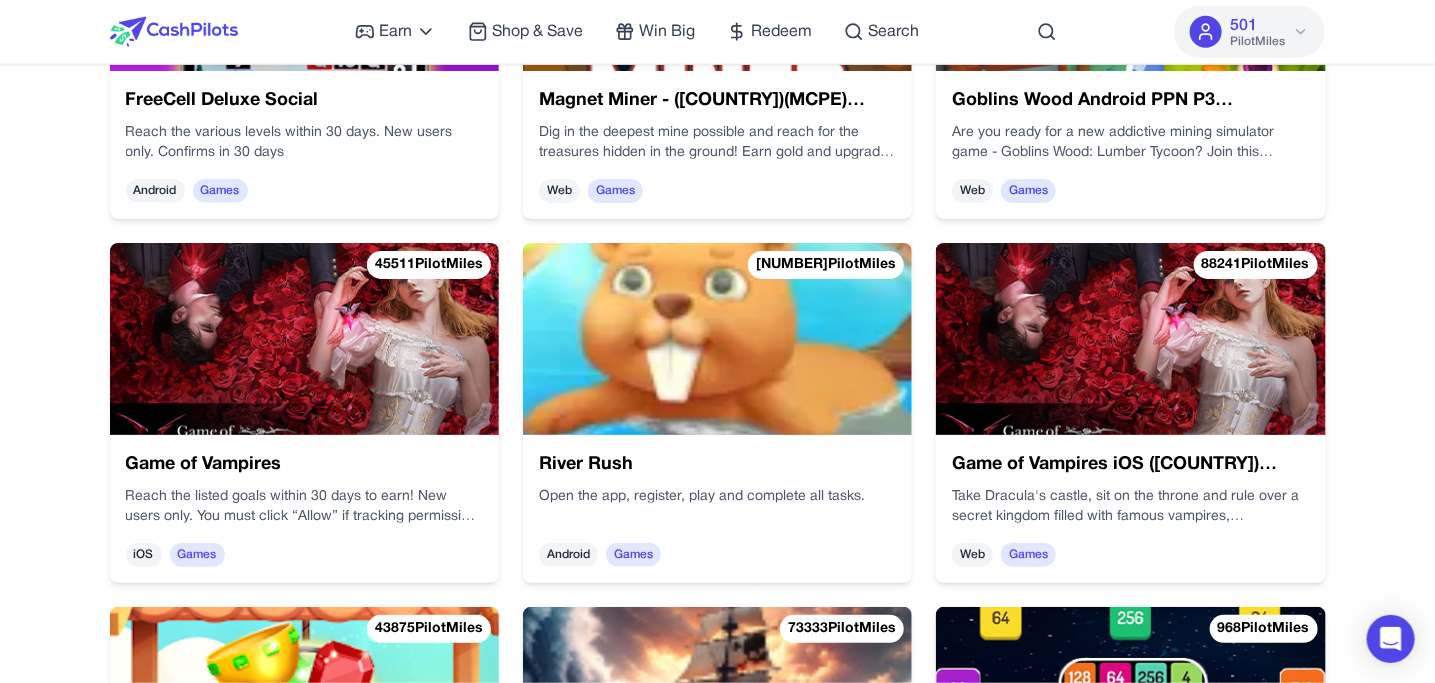 click at bounding box center [1130, 339] 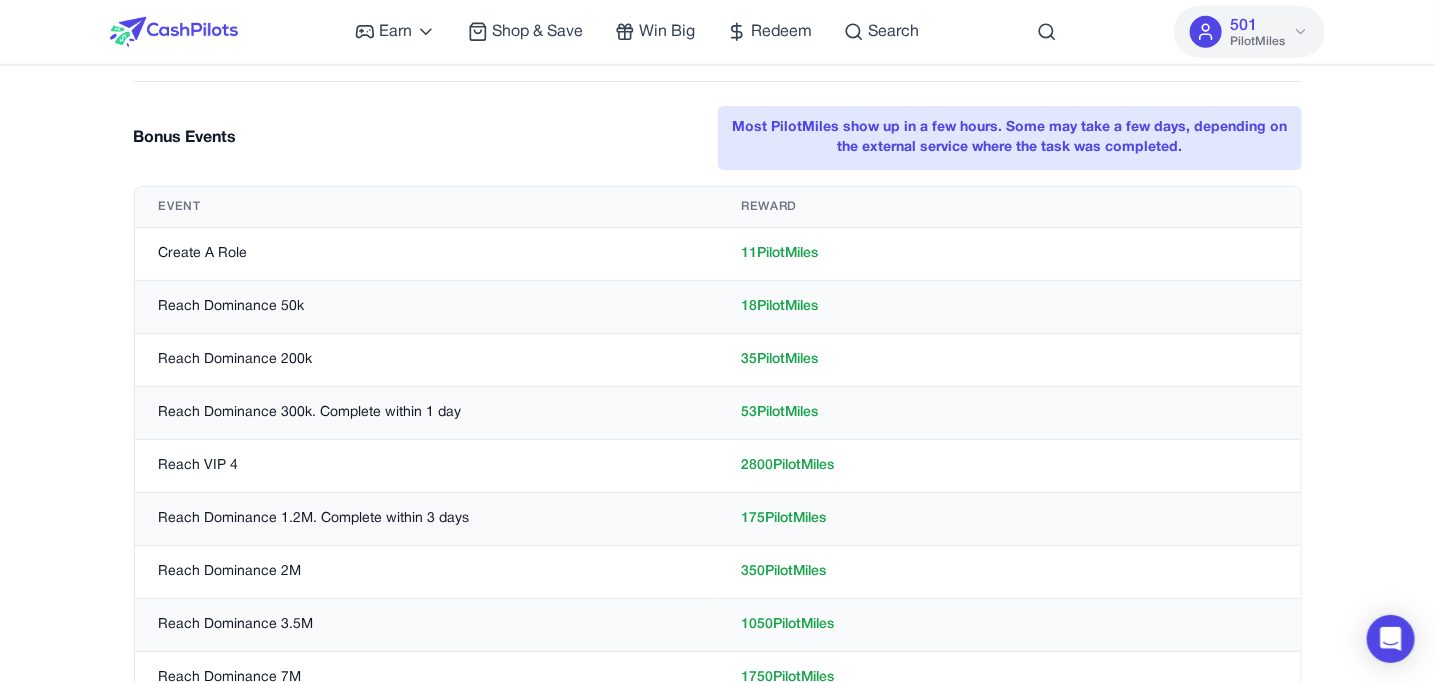 scroll, scrollTop: 0, scrollLeft: 0, axis: both 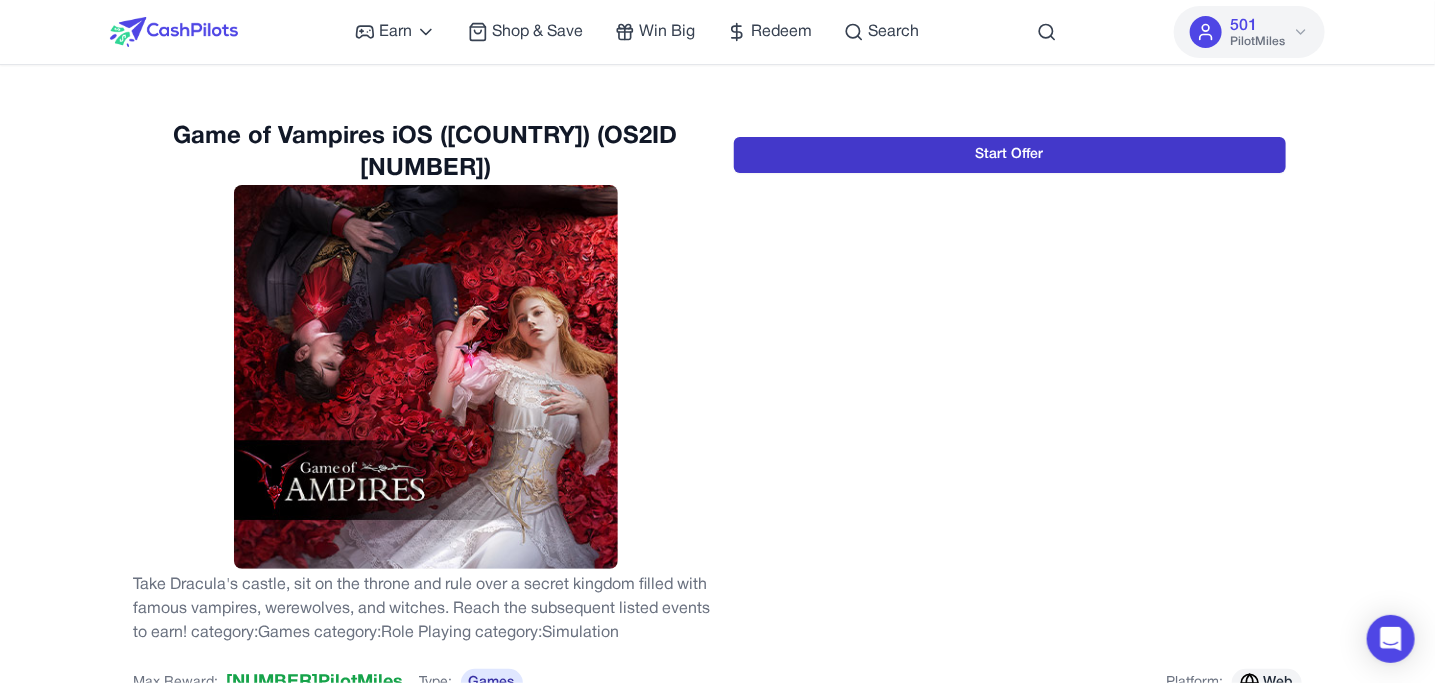 click on "Start Offer" at bounding box center (1010, 155) 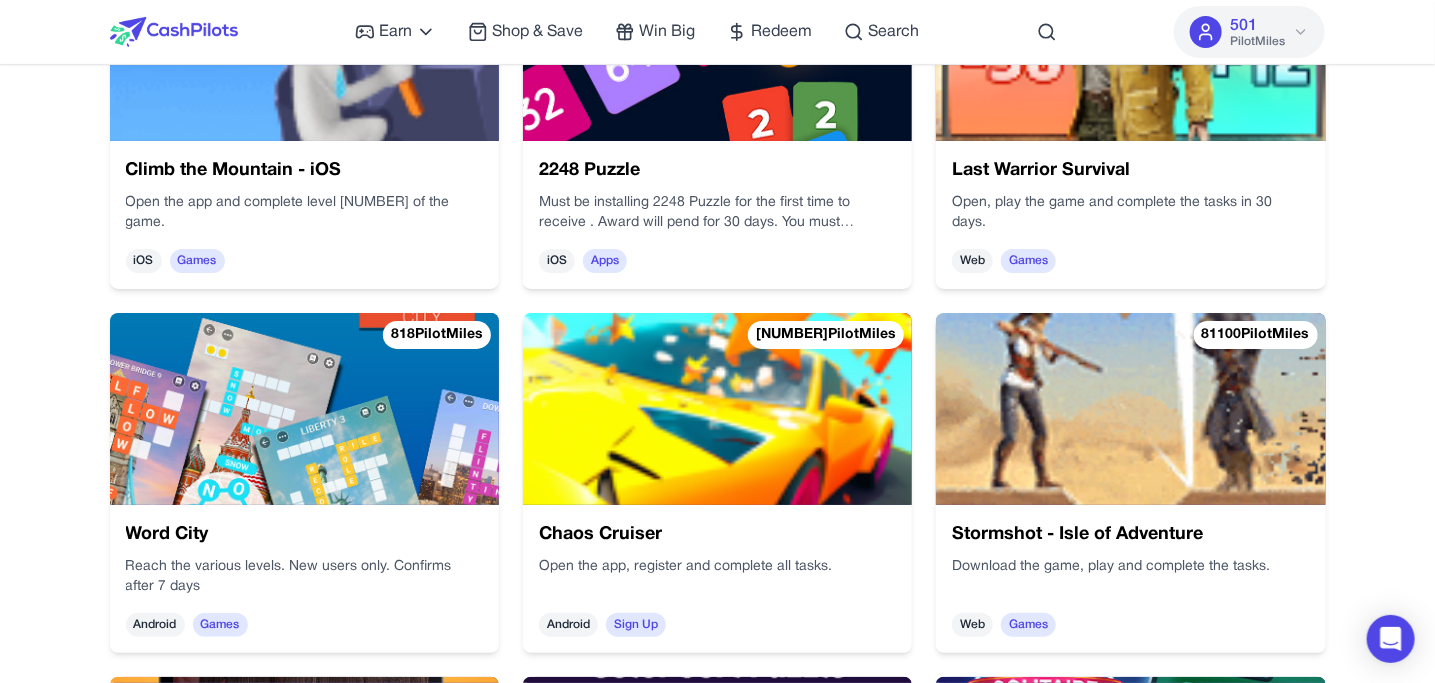 scroll, scrollTop: 6301, scrollLeft: 0, axis: vertical 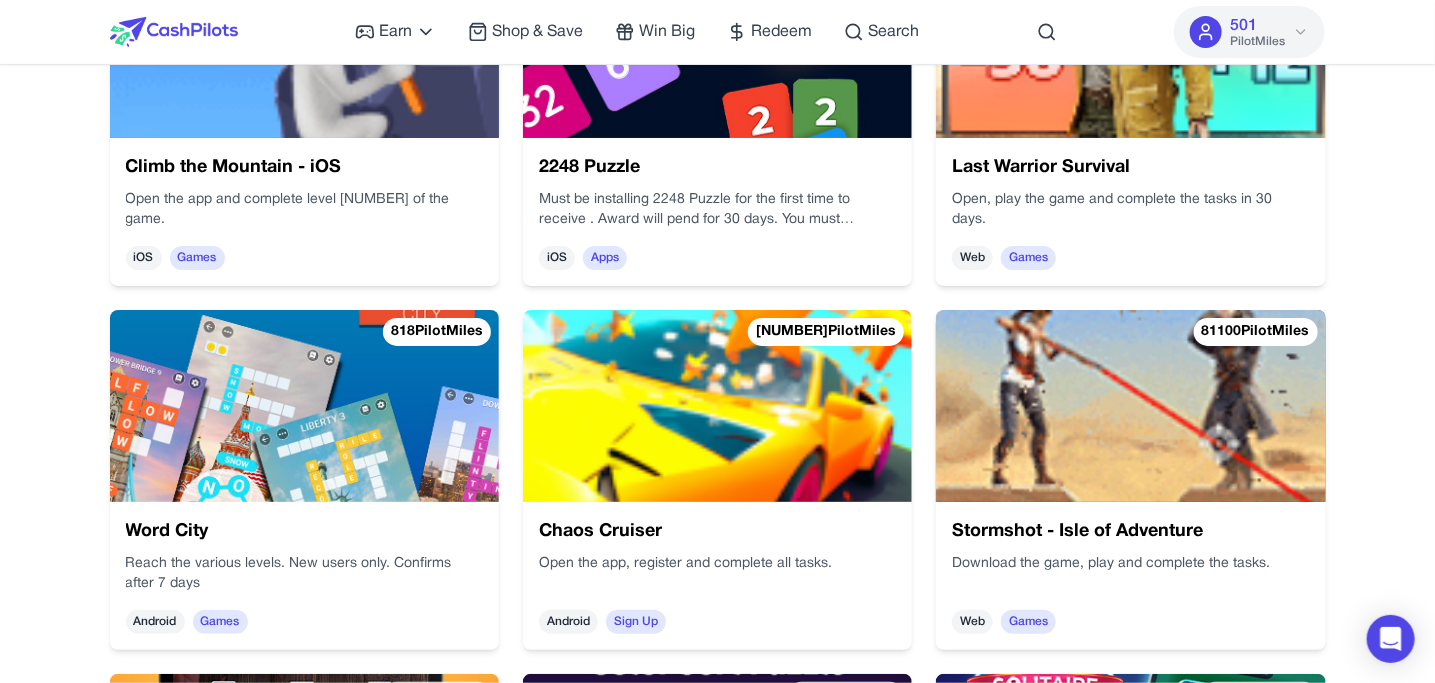 click at bounding box center [1130, 406] 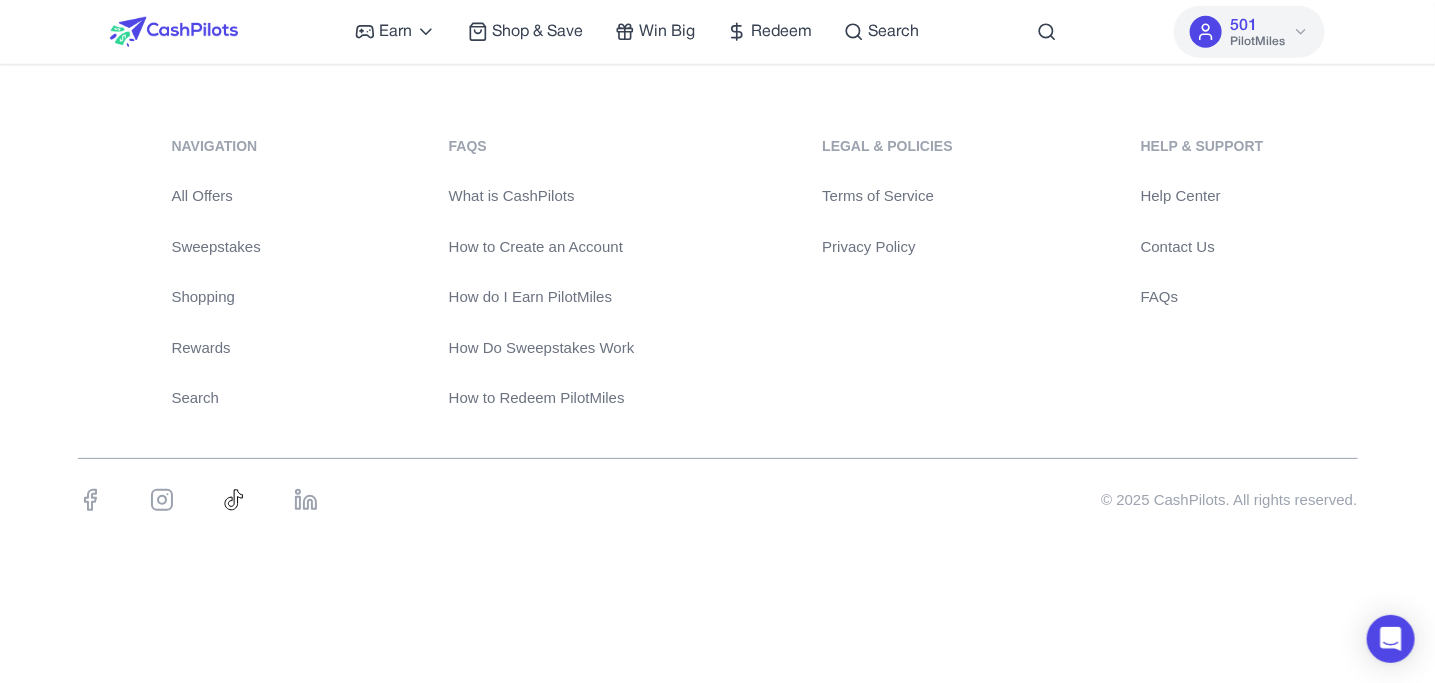 scroll, scrollTop: 0, scrollLeft: 0, axis: both 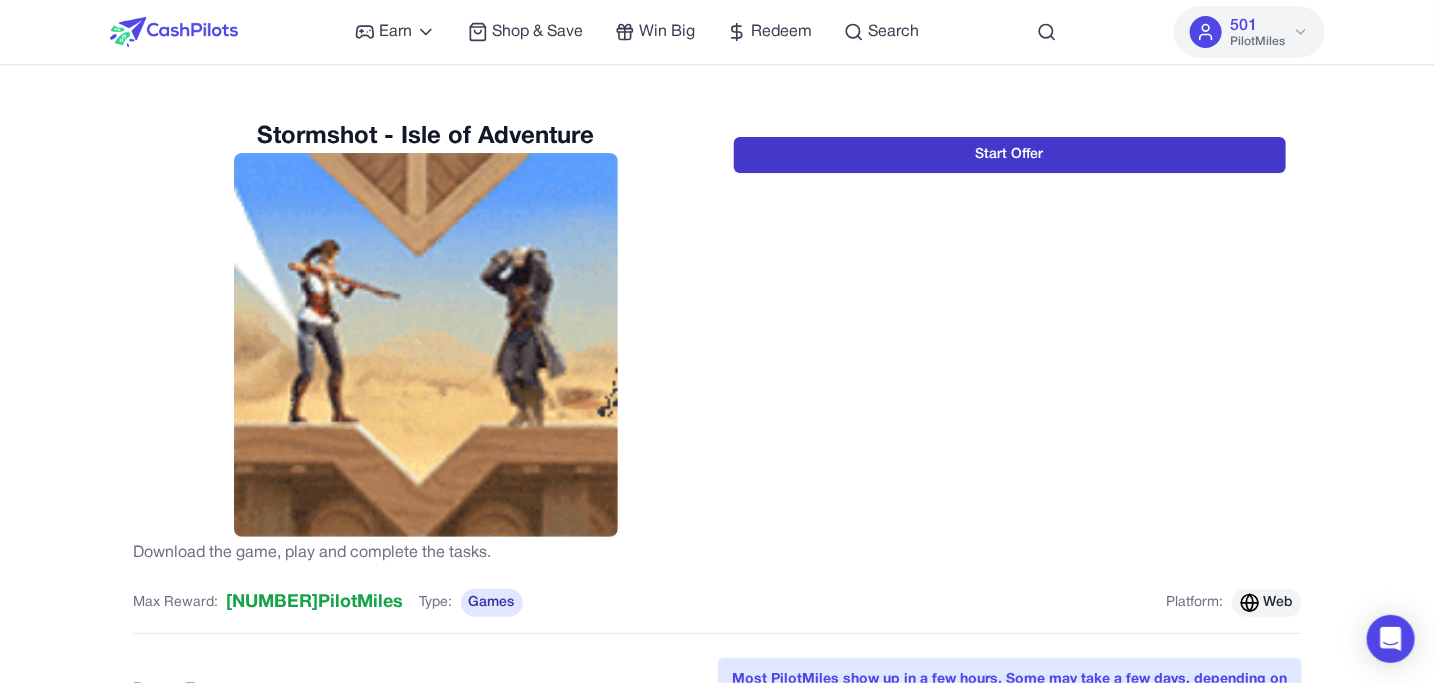 click on "Start Offer" at bounding box center [1010, 155] 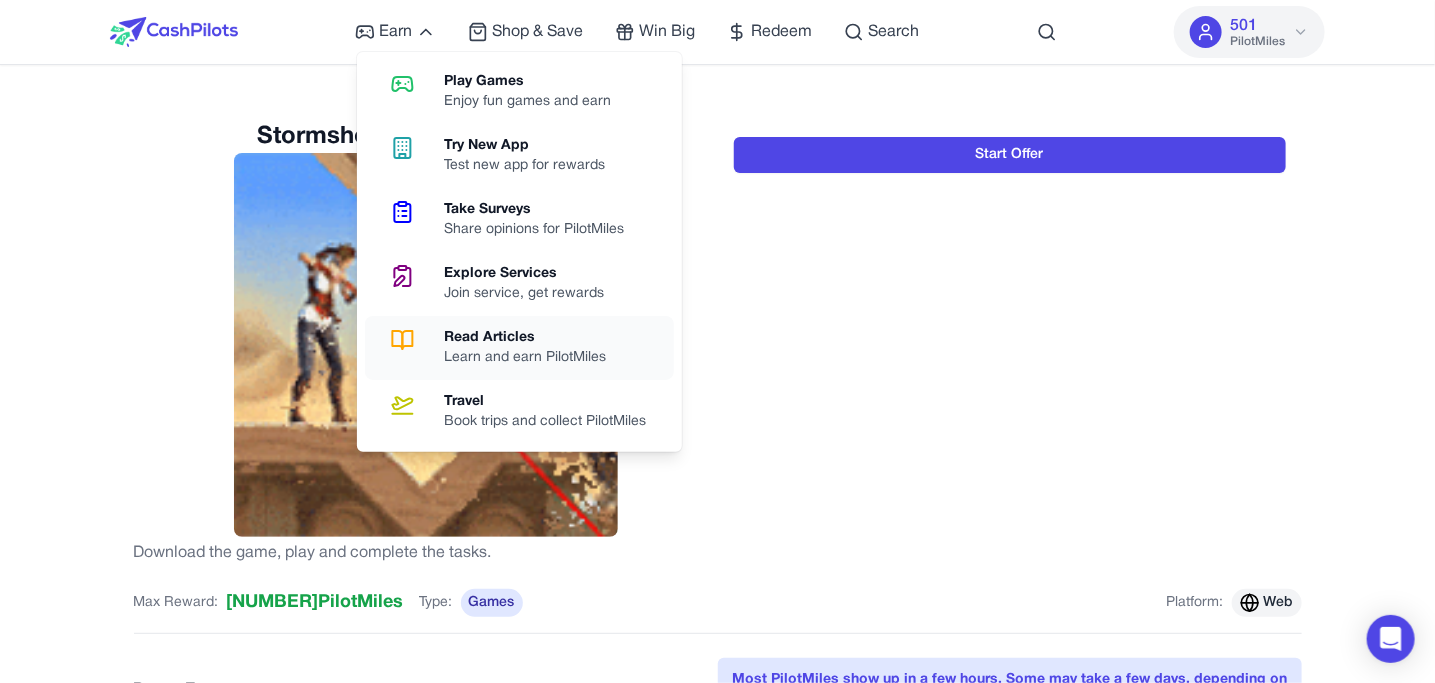 click on "Learn and earn PilotMiles" at bounding box center [533, 358] 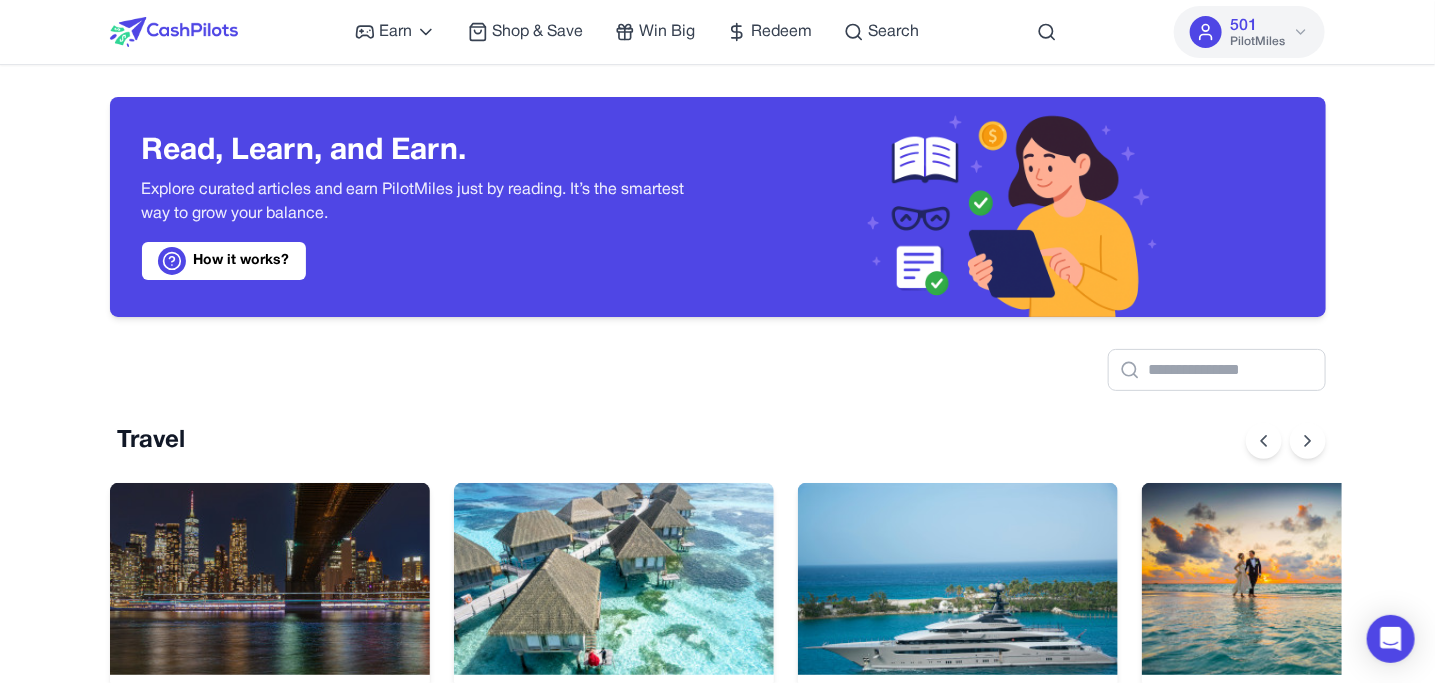 scroll, scrollTop: 0, scrollLeft: 15, axis: horizontal 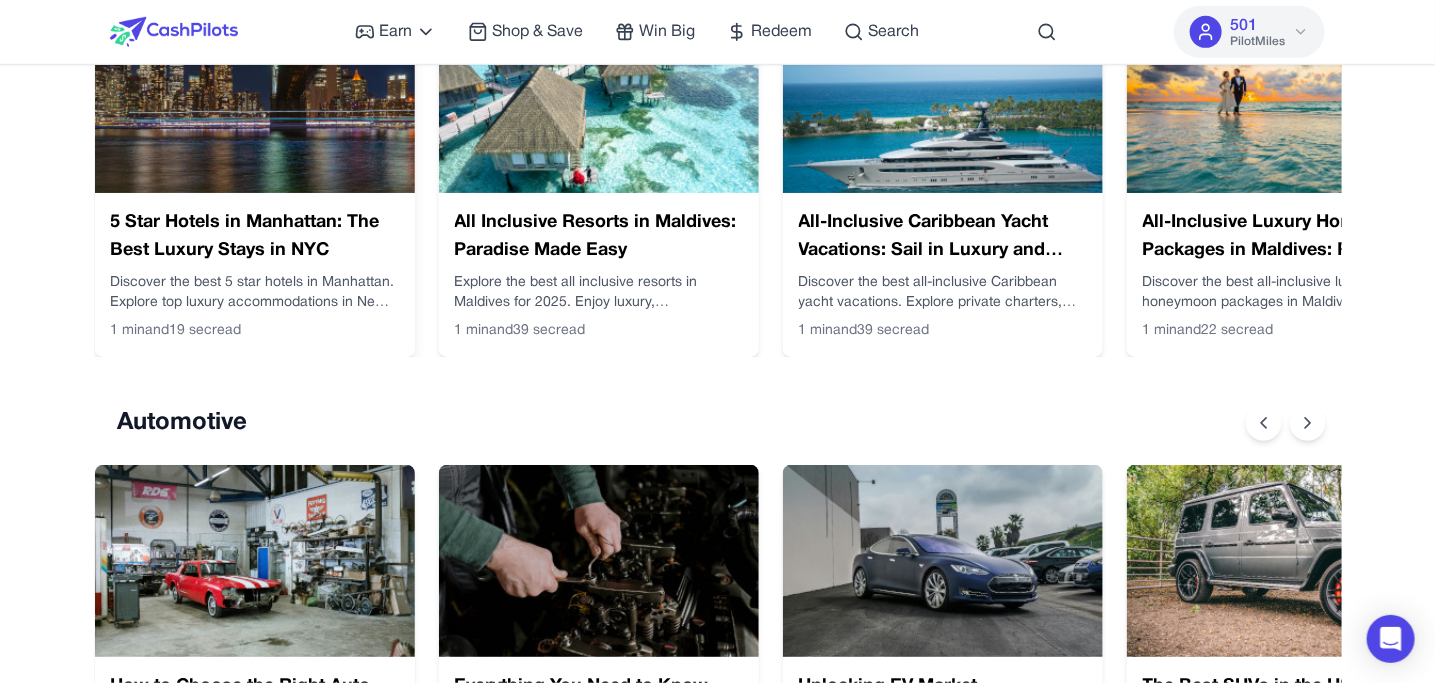 click at bounding box center (255, 97) 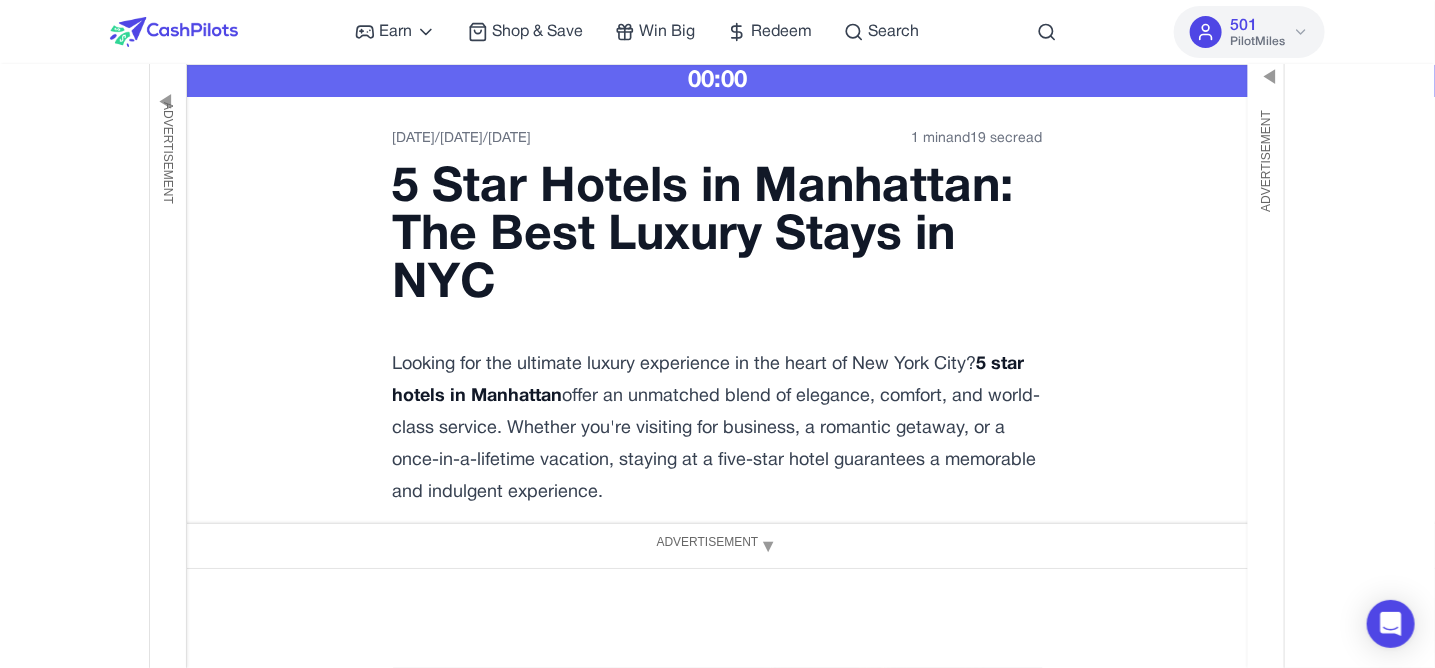 scroll, scrollTop: 0, scrollLeft: 0, axis: both 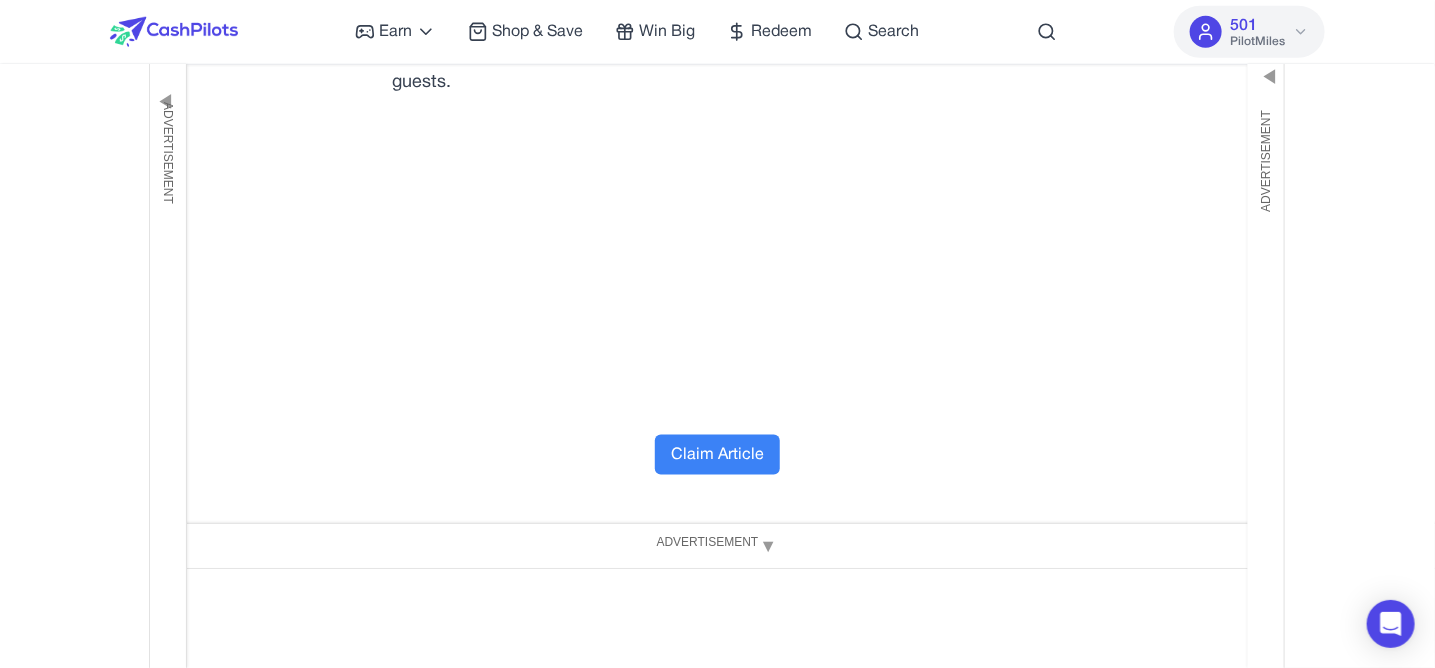 click on "Claim Article" at bounding box center (717, 455) 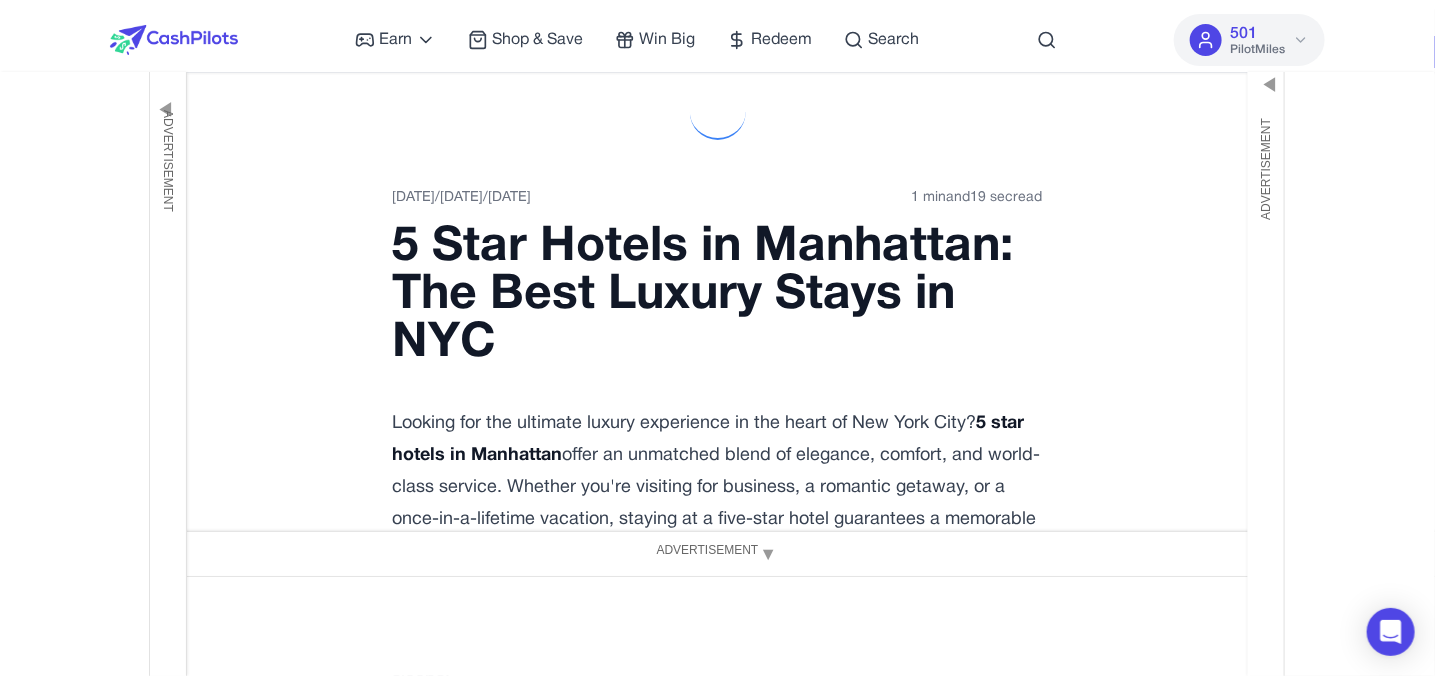 scroll, scrollTop: 0, scrollLeft: 0, axis: both 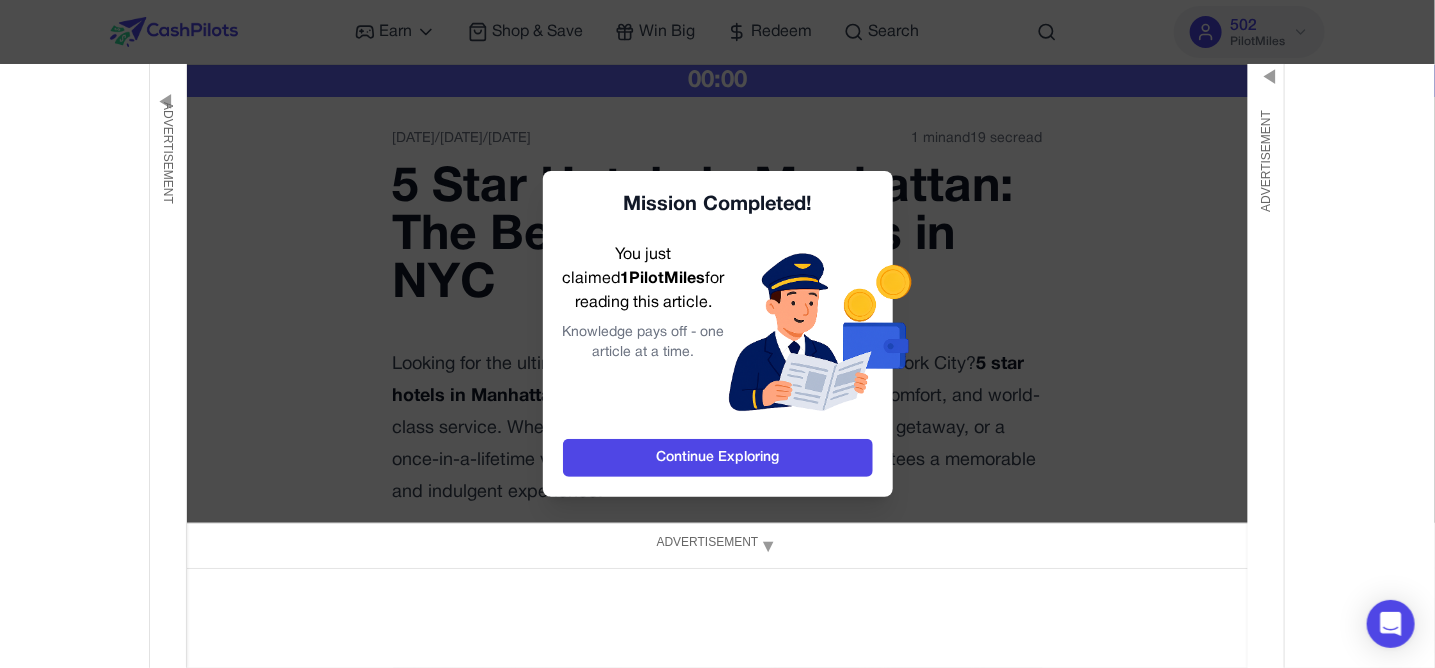 click on "Continue Exploring" at bounding box center [718, 458] 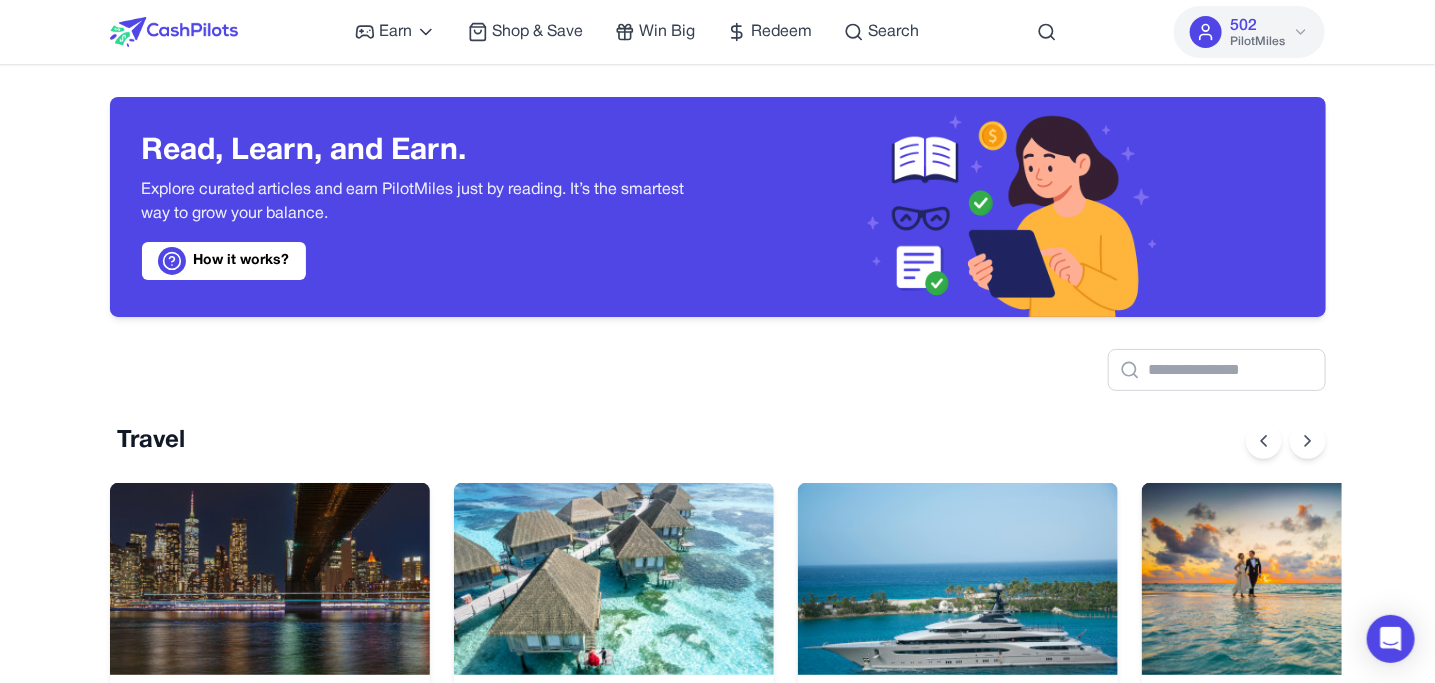 scroll, scrollTop: 0, scrollLeft: 15, axis: horizontal 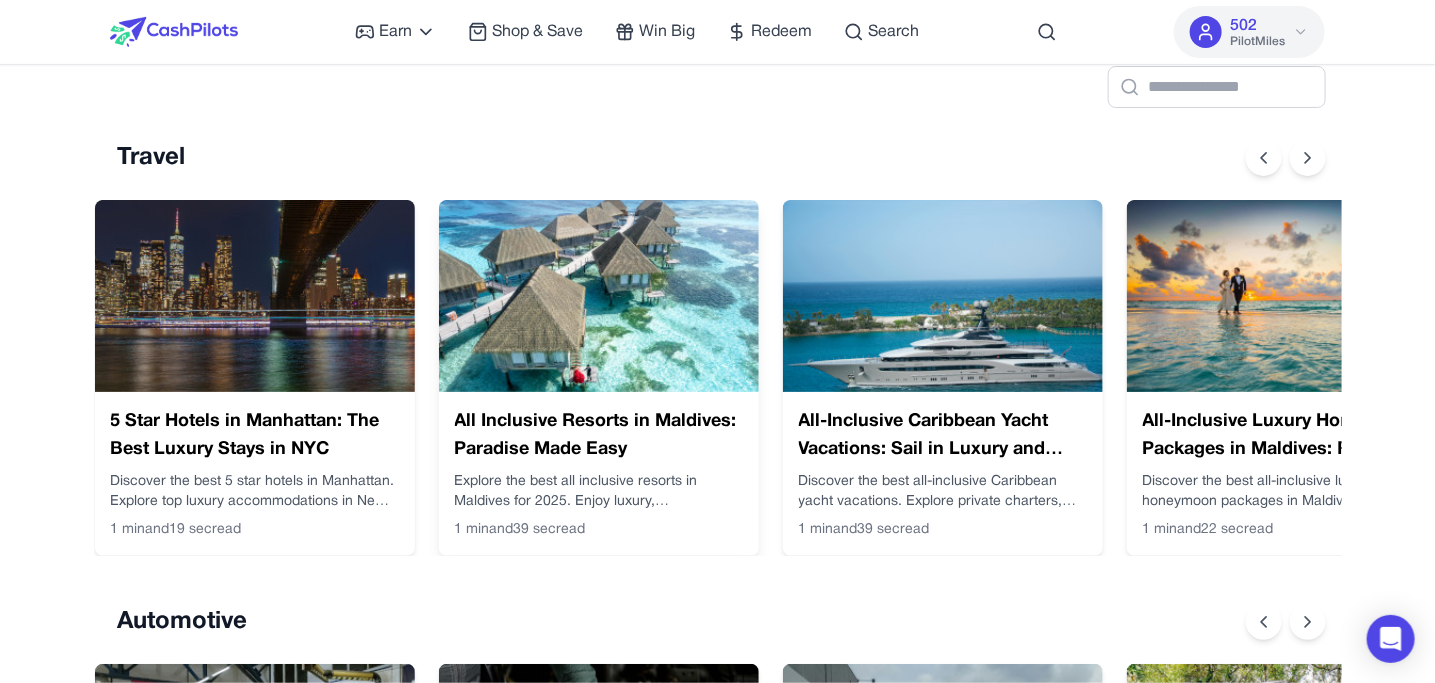 click at bounding box center (599, 296) 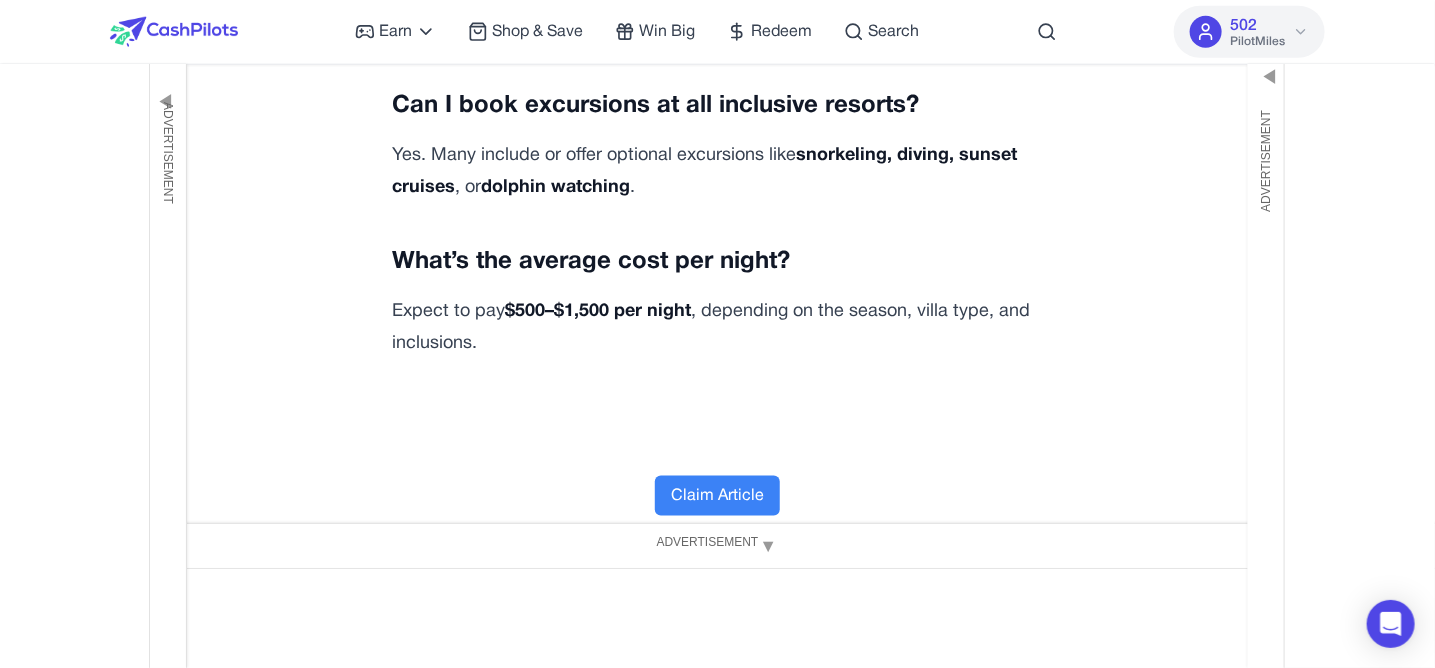scroll, scrollTop: 7016, scrollLeft: 0, axis: vertical 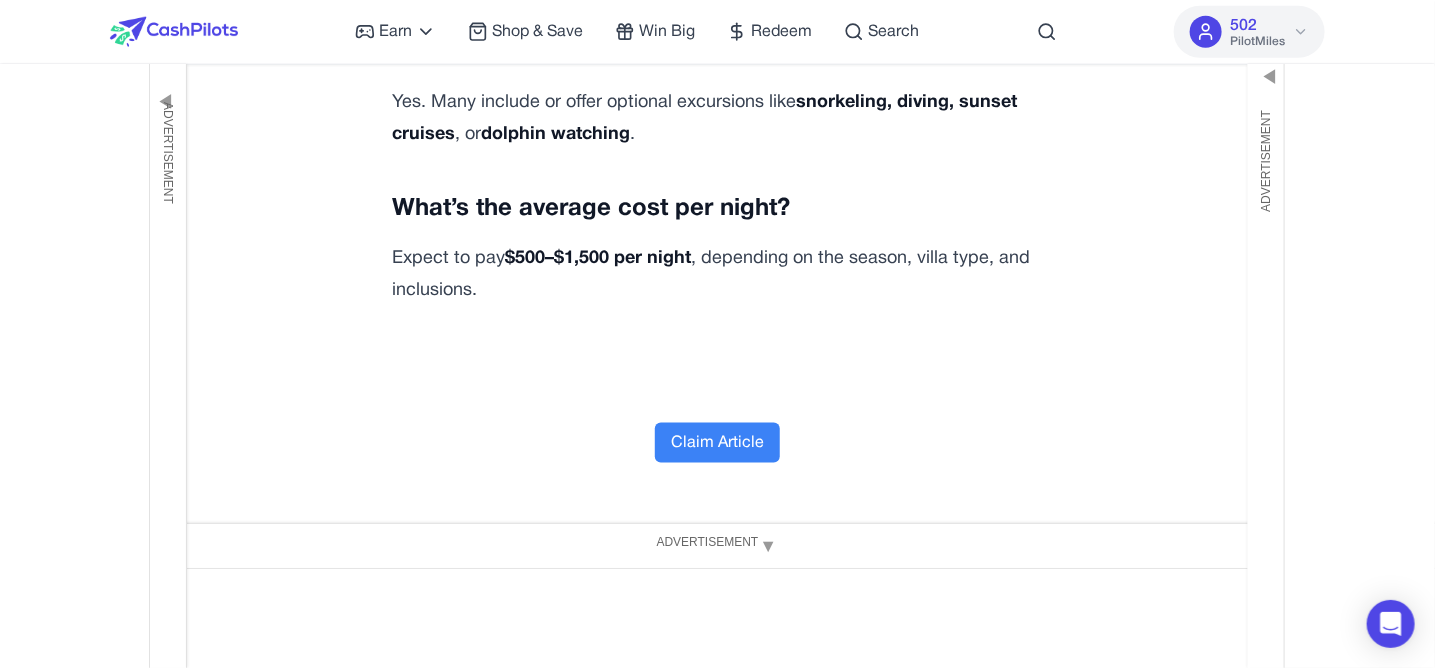 click on "Claim Article" at bounding box center [717, 443] 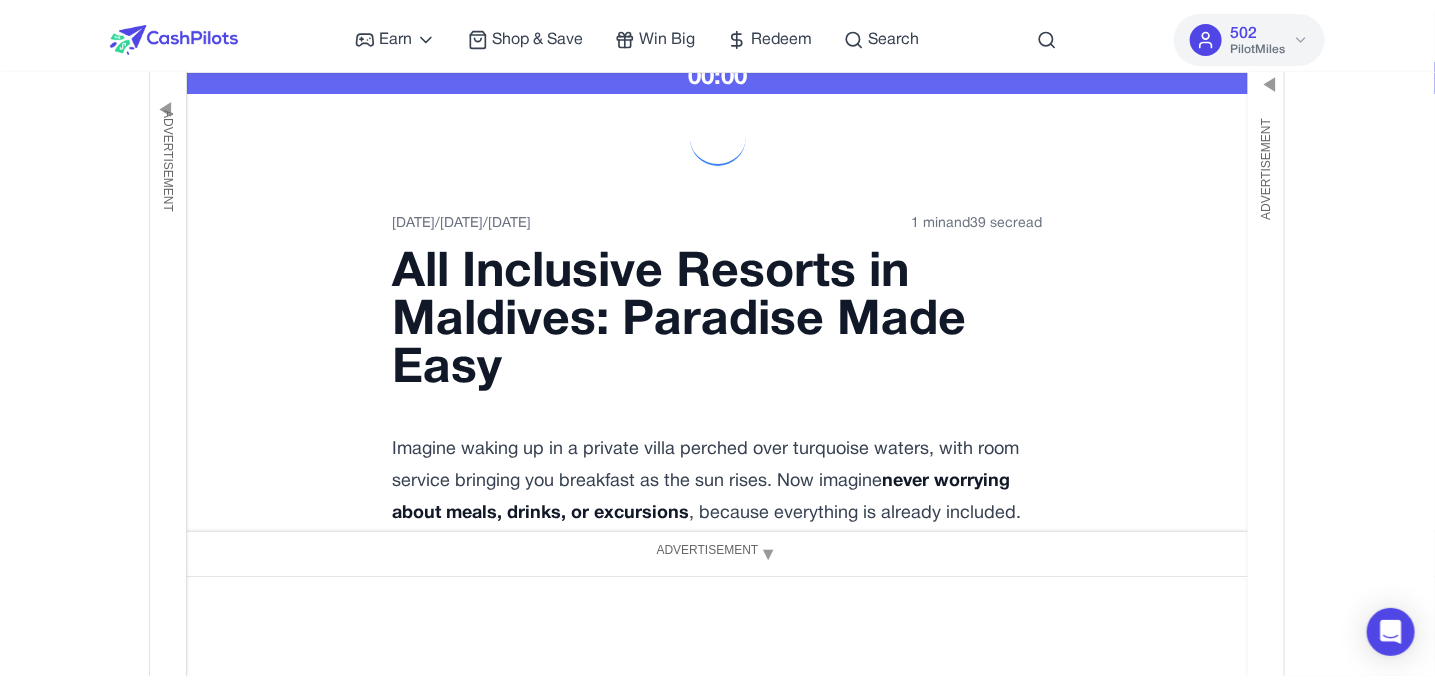 scroll, scrollTop: 0, scrollLeft: 0, axis: both 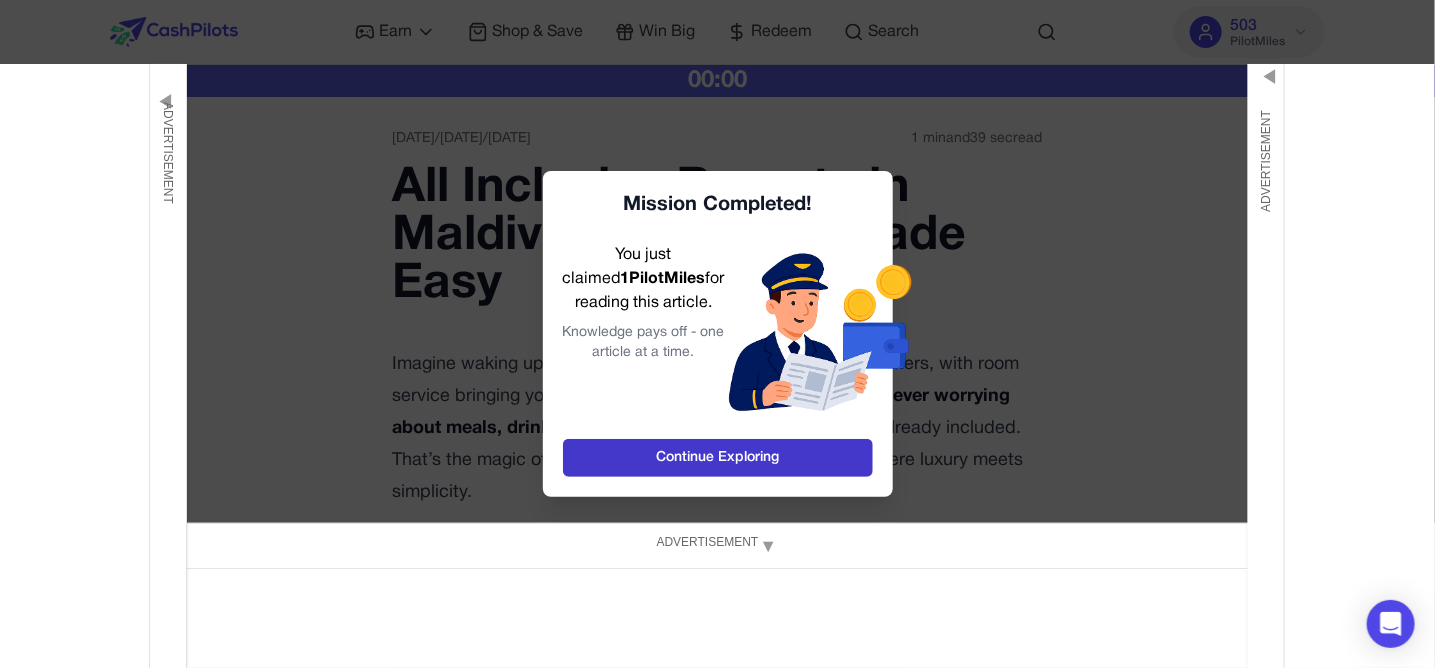 click on "Continue Exploring" at bounding box center [718, 458] 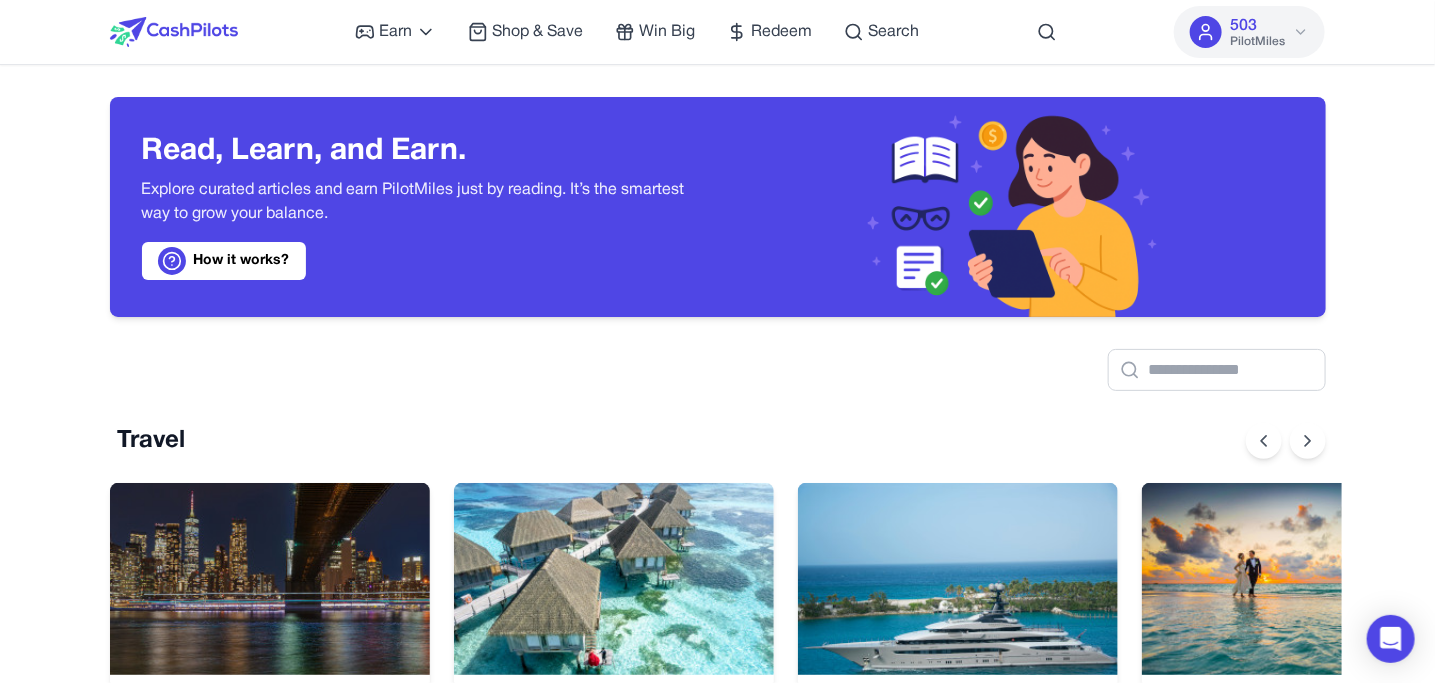 scroll, scrollTop: 0, scrollLeft: 15, axis: horizontal 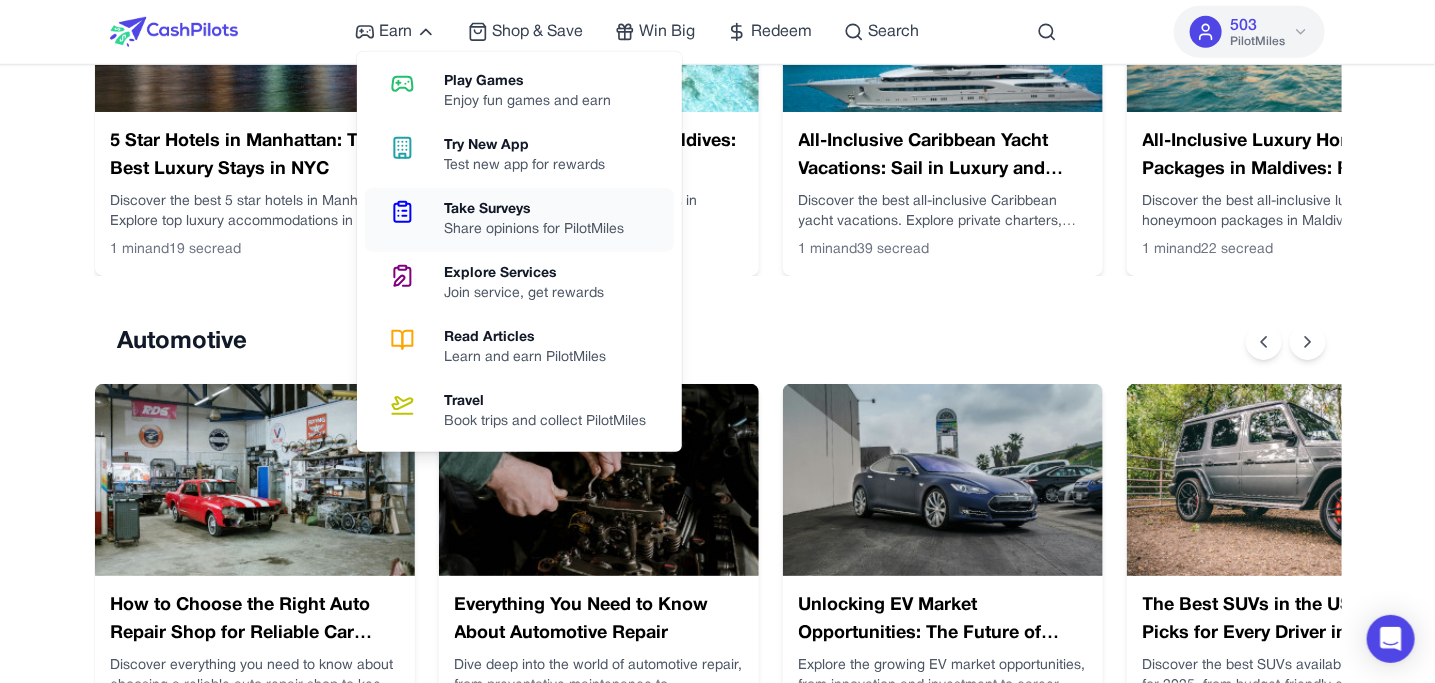 click on "Take Surveys" at bounding box center (542, 210) 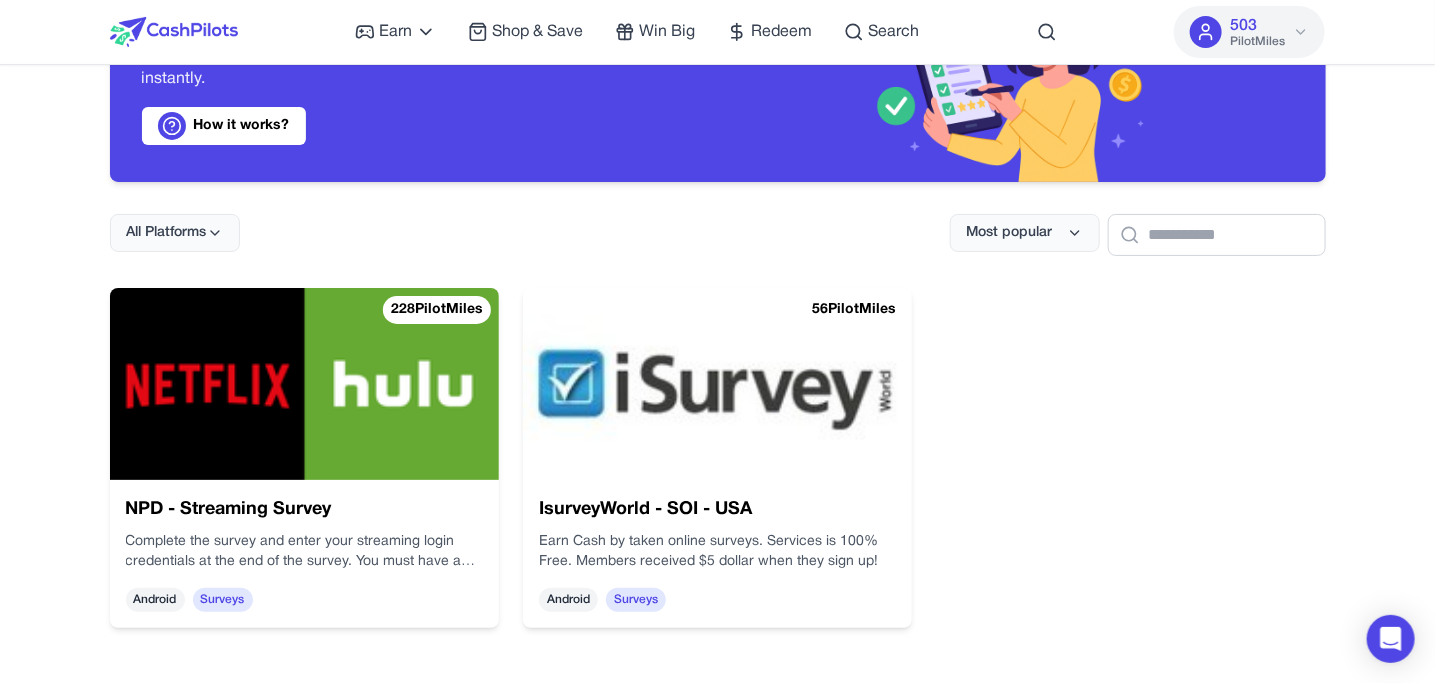 scroll, scrollTop: 143, scrollLeft: 0, axis: vertical 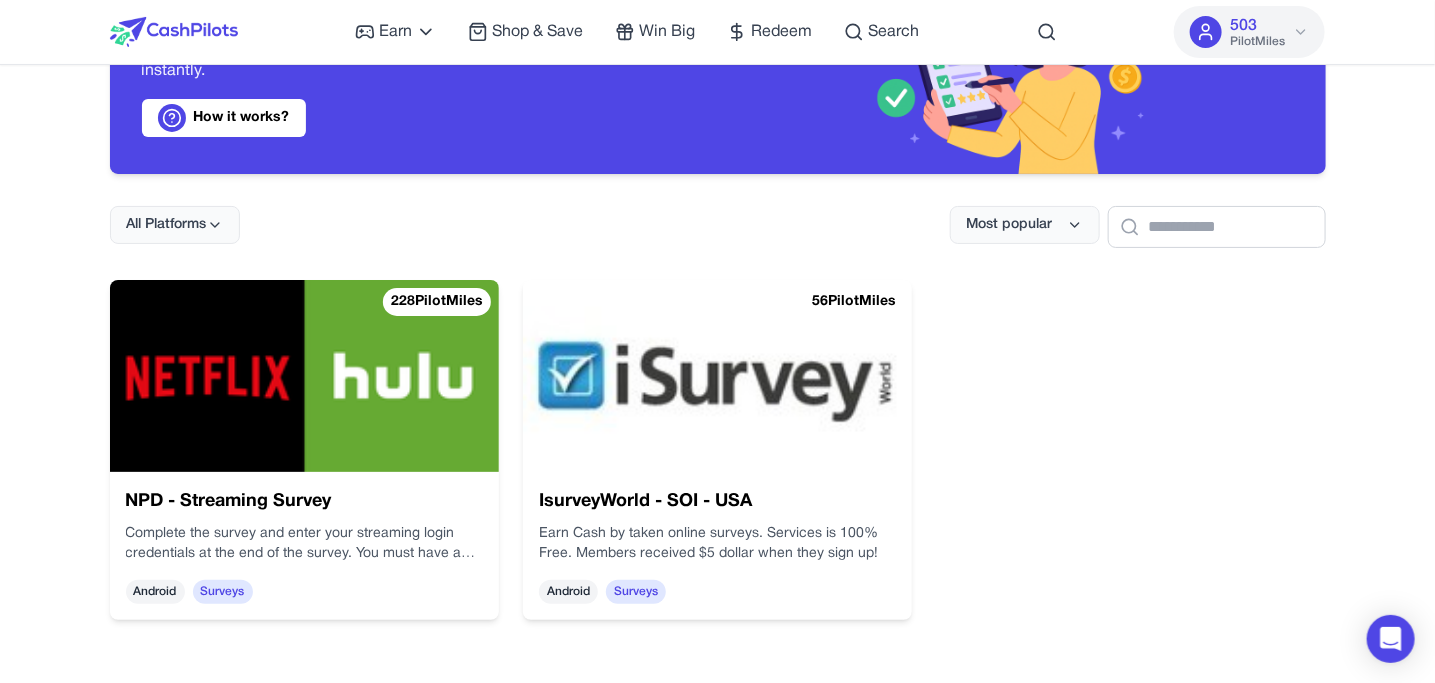 click at bounding box center (717, 376) 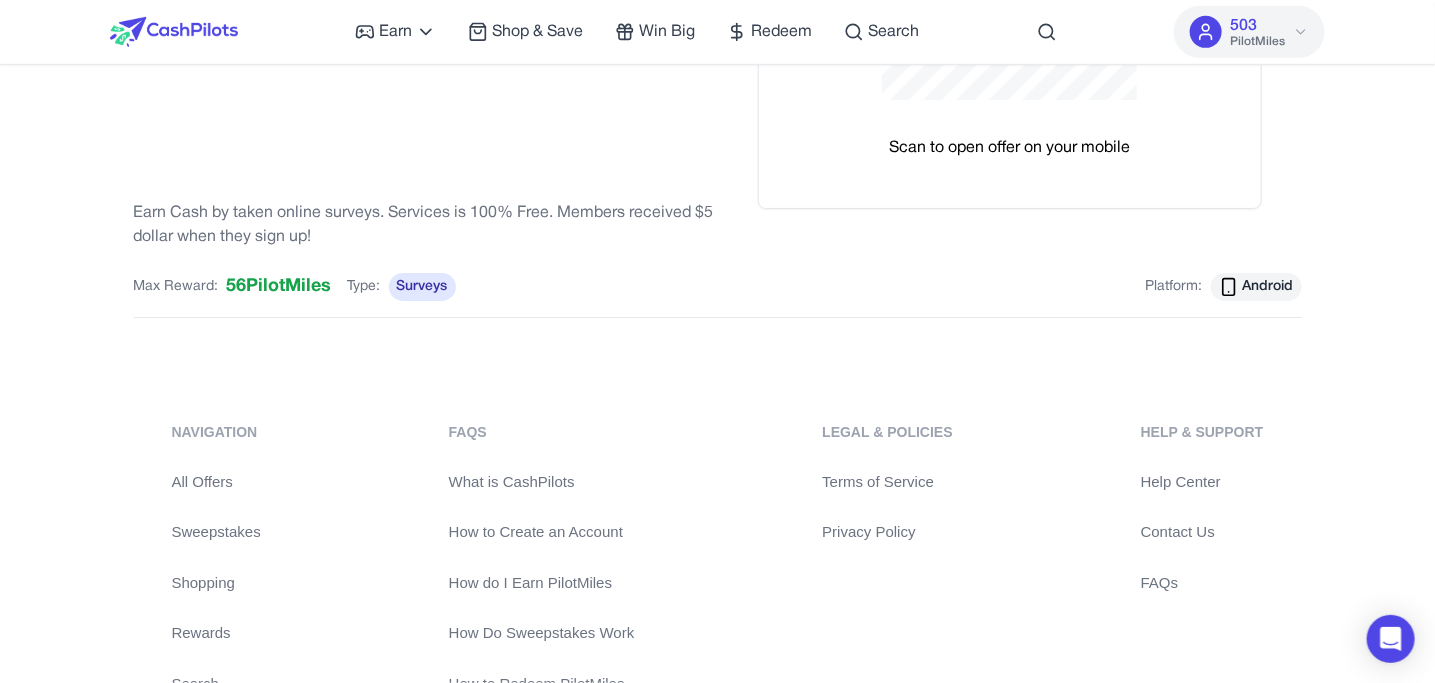 scroll, scrollTop: 0, scrollLeft: 0, axis: both 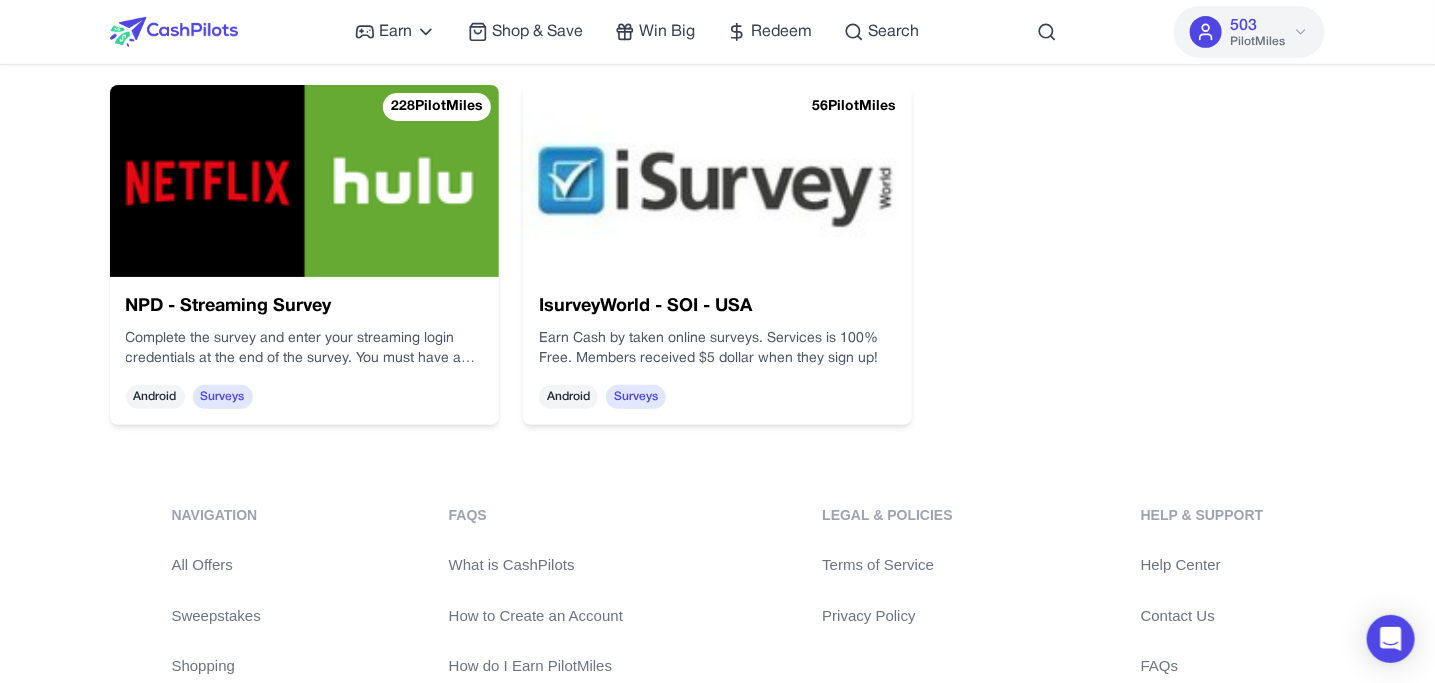 click at bounding box center [304, 181] 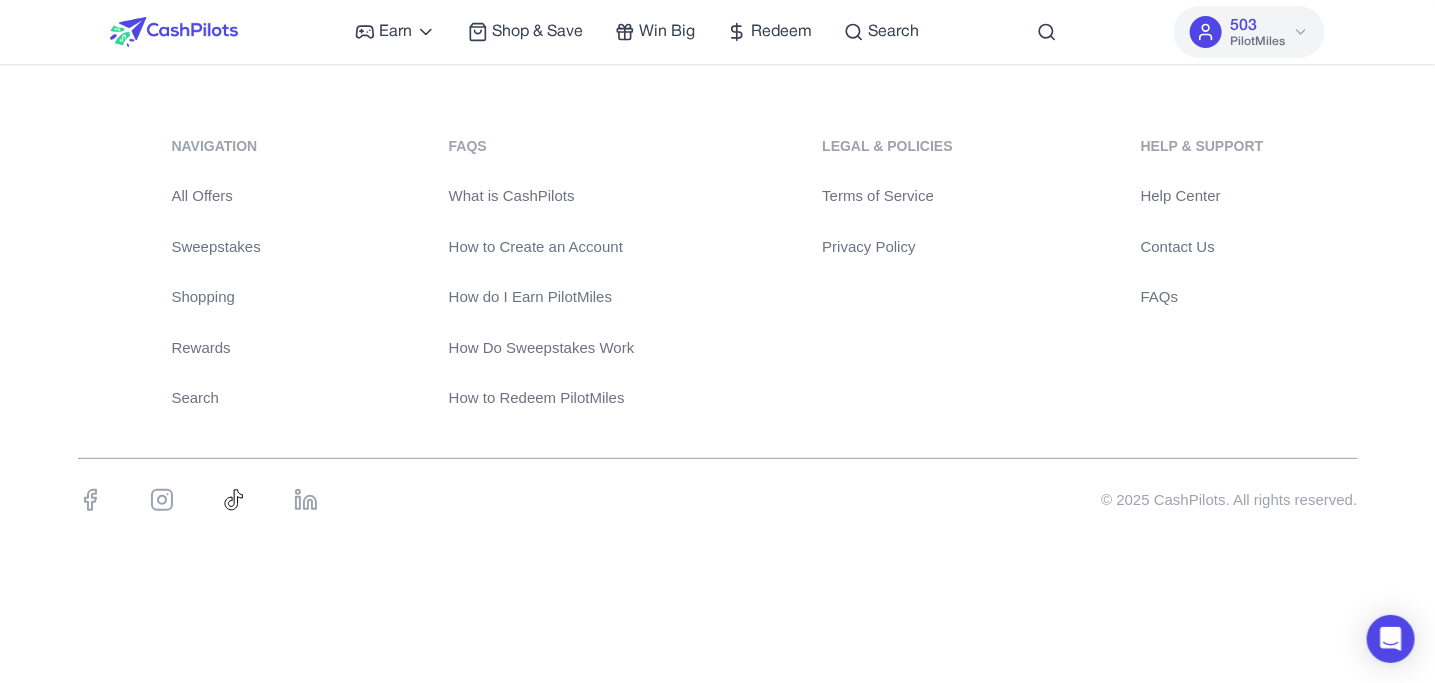 scroll, scrollTop: 0, scrollLeft: 0, axis: both 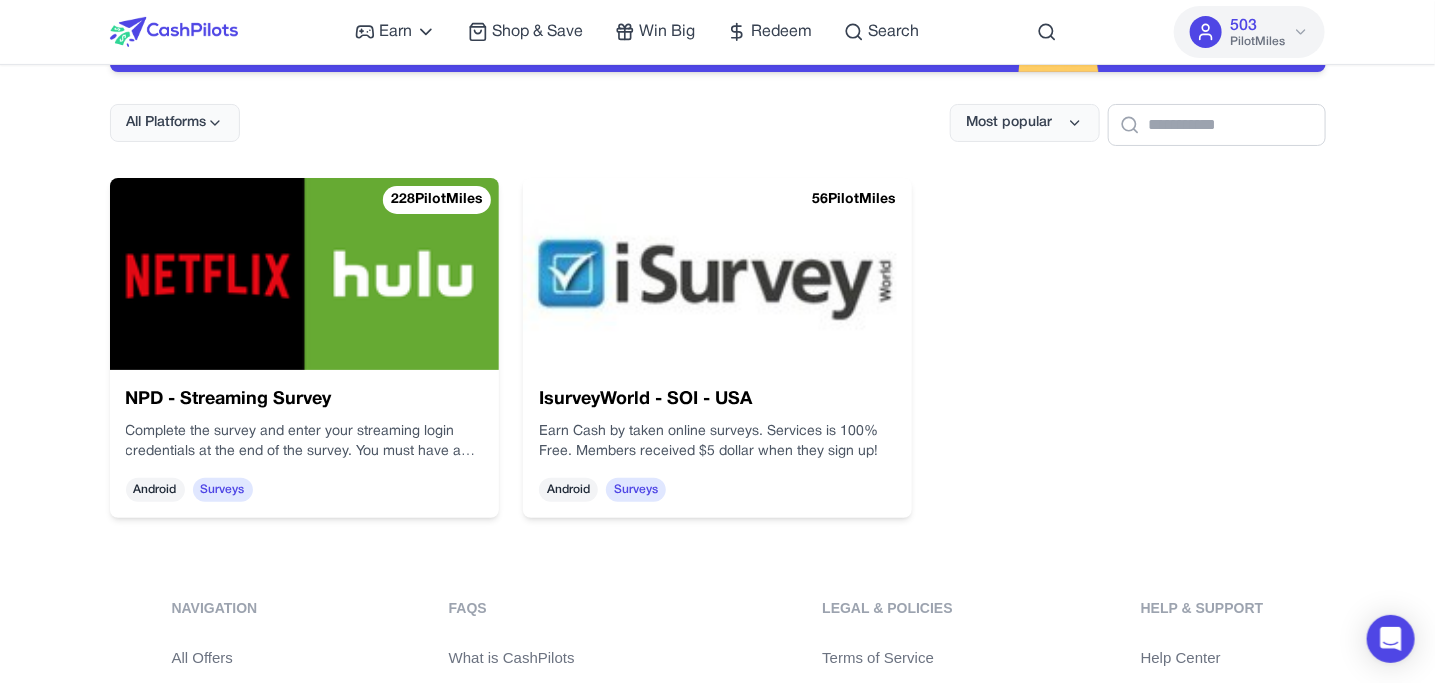 click at bounding box center (304, 274) 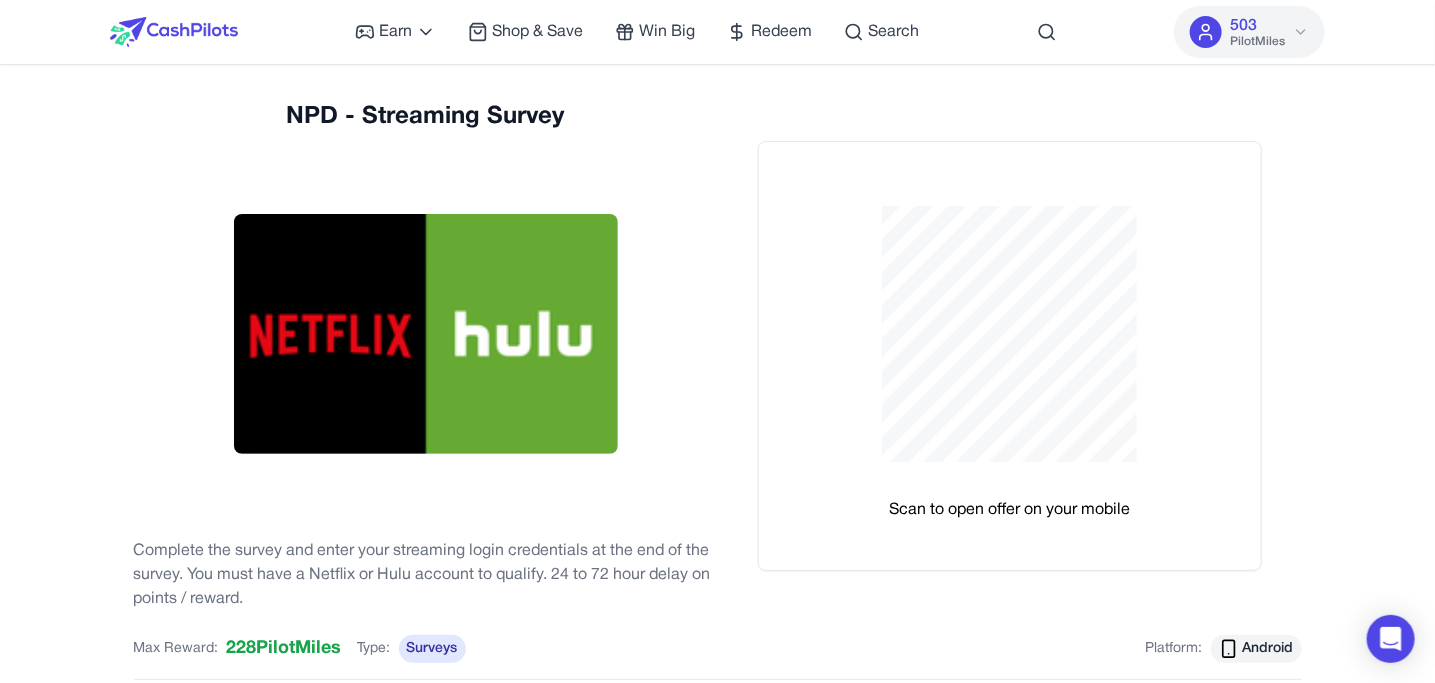 scroll, scrollTop: 0, scrollLeft: 0, axis: both 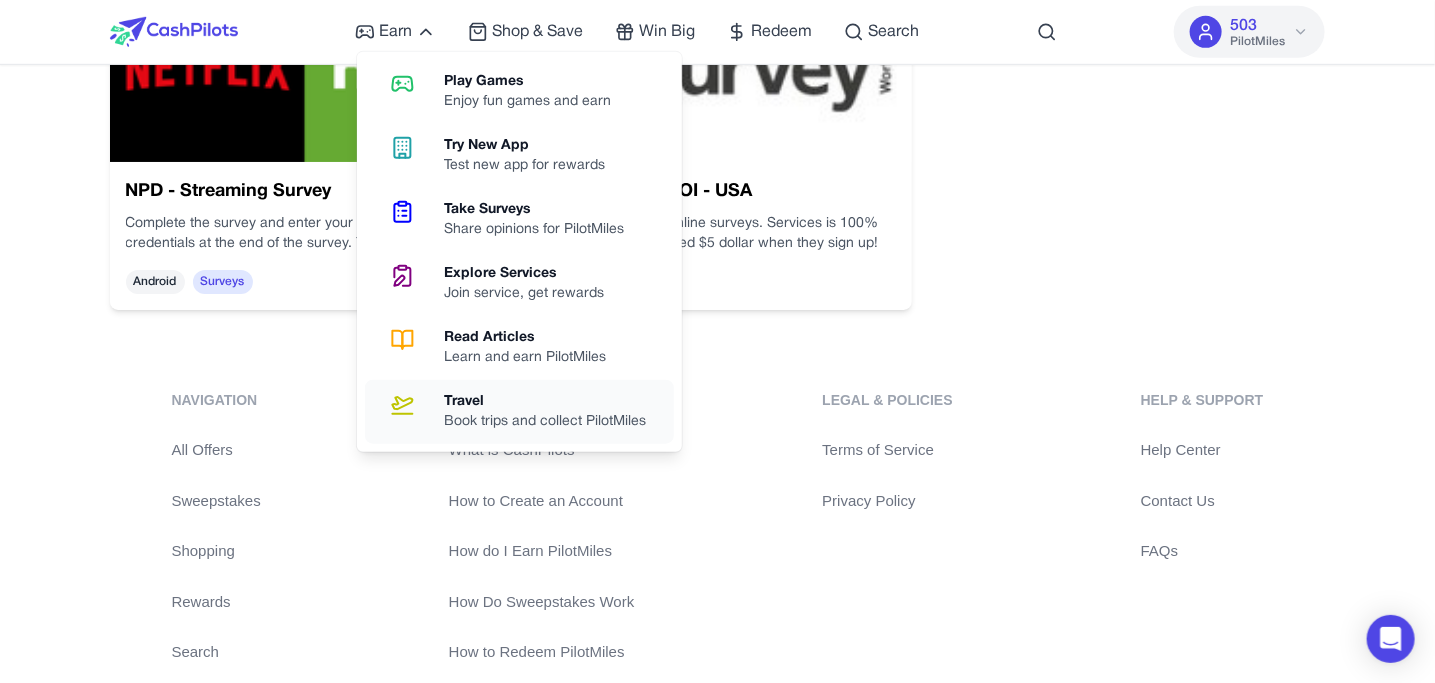 click on "Travel" at bounding box center [553, 402] 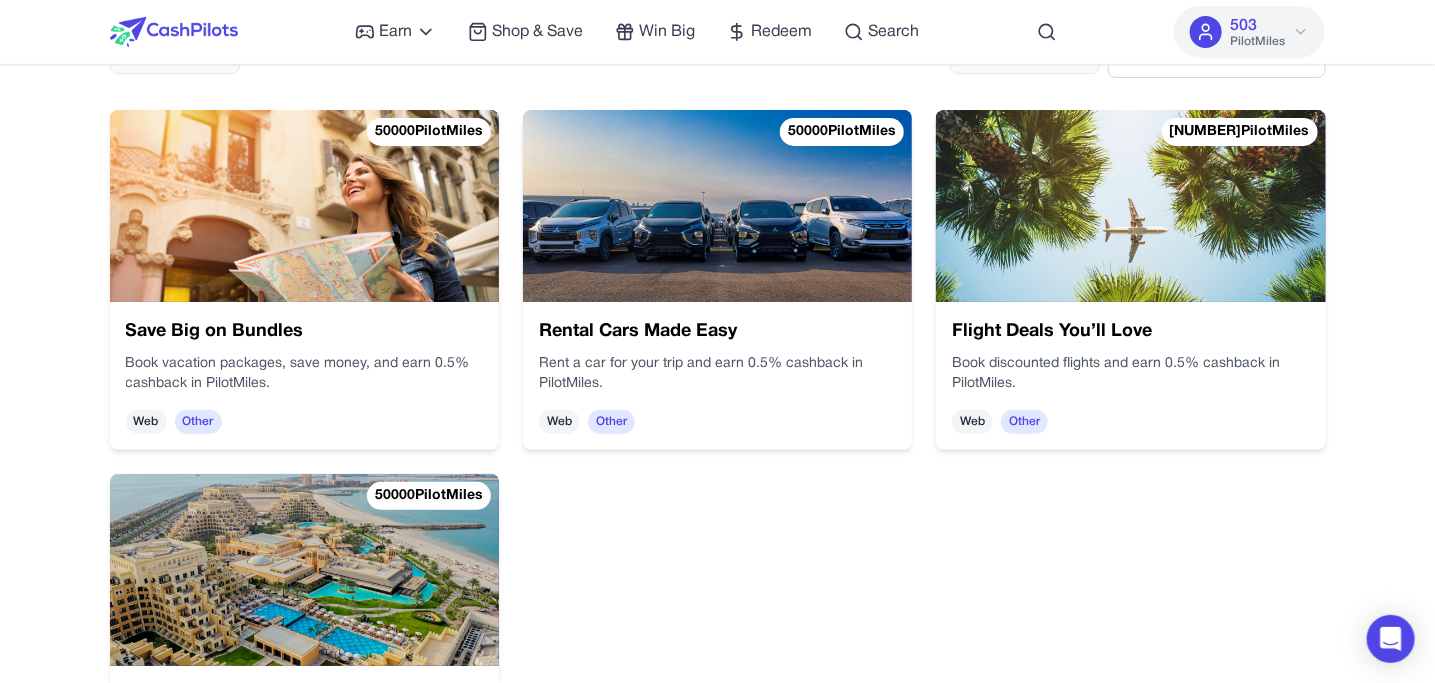 scroll, scrollTop: 313, scrollLeft: 0, axis: vertical 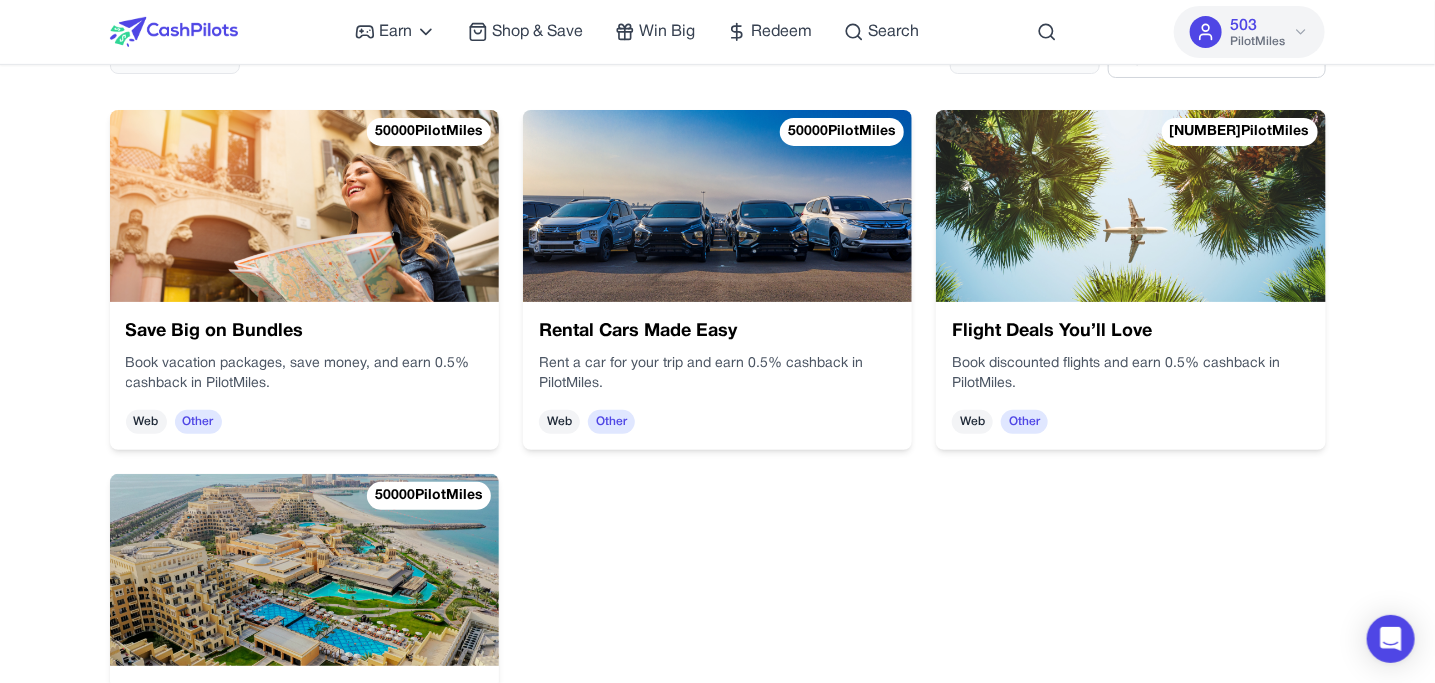 click at bounding box center [304, 206] 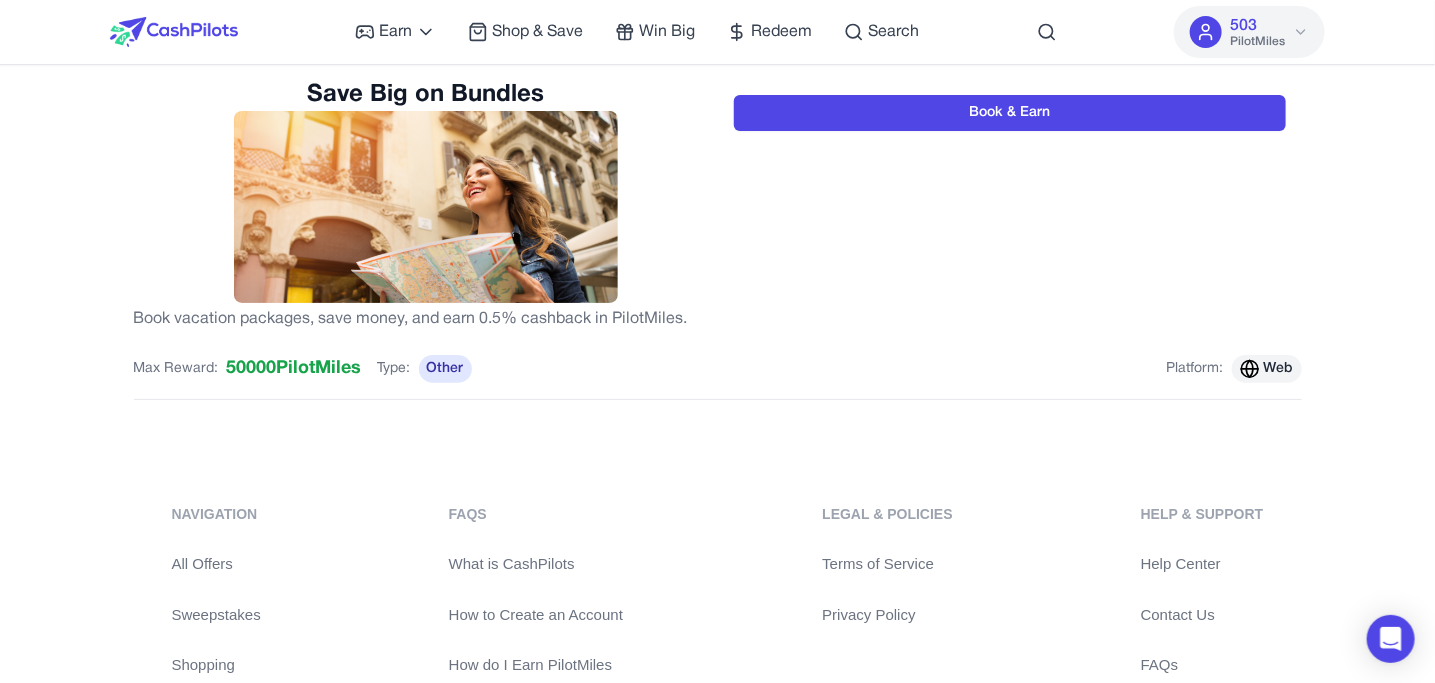 scroll, scrollTop: 0, scrollLeft: 0, axis: both 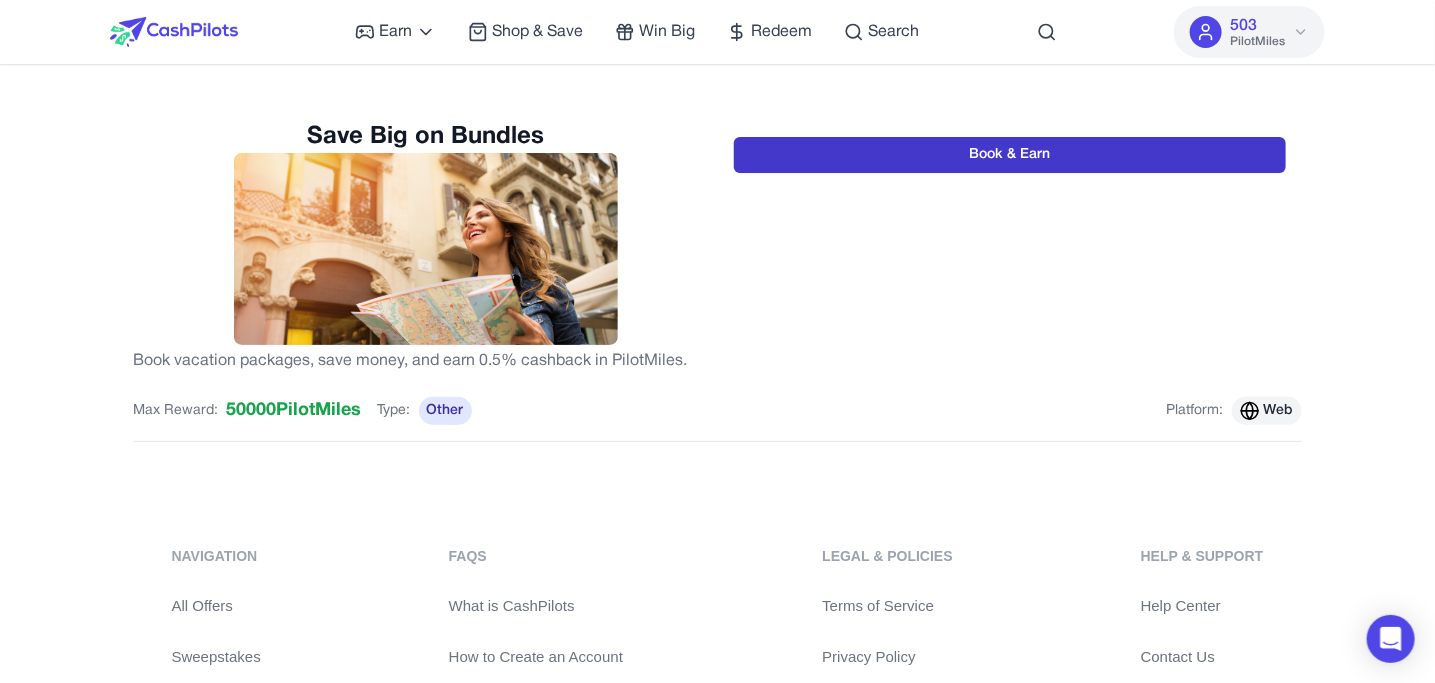 click on "Book & Earn" at bounding box center [1010, 155] 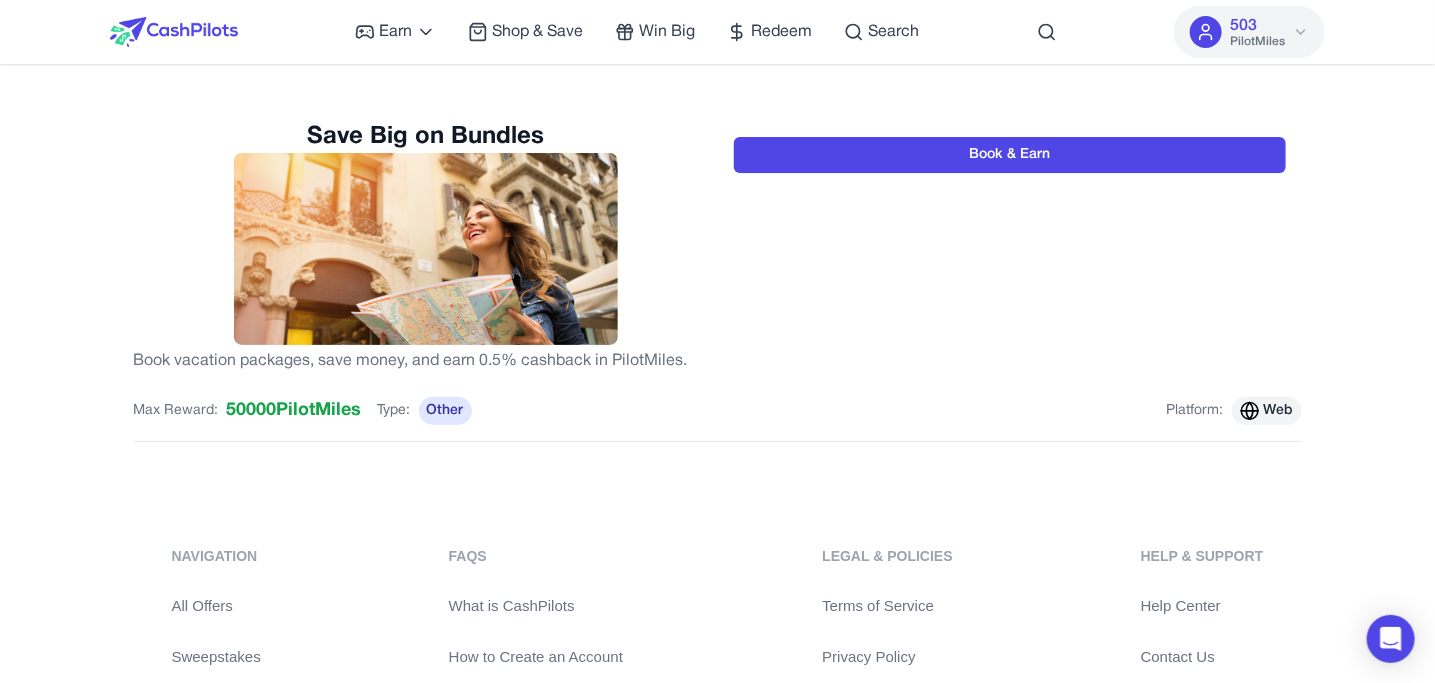 scroll, scrollTop: 0, scrollLeft: 0, axis: both 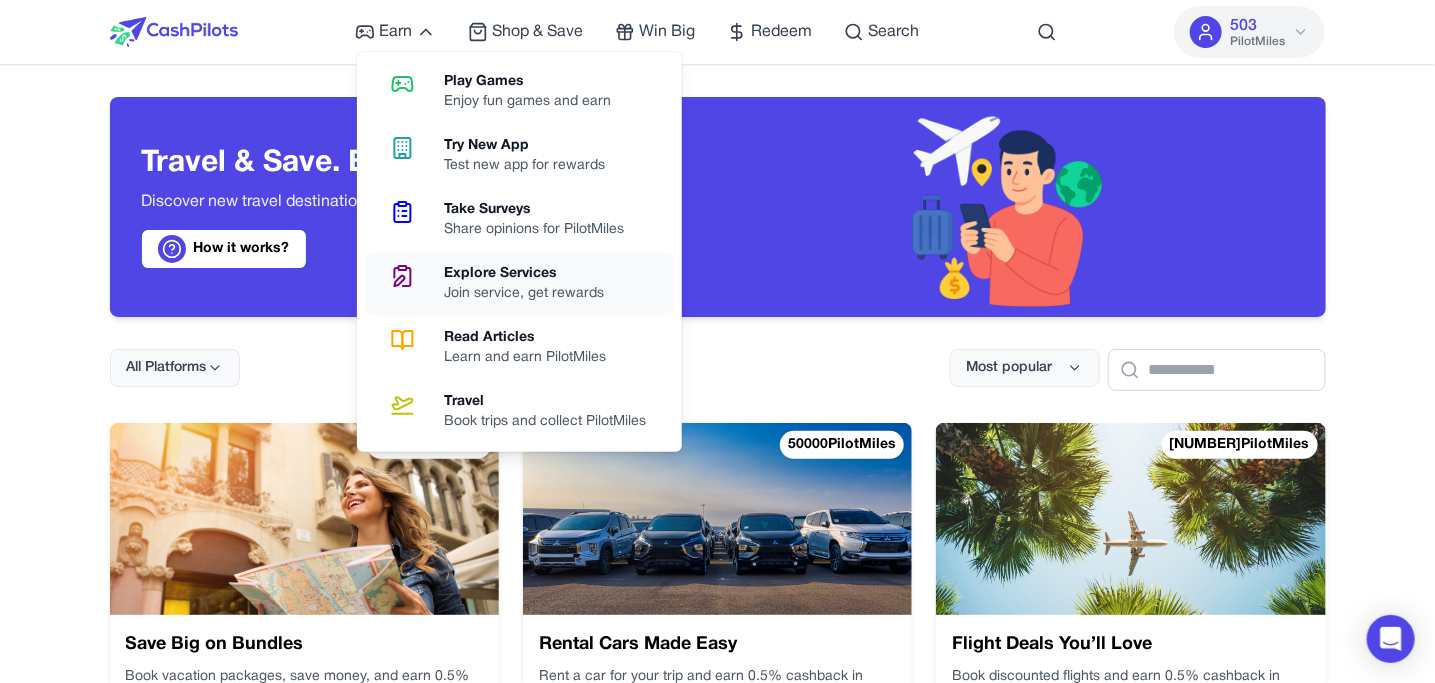 click on "Explore Services" at bounding box center (532, 274) 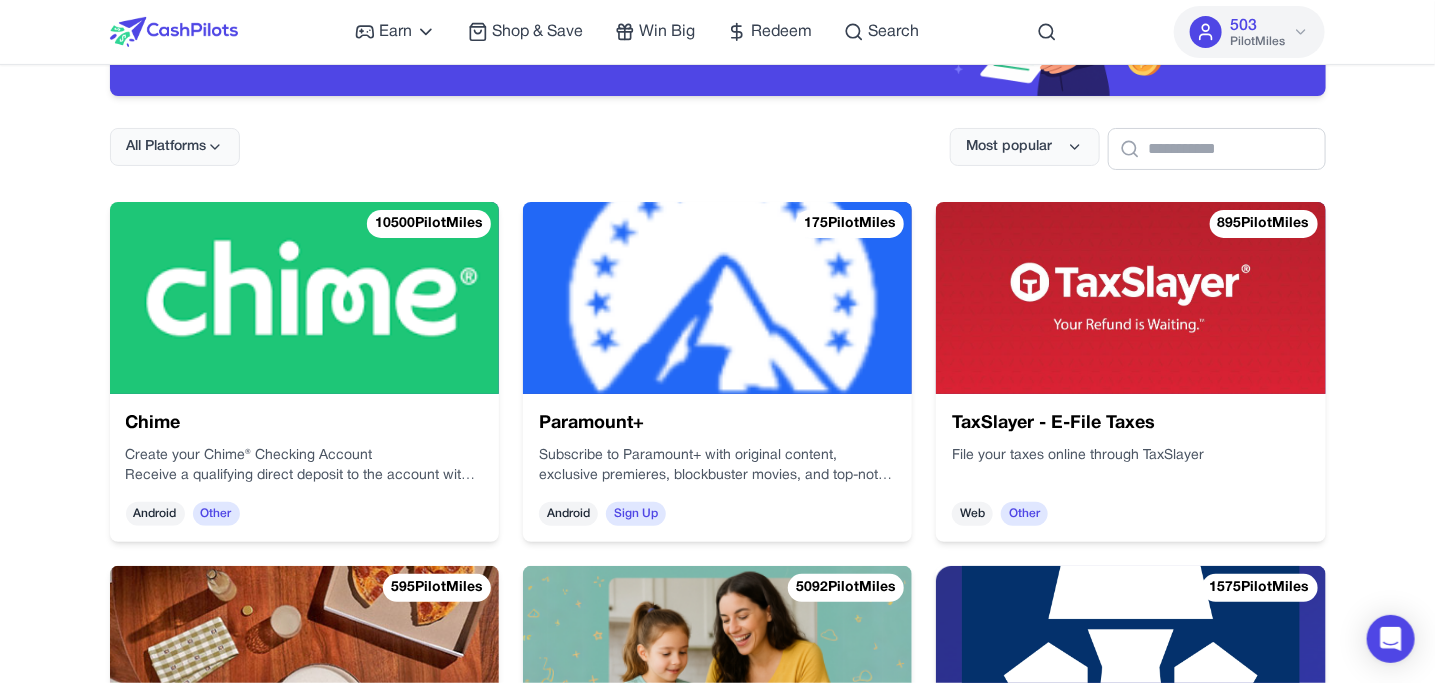 scroll, scrollTop: 224, scrollLeft: 0, axis: vertical 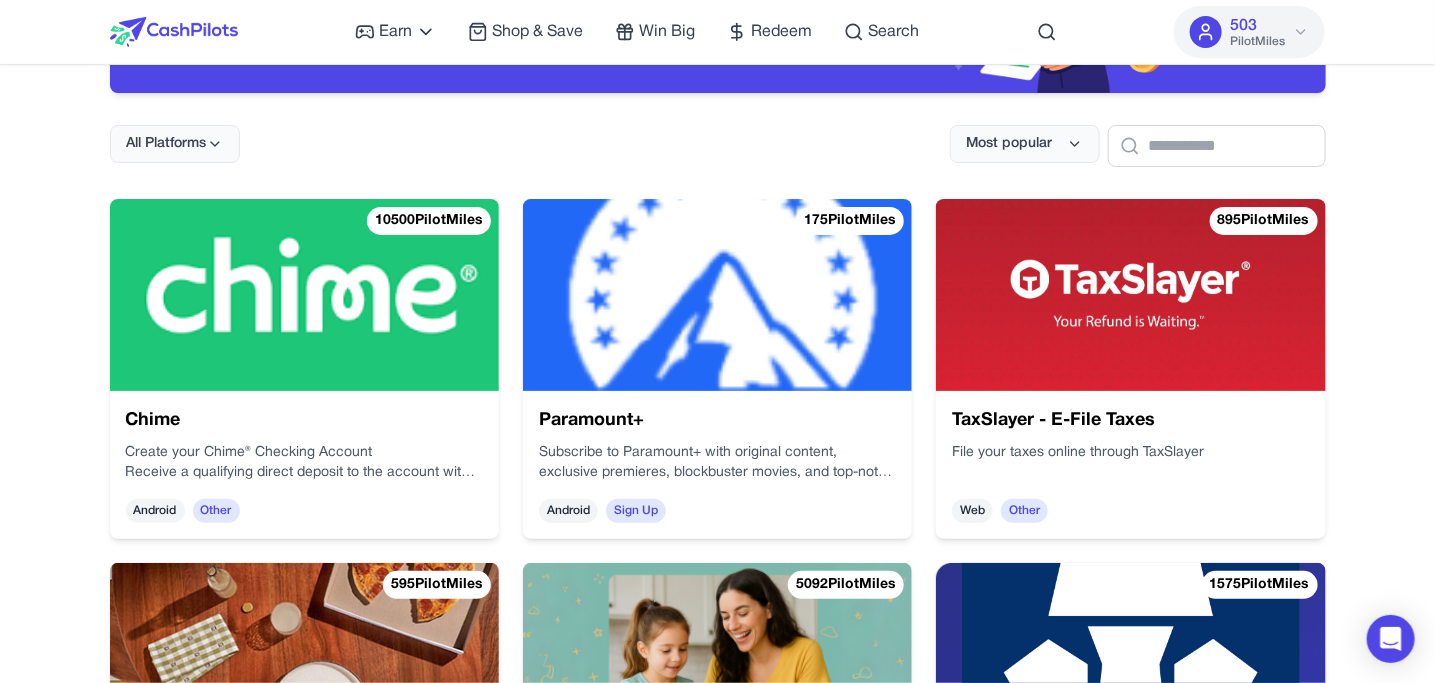 click at bounding box center (1212, 343) 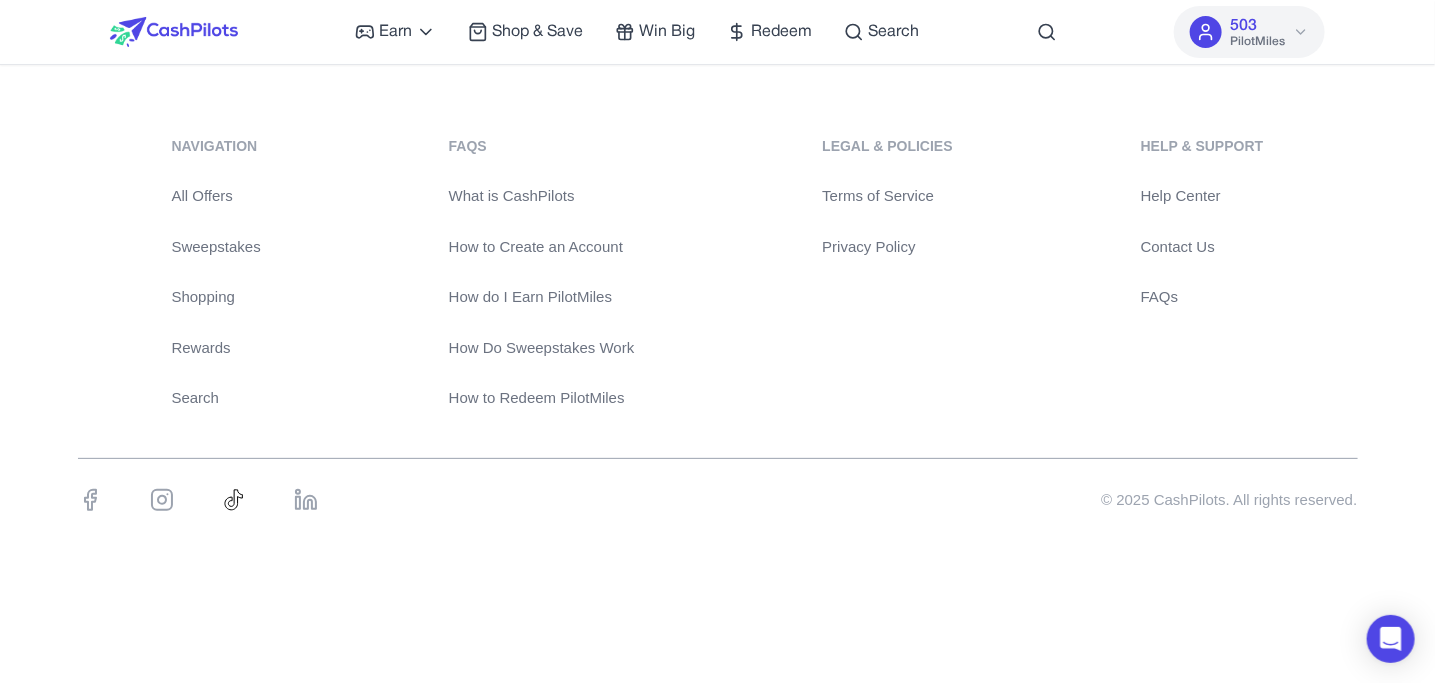 scroll, scrollTop: 0, scrollLeft: 0, axis: both 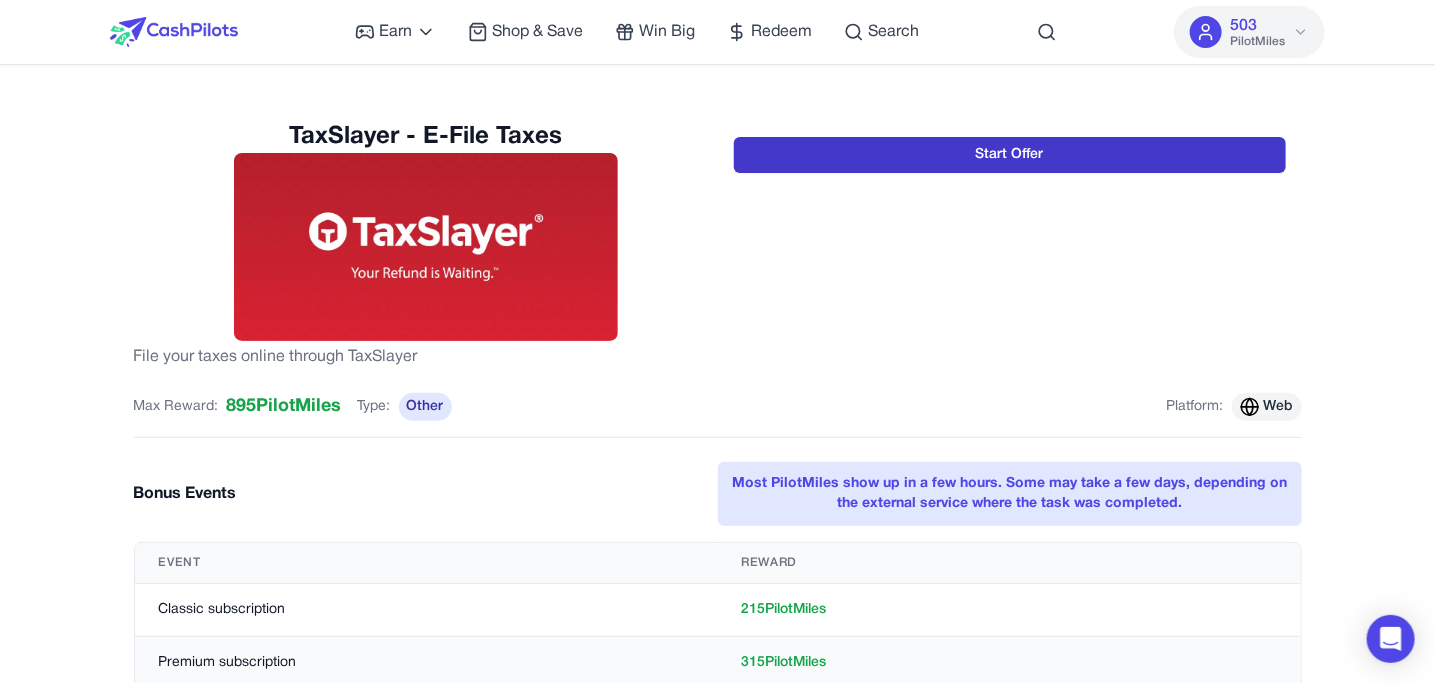 click on "Start Offer" at bounding box center (1010, 155) 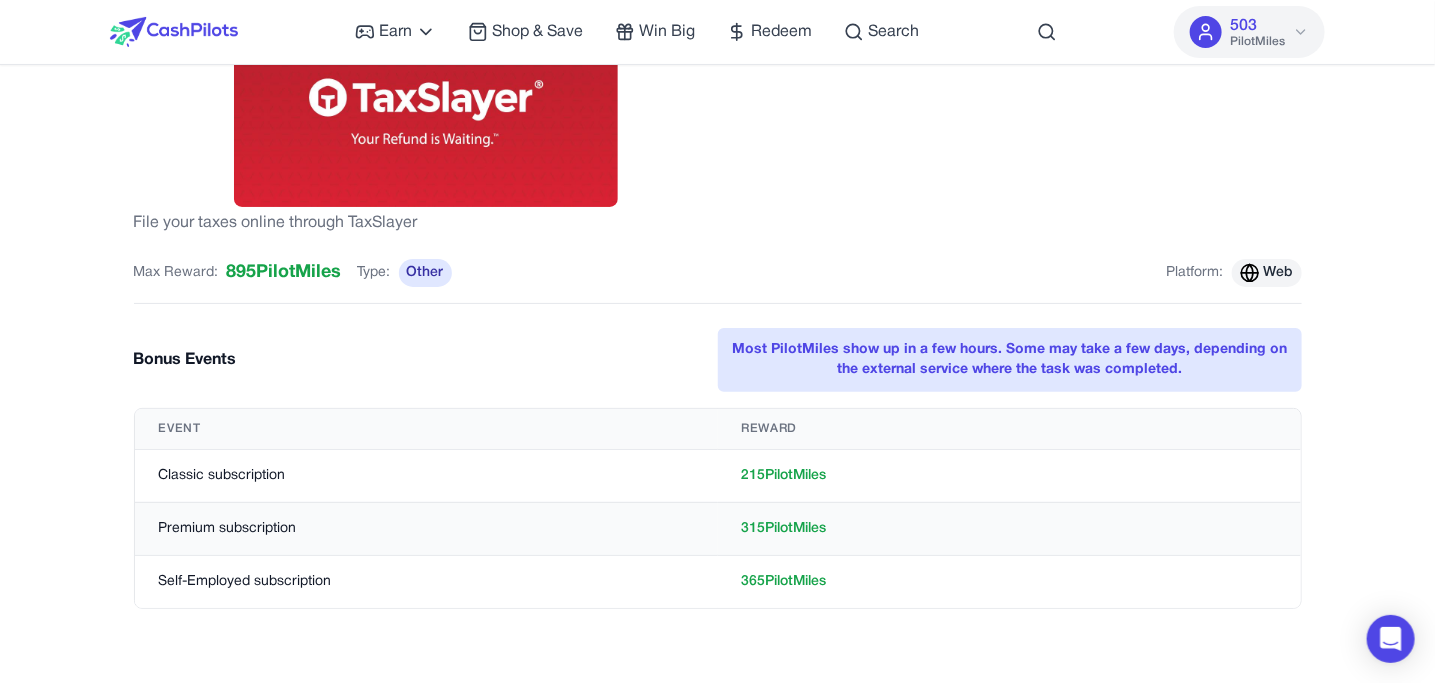 scroll, scrollTop: 135, scrollLeft: 0, axis: vertical 